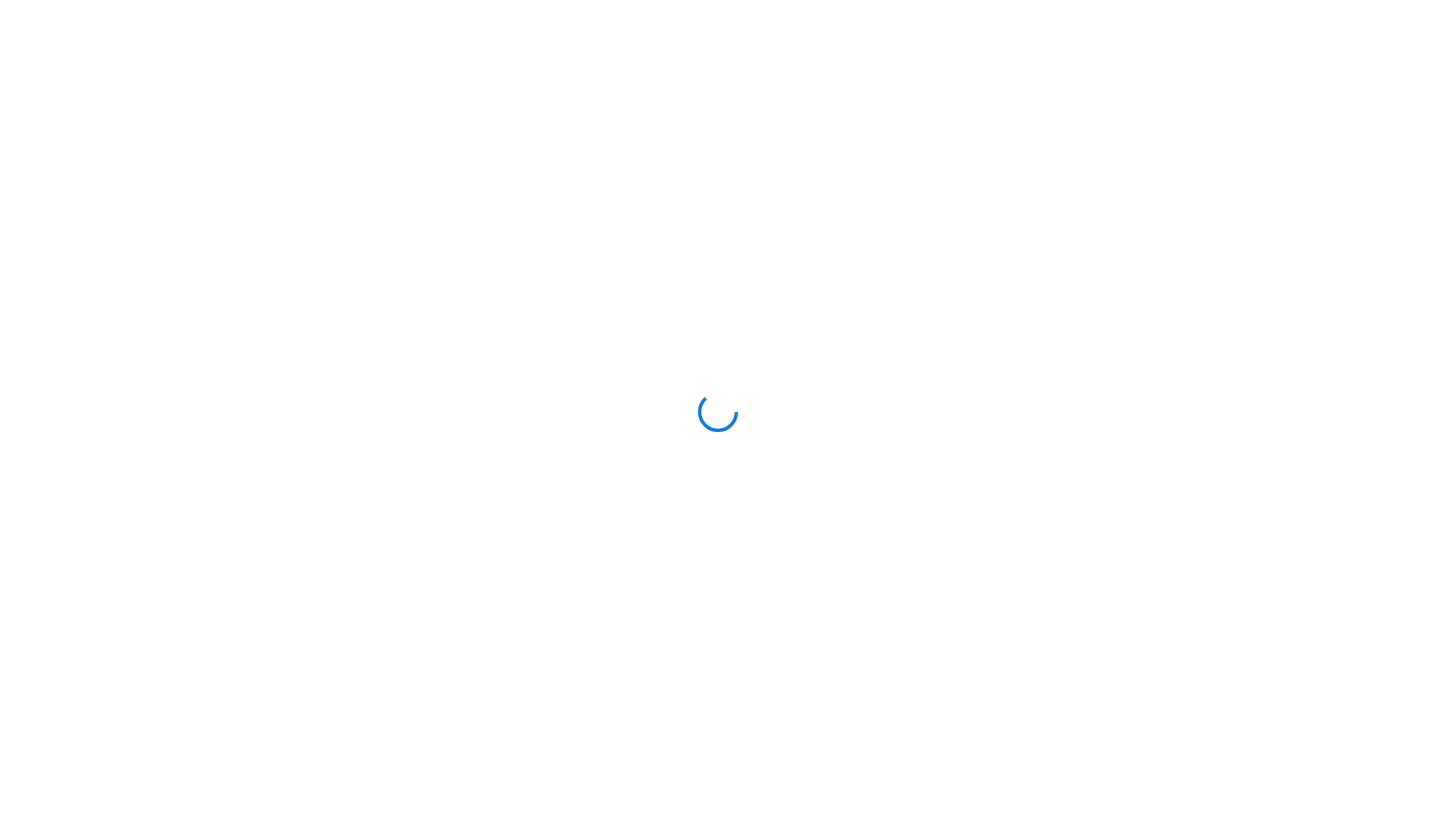 scroll, scrollTop: 0, scrollLeft: 0, axis: both 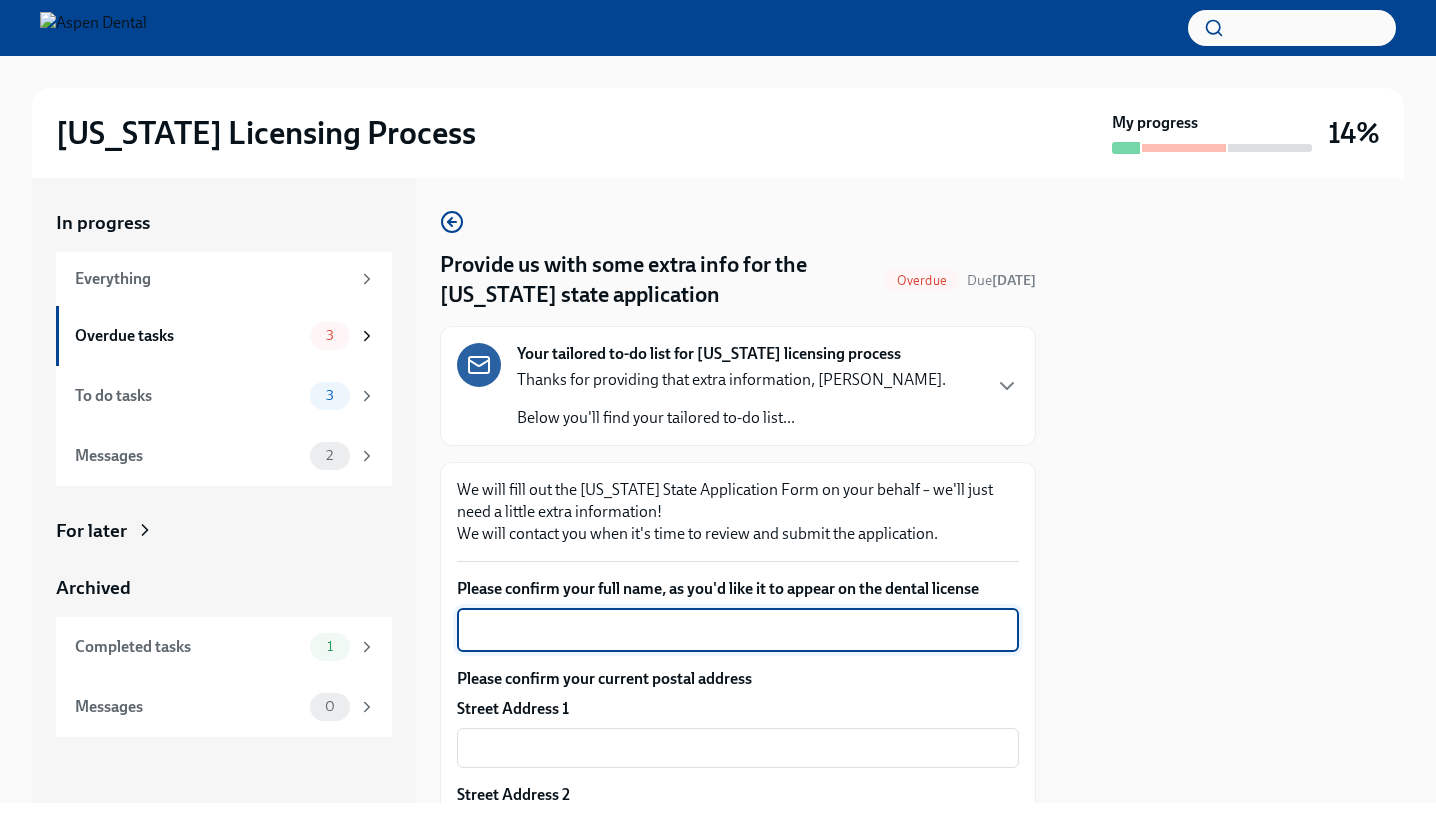 click on "Please confirm your full name, as you'd like it to appear on the dental license" at bounding box center (738, 630) 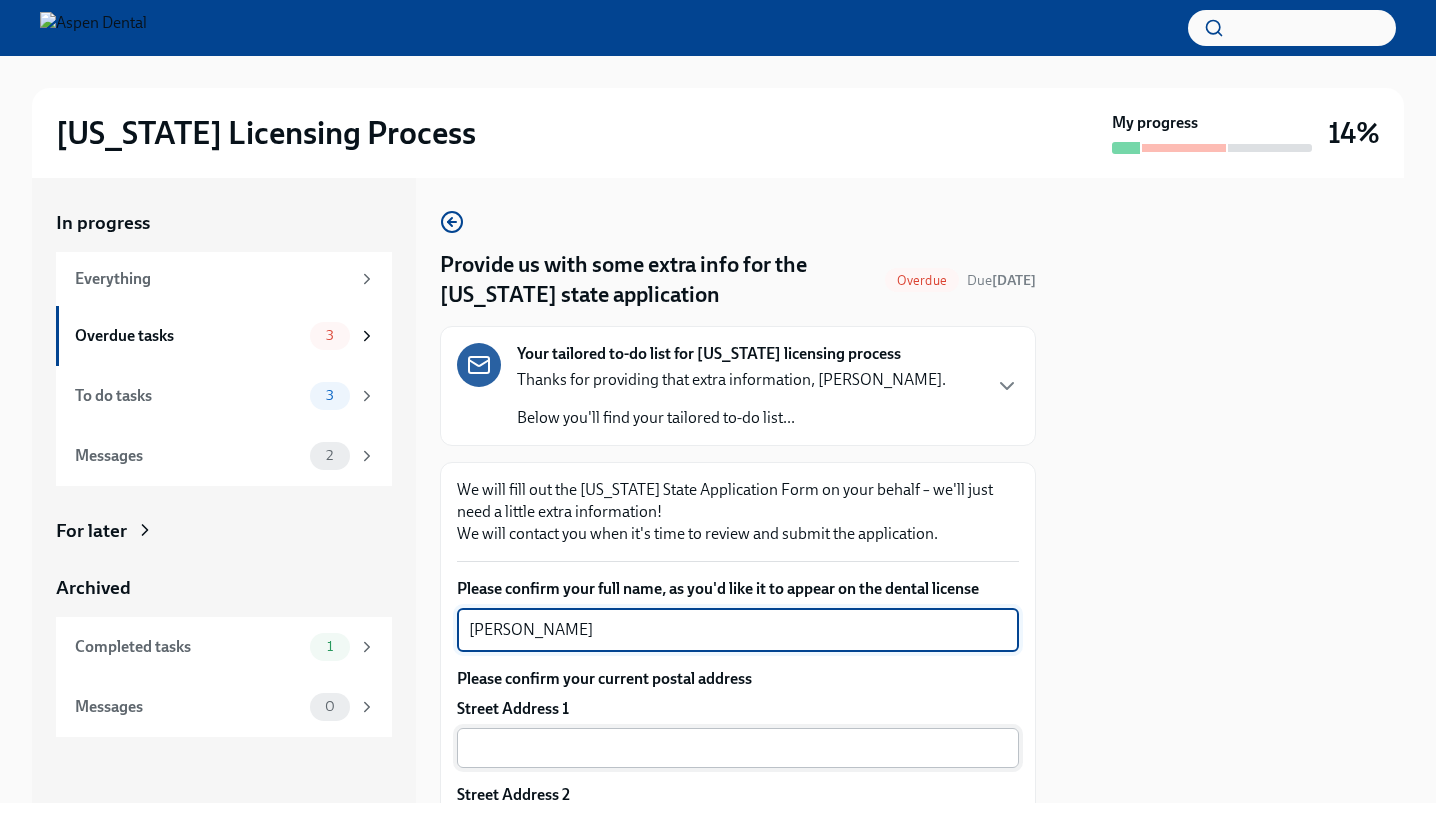 type on "[PERSON_NAME]" 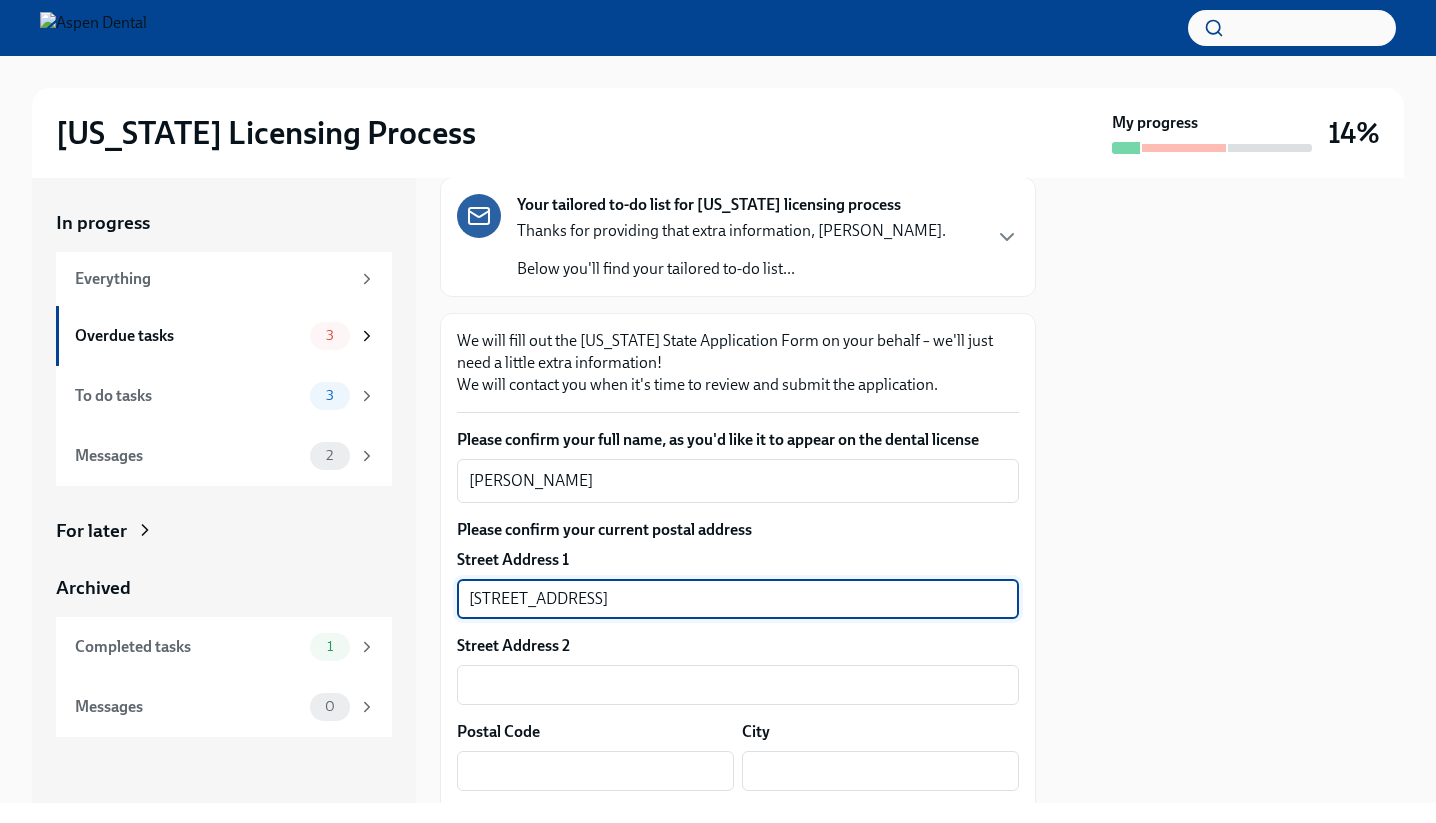 scroll, scrollTop: 180, scrollLeft: 0, axis: vertical 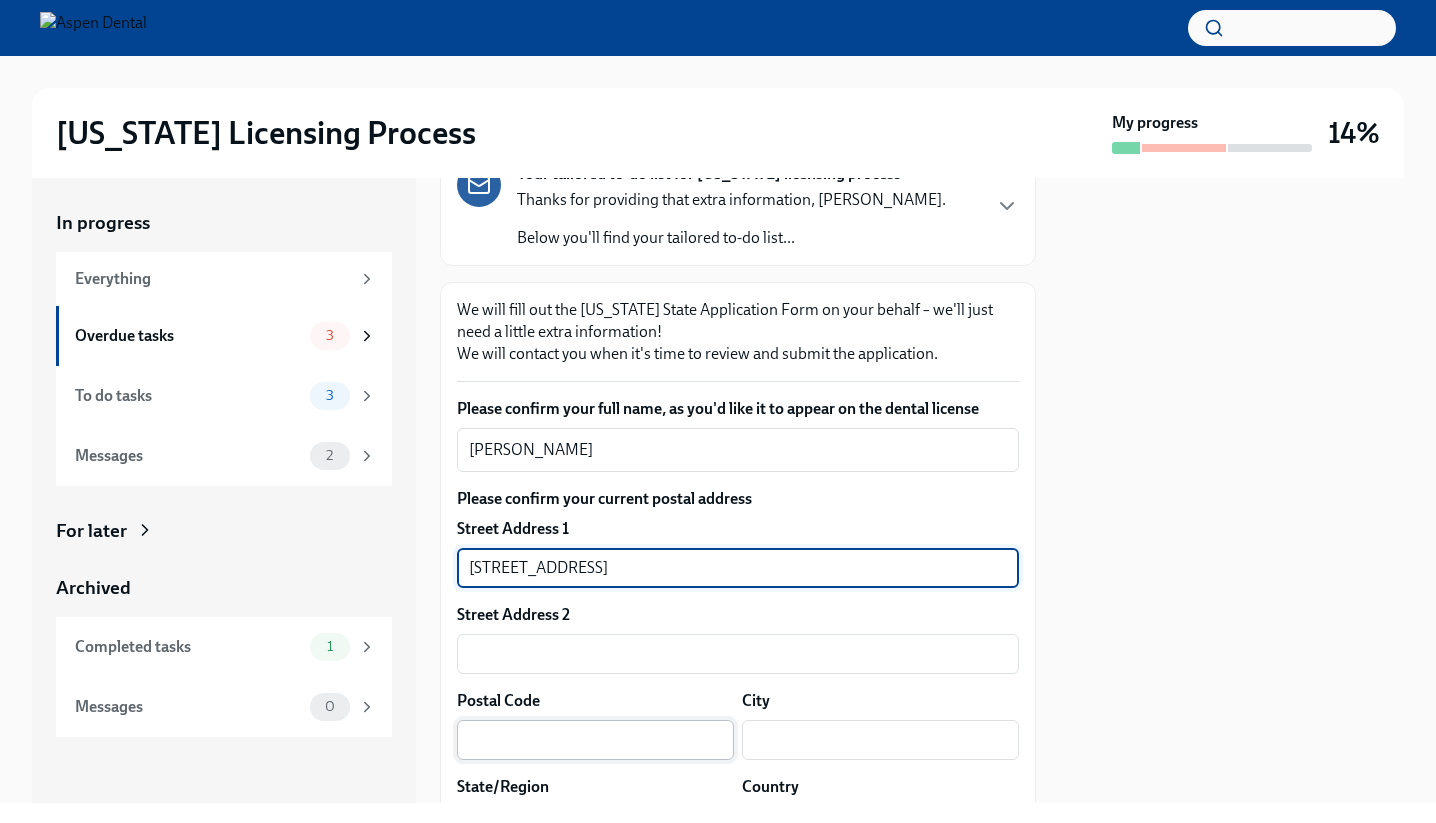 type on "[STREET_ADDRESS]" 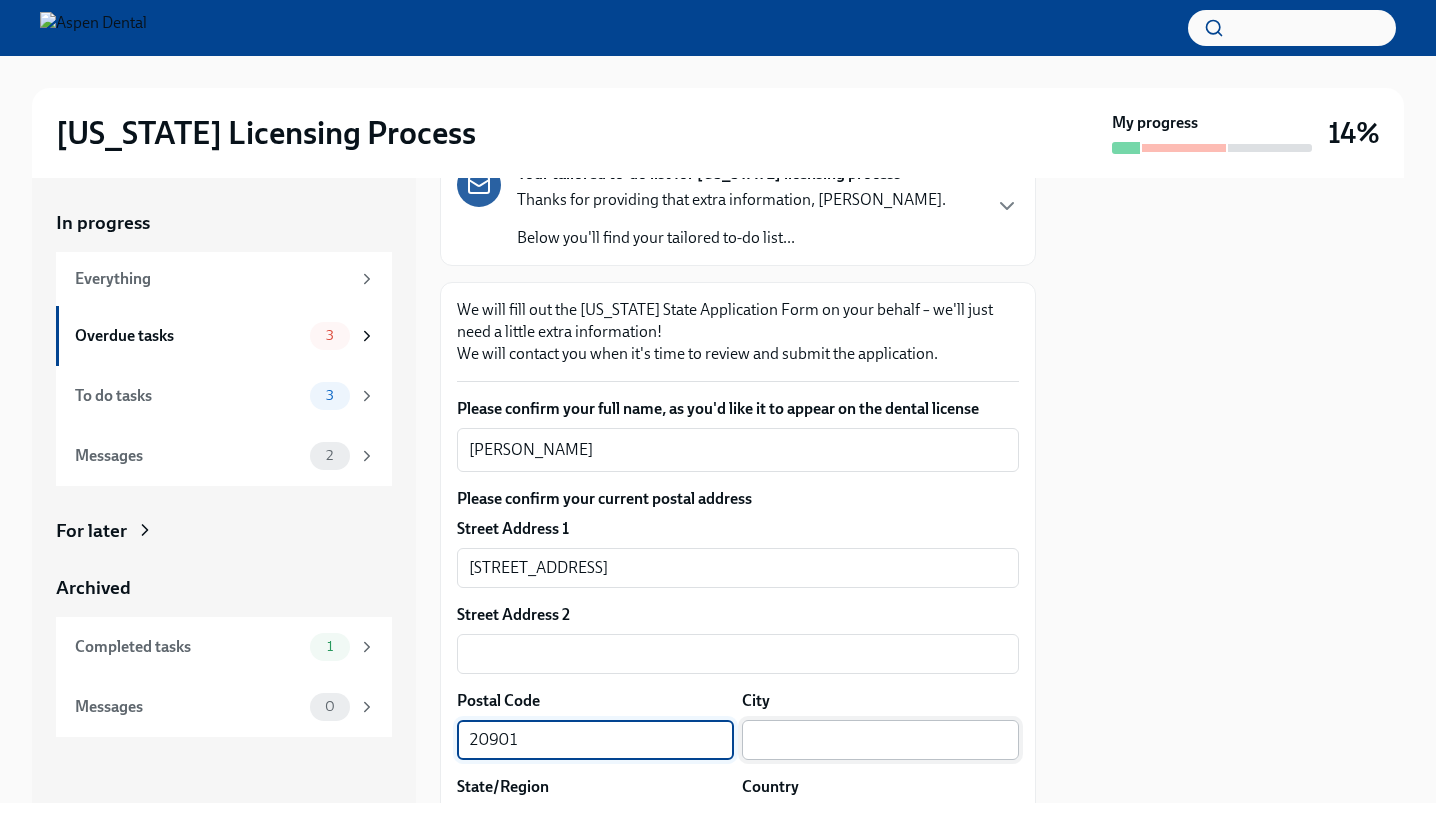 type on "20901" 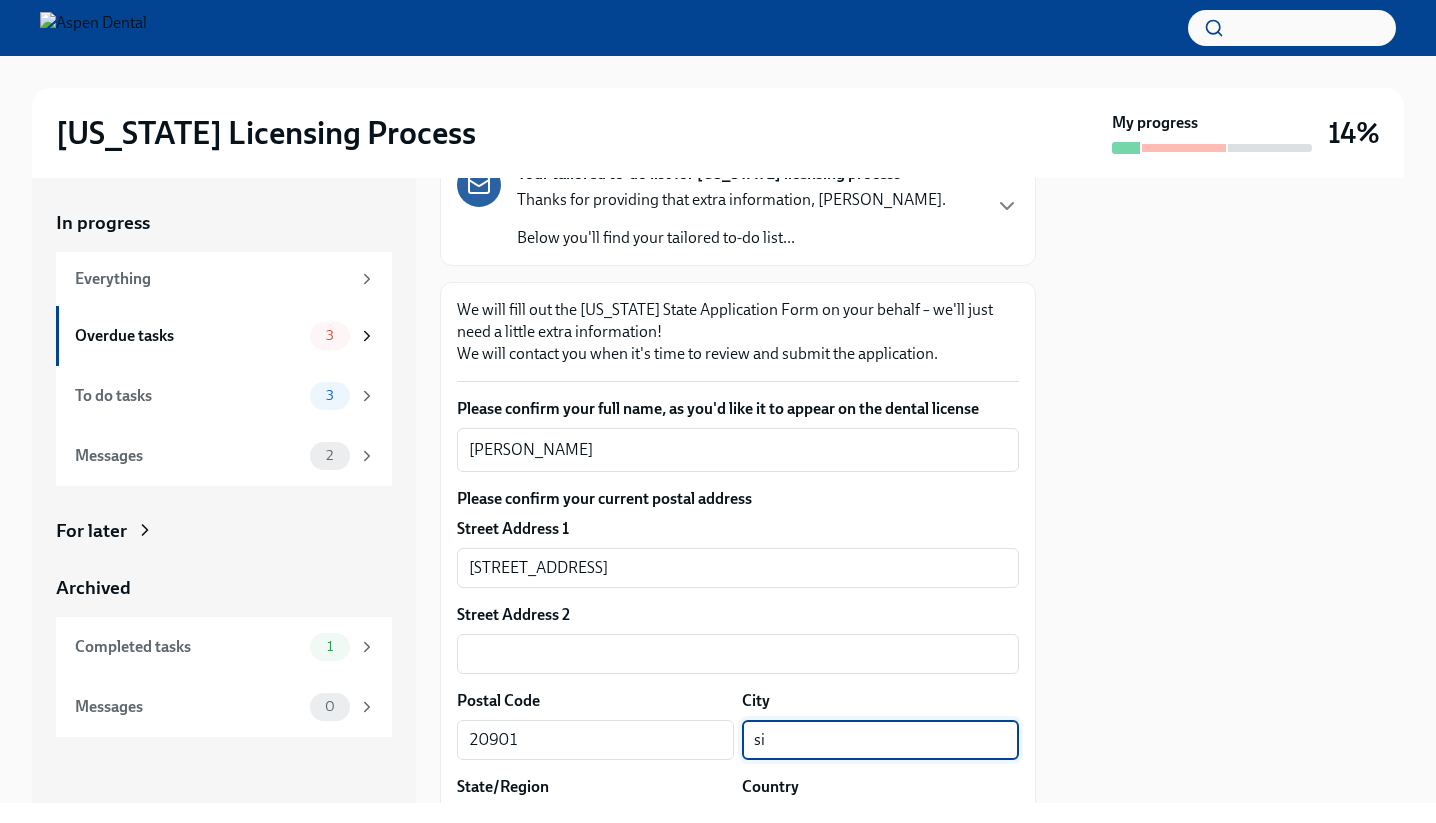 type on "s" 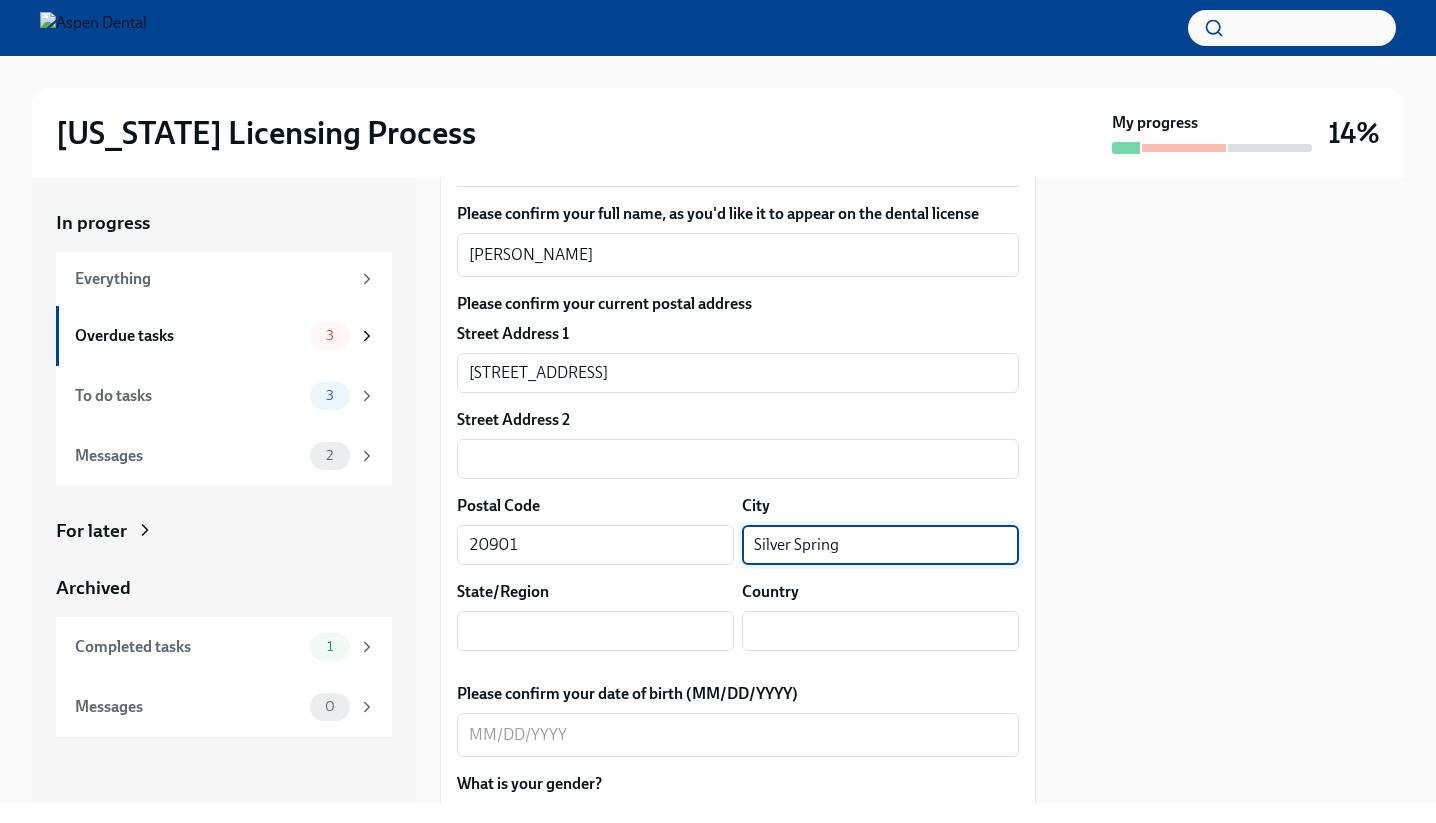 scroll, scrollTop: 376, scrollLeft: 0, axis: vertical 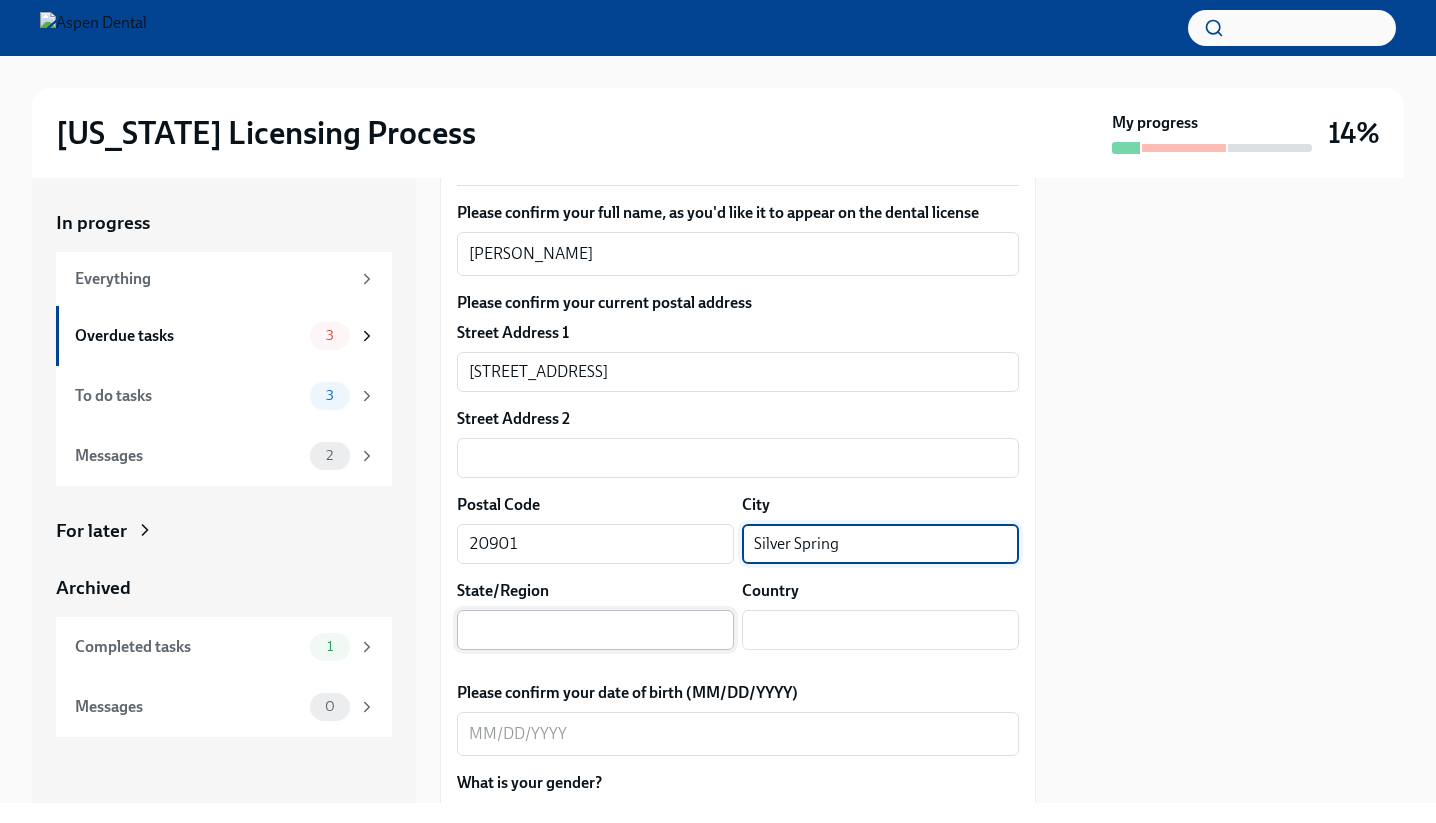 type on "Silver Spring" 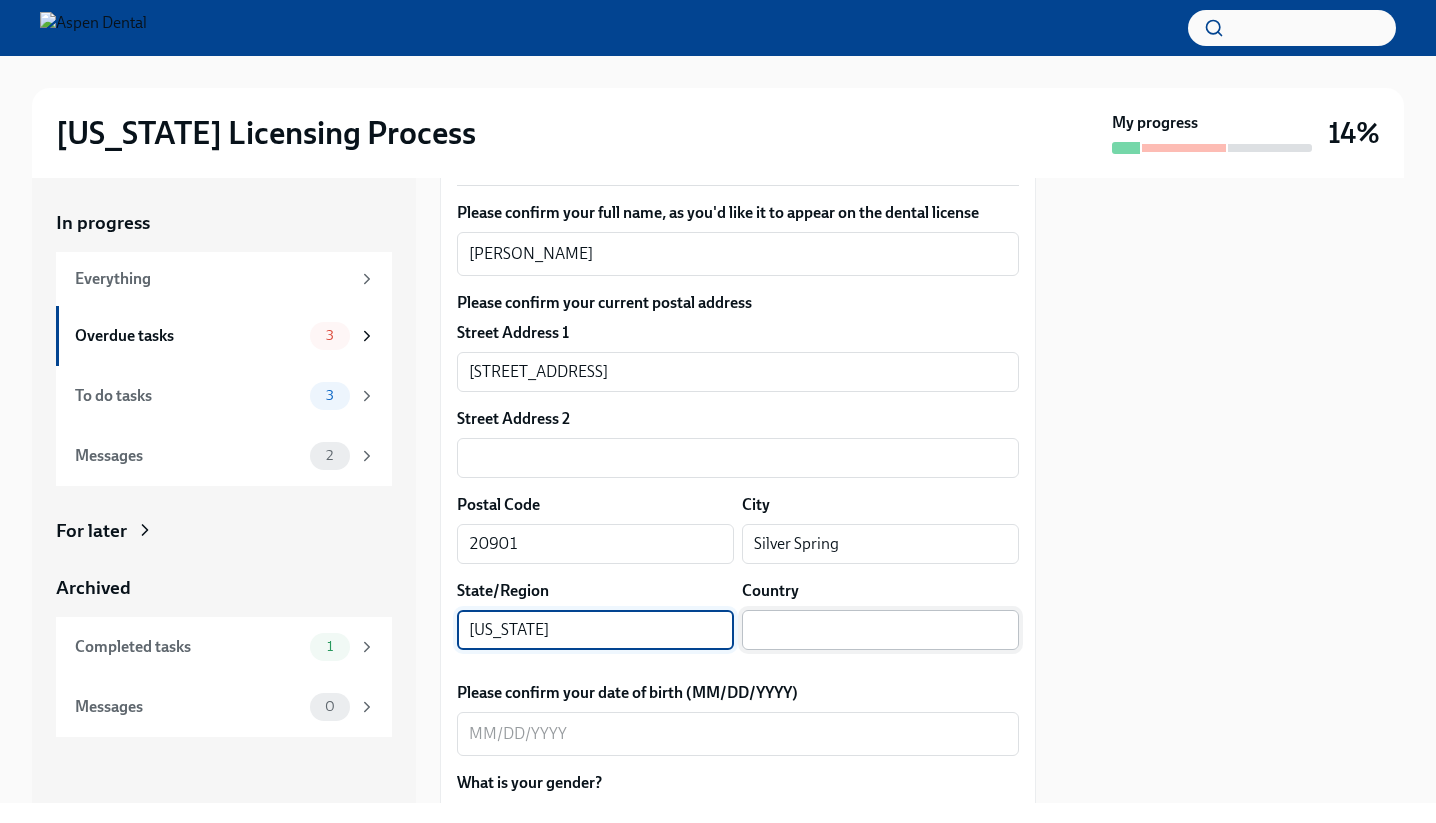type on "[US_STATE]" 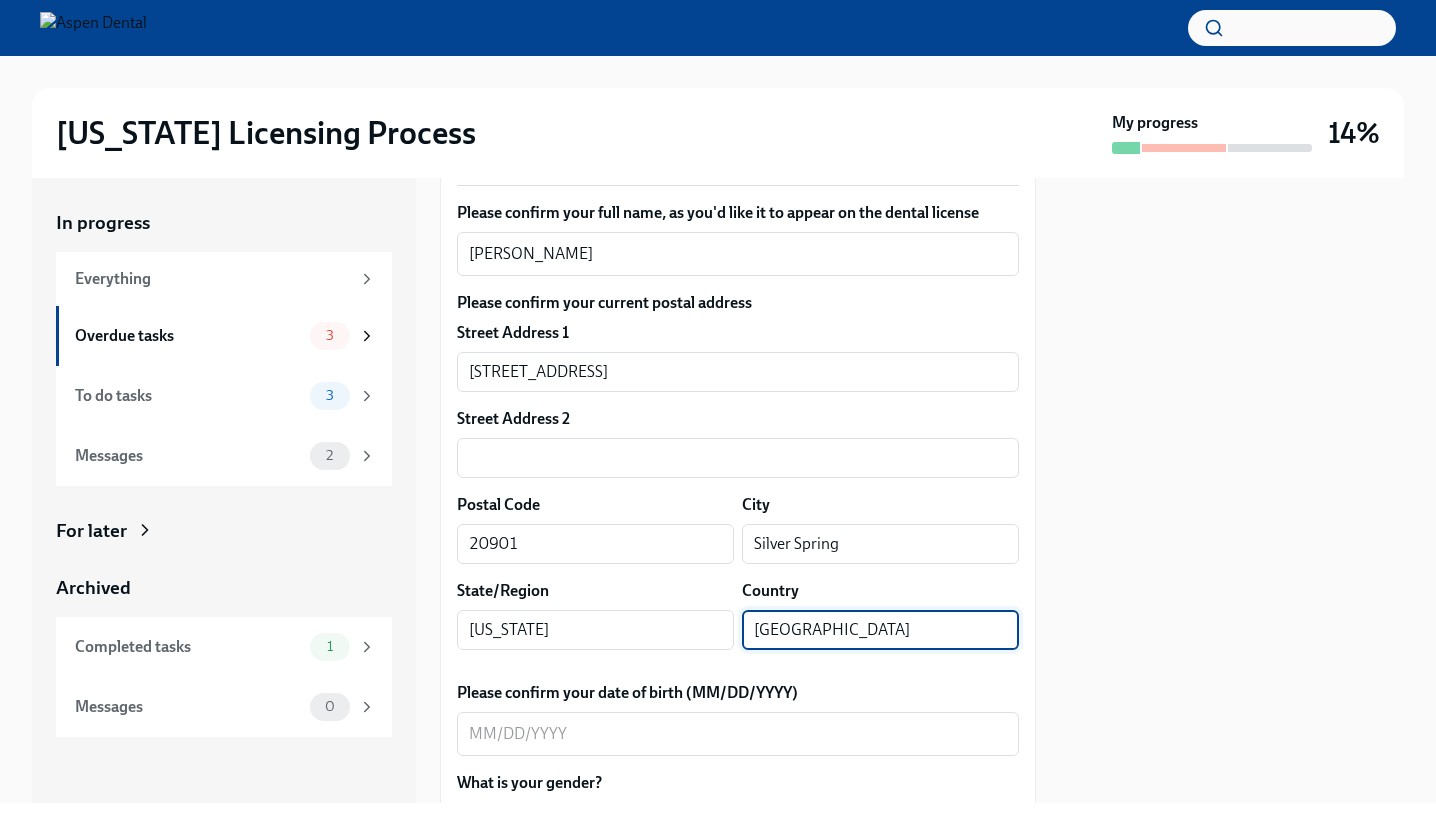 type on "[GEOGRAPHIC_DATA]" 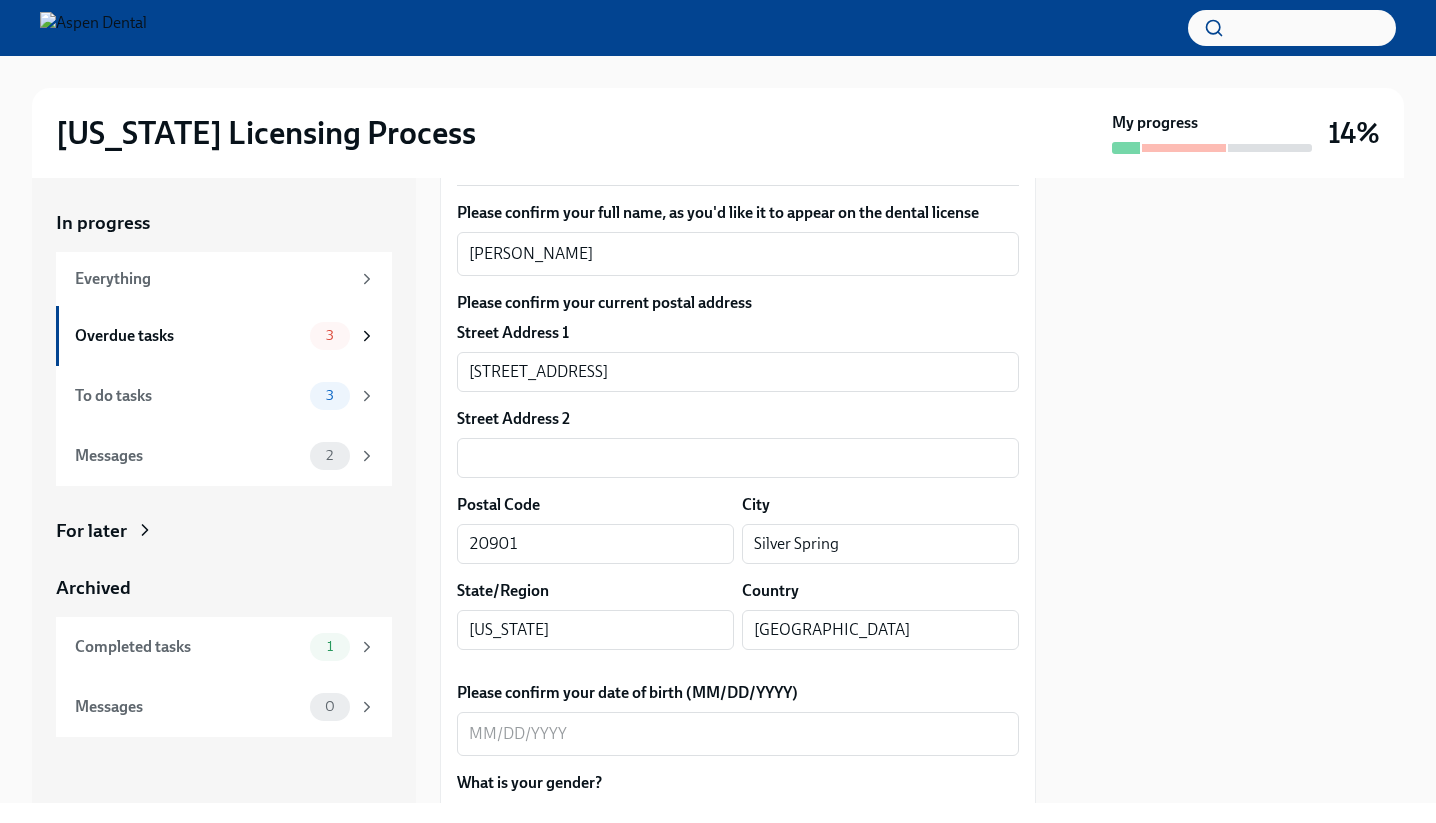scroll, scrollTop: 0, scrollLeft: 0, axis: both 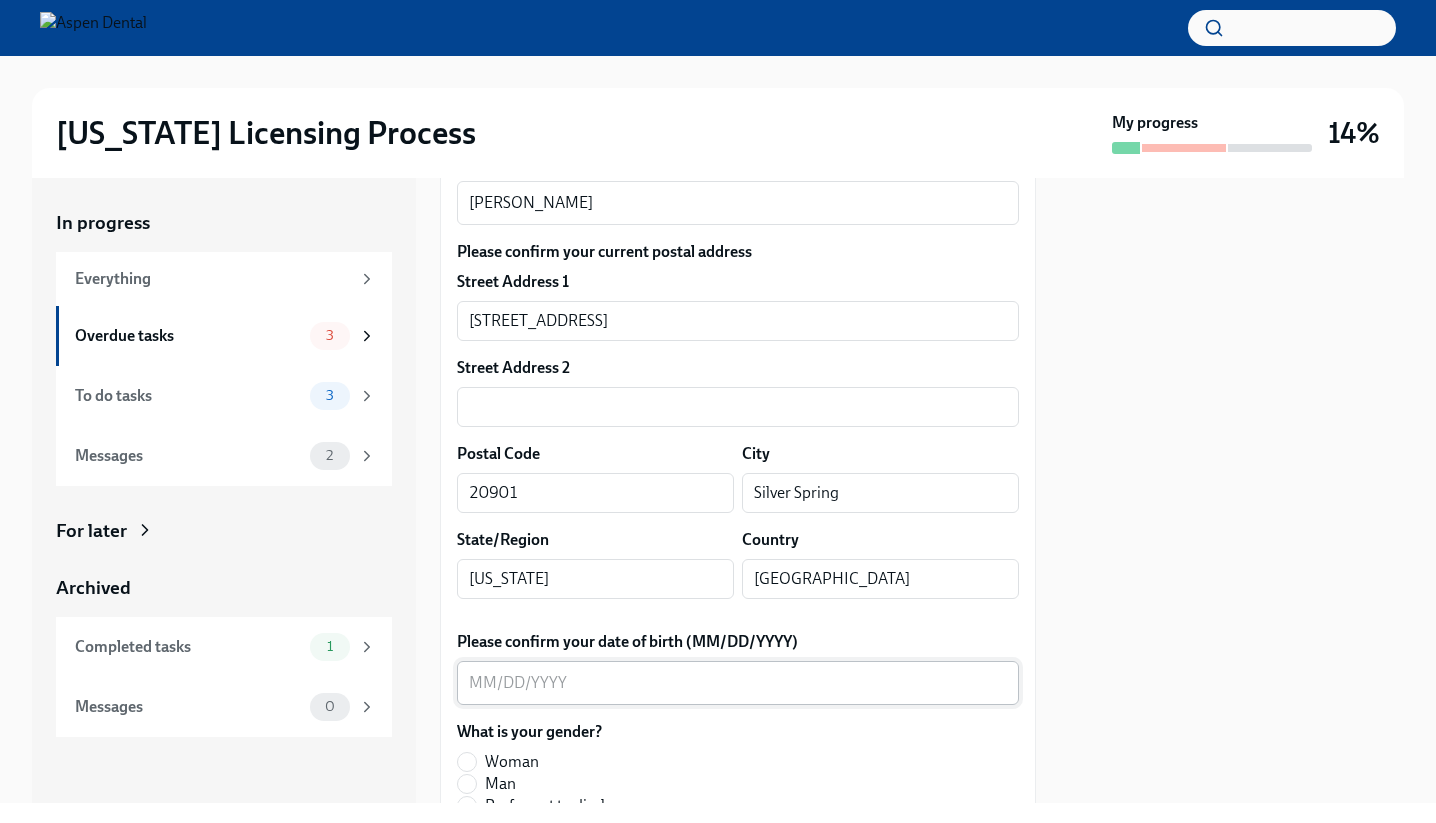 click on "Please confirm your date of birth (MM/DD/YYYY)" at bounding box center [738, 683] 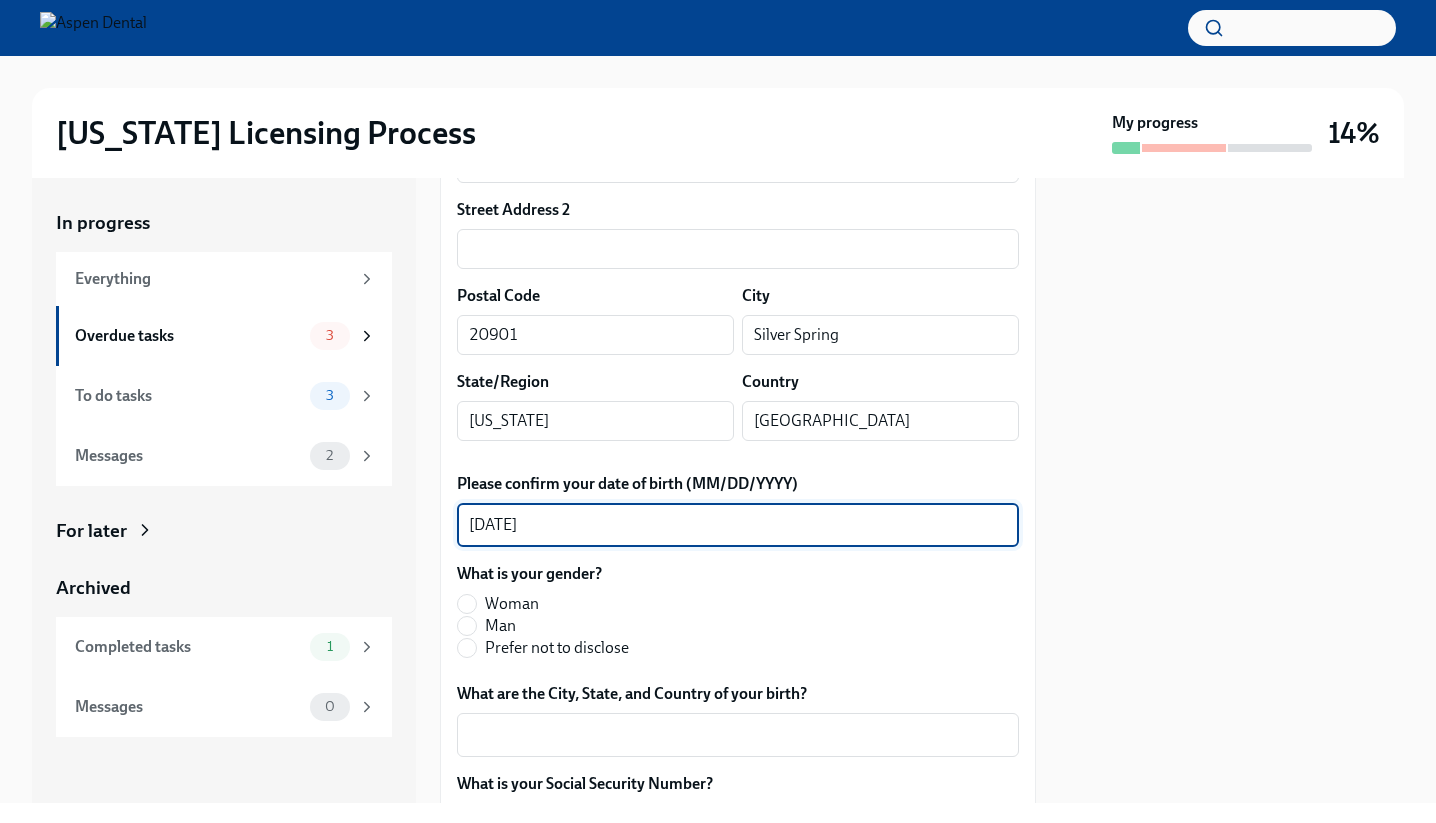scroll, scrollTop: 591, scrollLeft: 0, axis: vertical 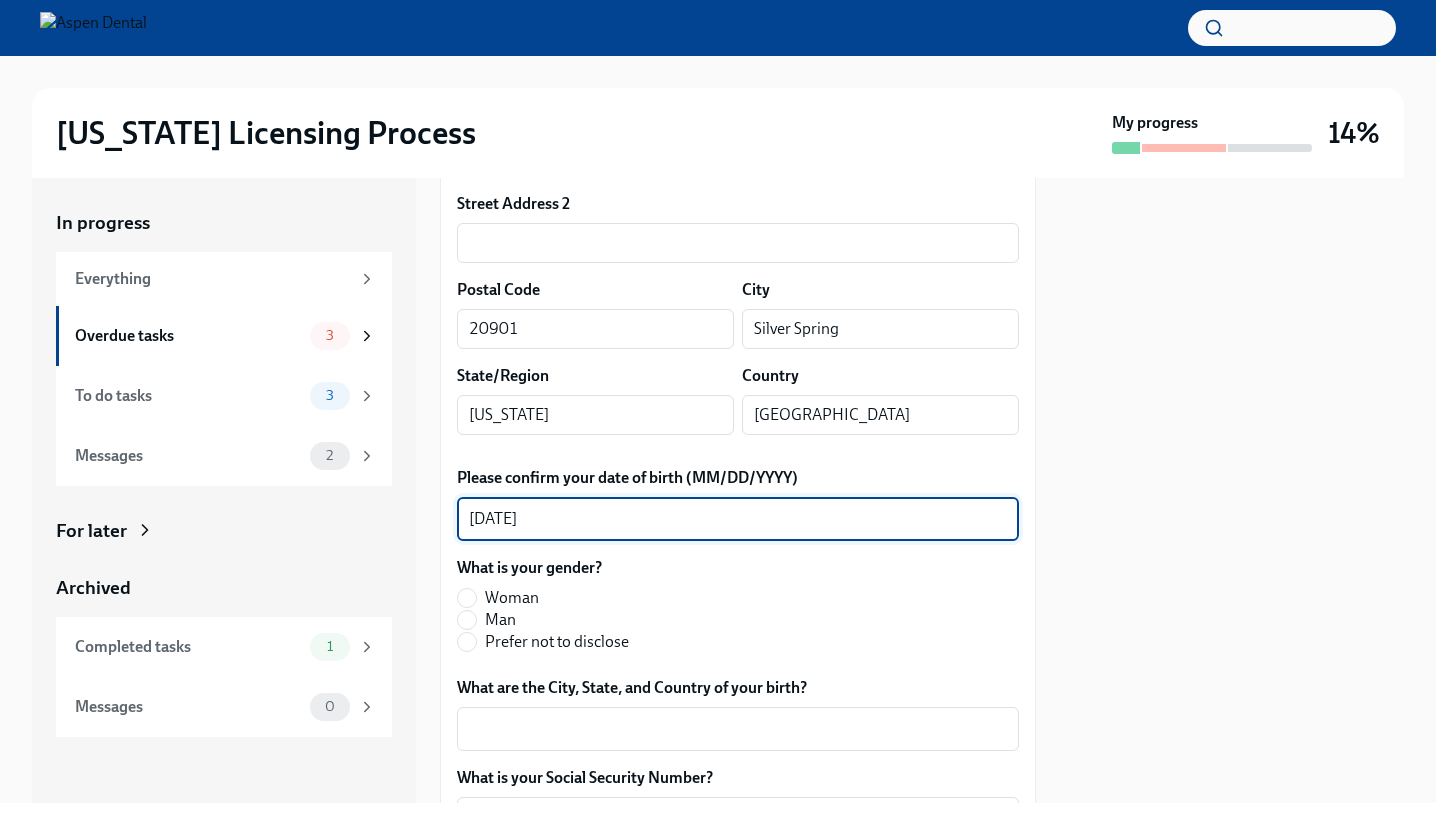 type on "[DATE]" 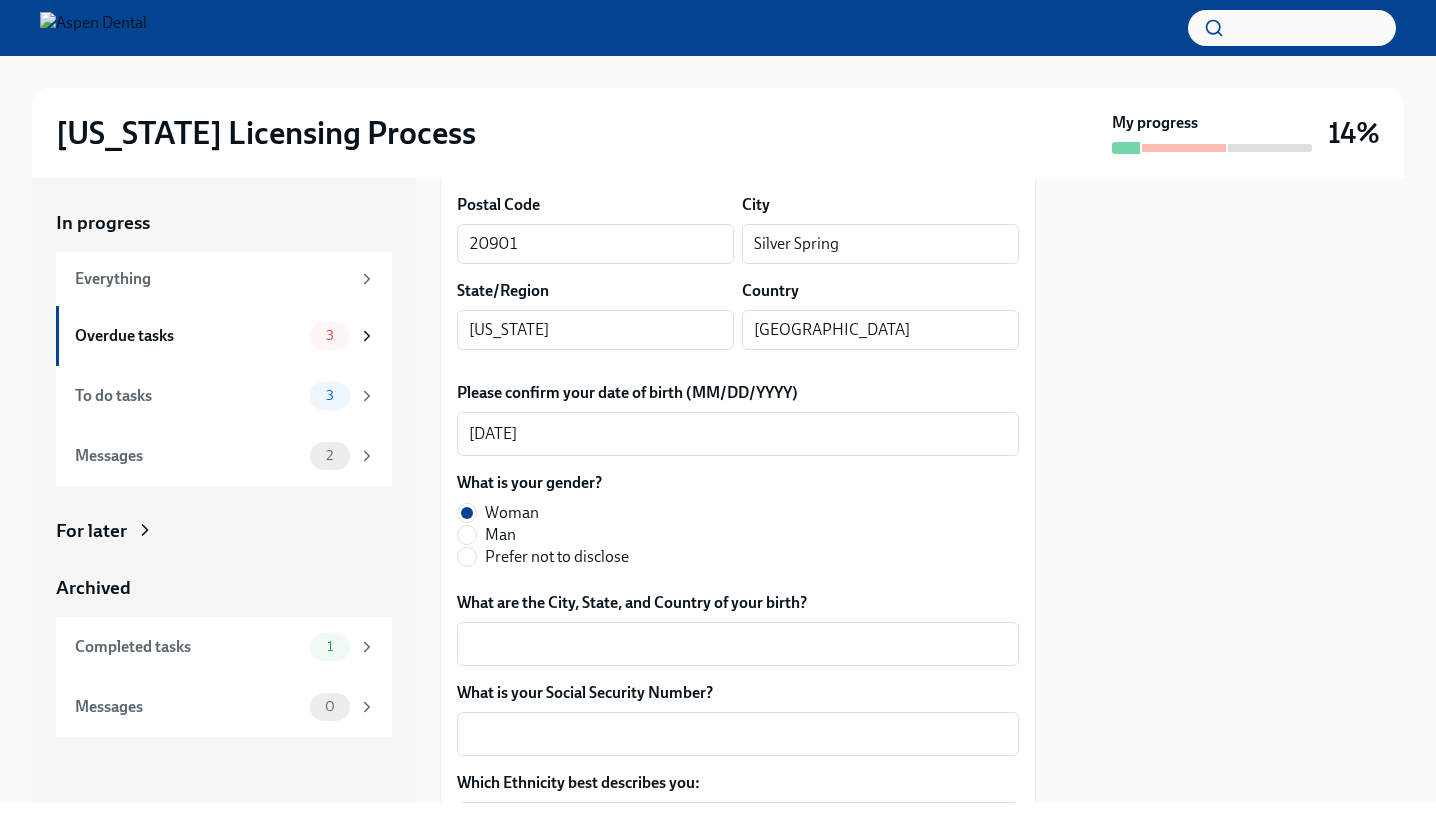 scroll, scrollTop: 694, scrollLeft: 0, axis: vertical 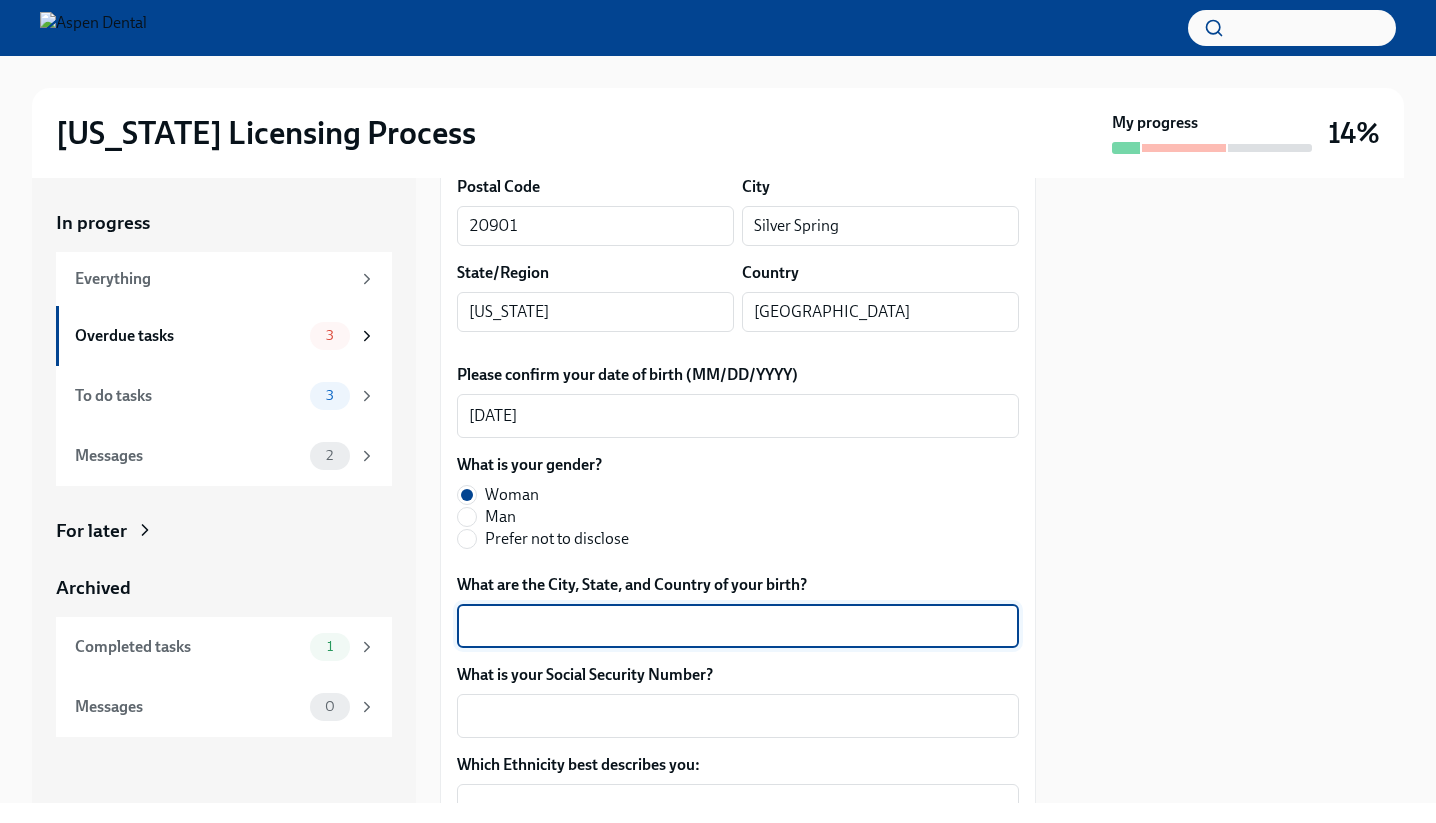click on "What are the City, State, and Country of your birth?" at bounding box center (738, 626) 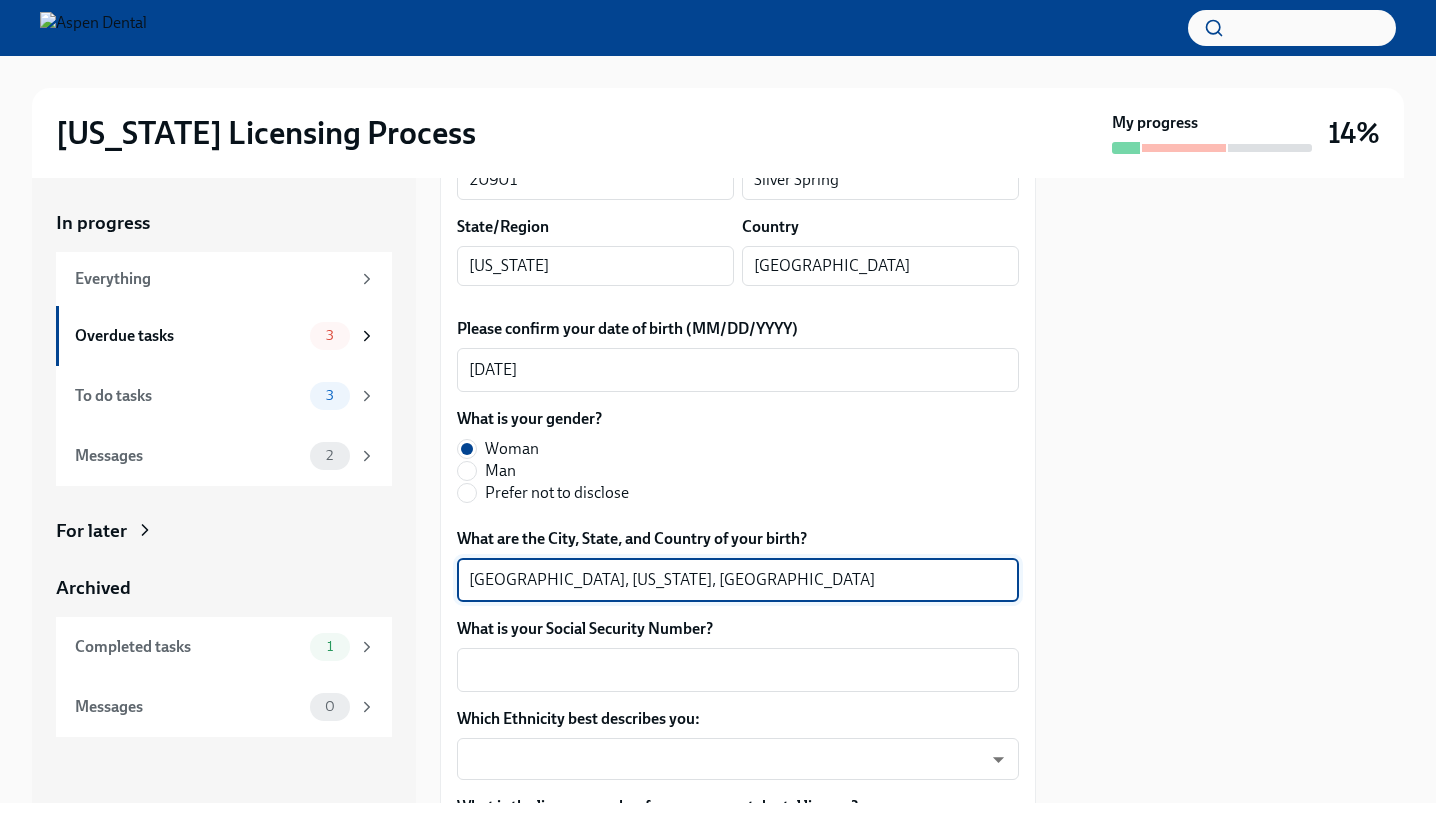 scroll, scrollTop: 752, scrollLeft: 0, axis: vertical 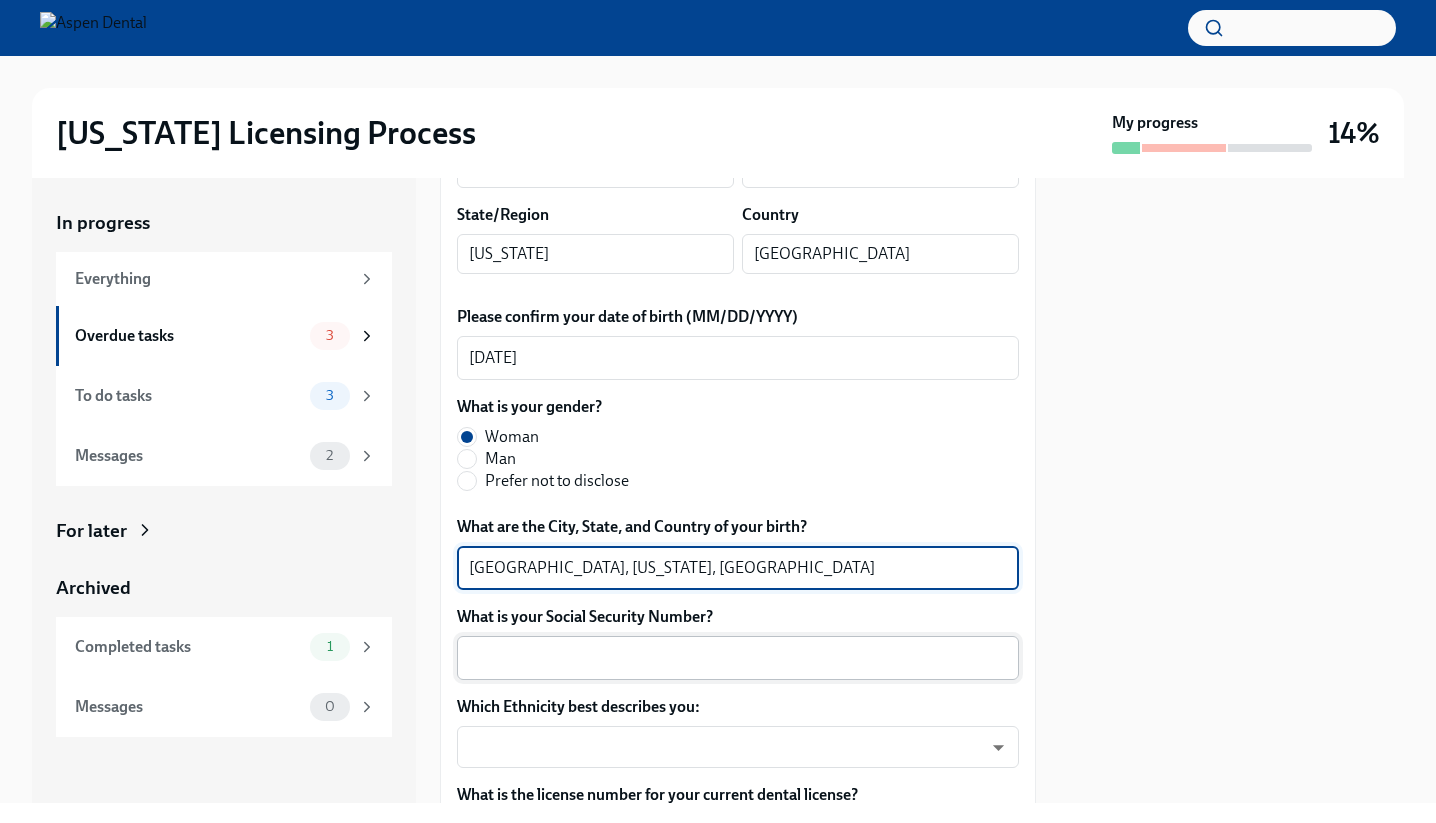 type on "[GEOGRAPHIC_DATA], [US_STATE], [GEOGRAPHIC_DATA]" 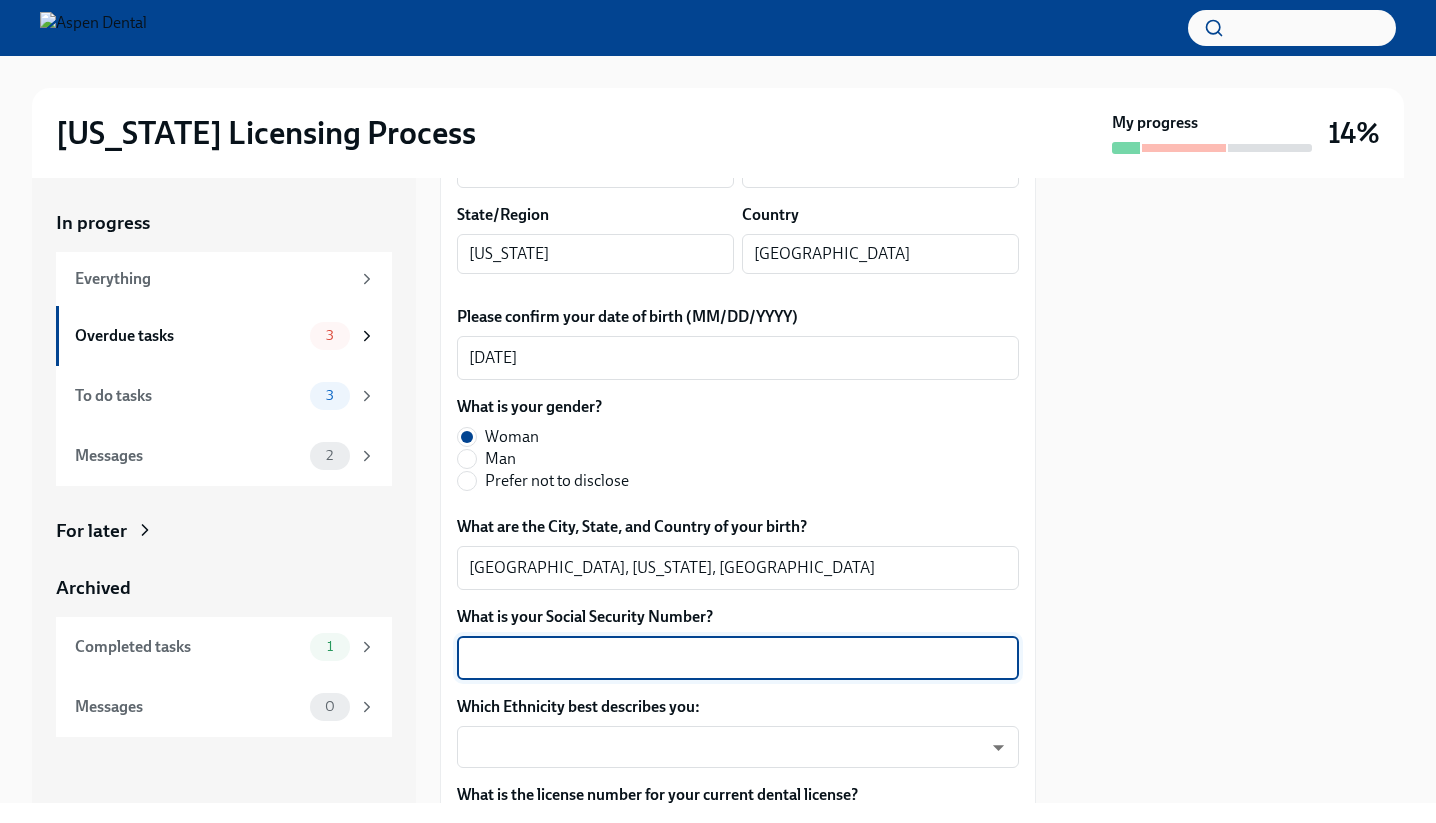 click on "What is your Social Security Number?" at bounding box center (738, 658) 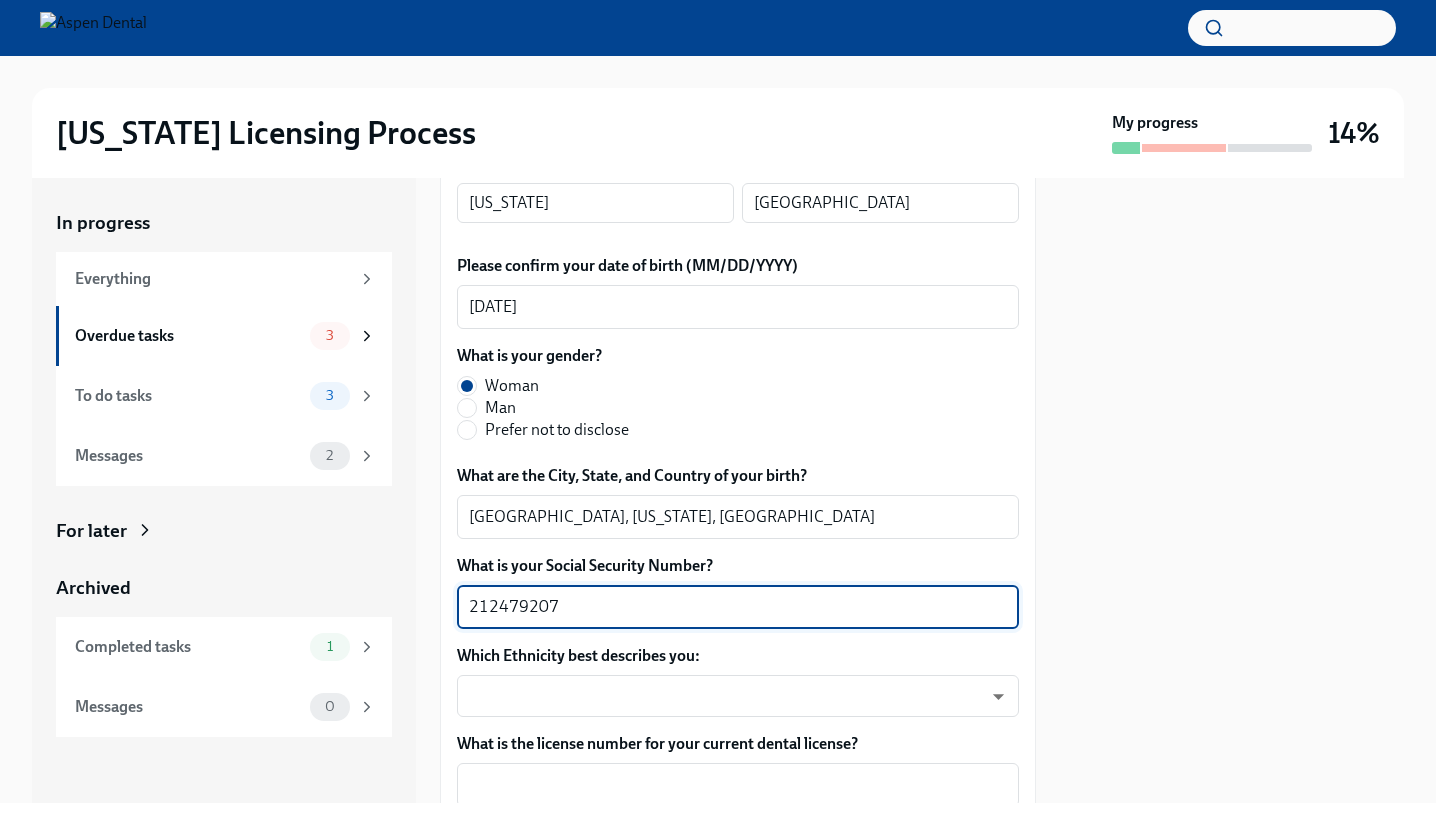 scroll, scrollTop: 807, scrollLeft: 0, axis: vertical 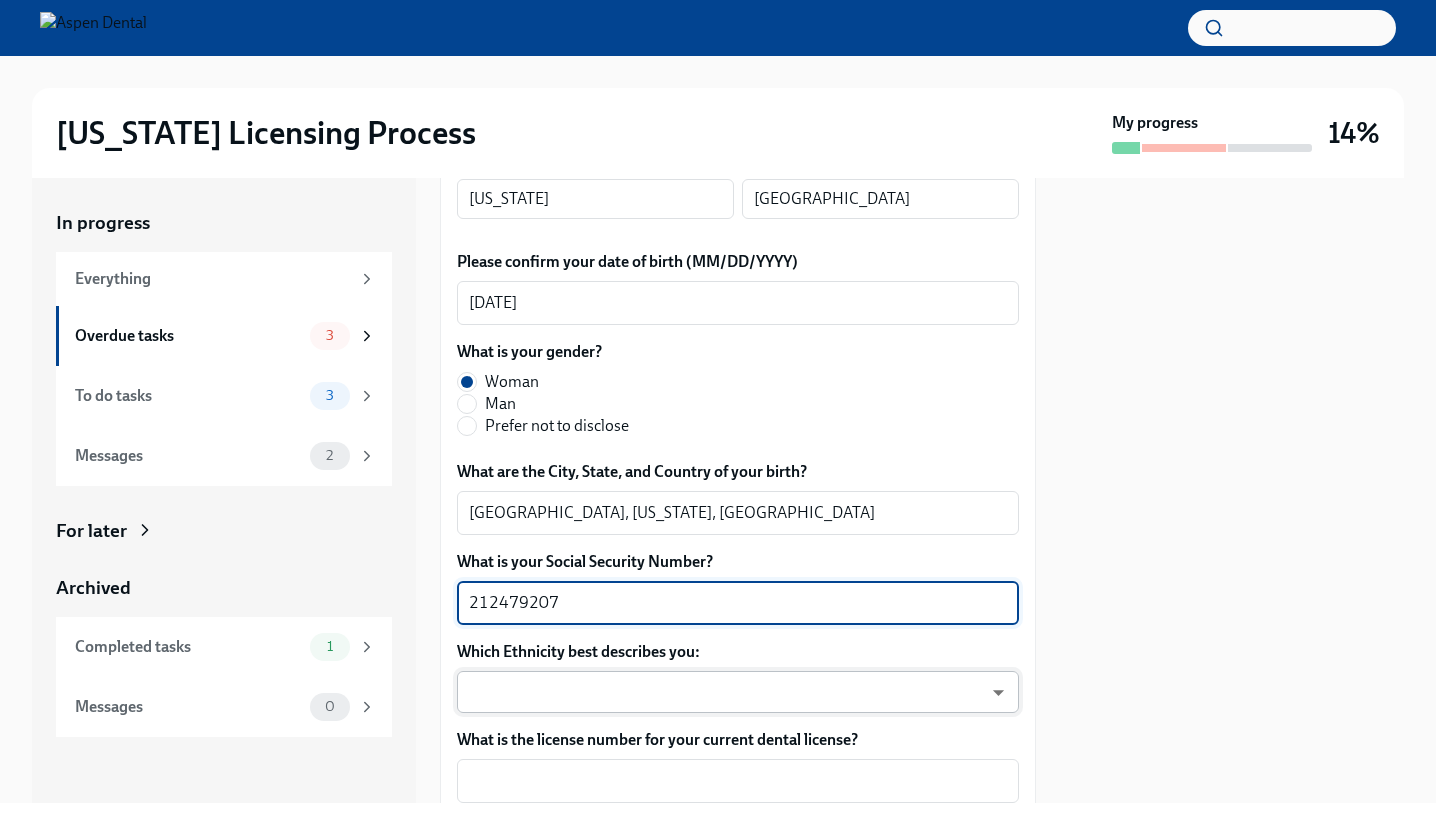 type on "212479207" 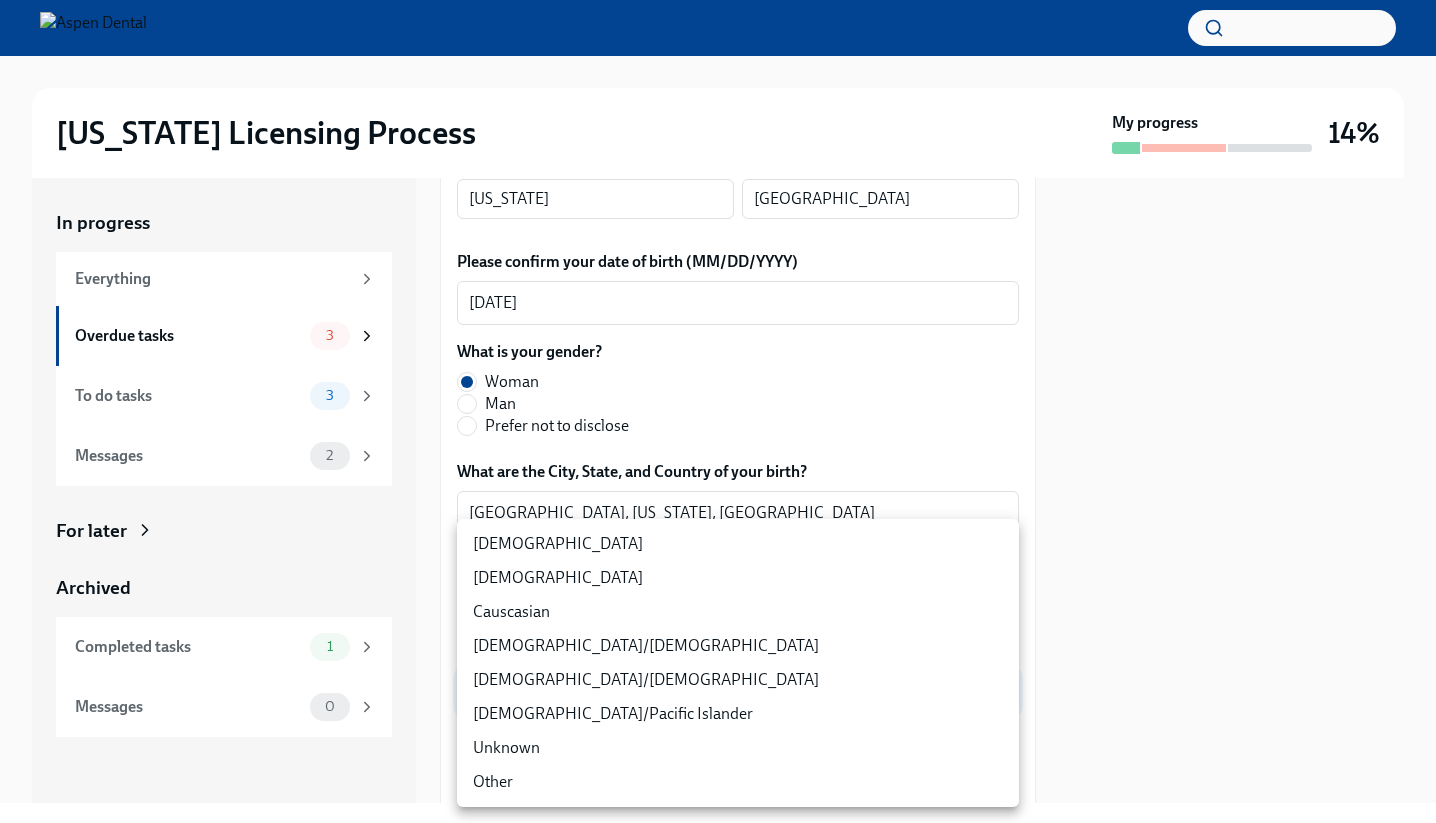 click on "[US_STATE] Licensing Process My progress 14% In progress Everything Overdue tasks 3 To do tasks 3 Messages 2 For later Archived Completed tasks 1 Messages 0 Provide us with some extra info for the [US_STATE] state application Overdue Due  [DATE] Your tailored to-do list for [US_STATE] licensing process Thanks for providing that extra information, [PERSON_NAME].
Below you'll find your tailored to-do list... We will fill out the [US_STATE] State Application Form on your behalf – we'll just need a little extra information!
We will contact you when it's time to review and submit the application. Please confirm your full name, as you'd like it to appear on the dental license [PERSON_NAME] x ​ Please confirm your current postal address Street Address [GEOGRAPHIC_DATA][STREET_ADDRESS] Address 2 ​ Postal Code [GEOGRAPHIC_DATA] Silver Spring ​ State/Region [US_STATE] ​ Country [GEOGRAPHIC_DATA] ​ Please confirm your date of birth (MM/DD/YYYY) [DEMOGRAPHIC_DATA] x ​ What is your gender? [DEMOGRAPHIC_DATA] Man x ​ 212479207 x x" at bounding box center (718, 411) 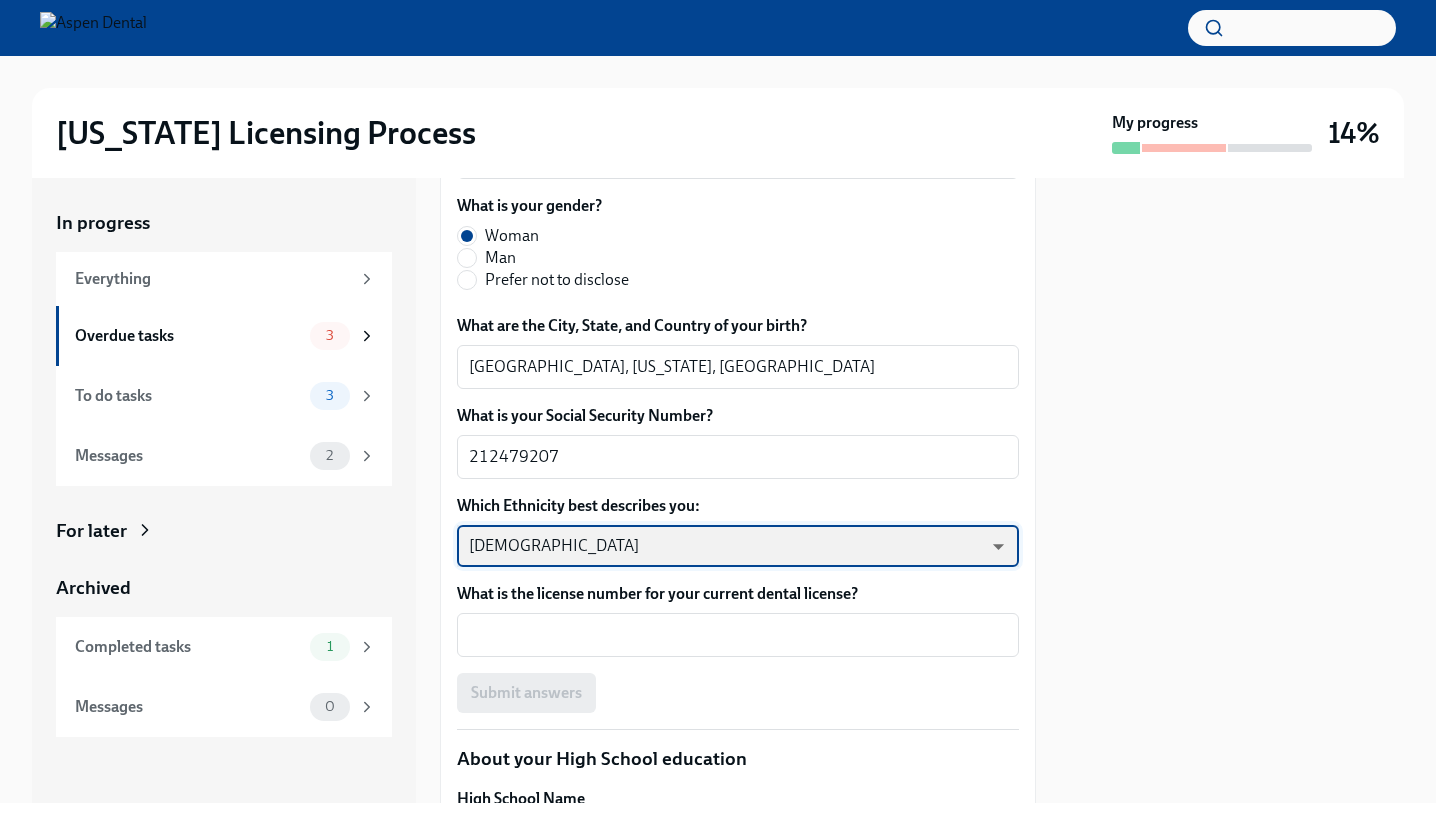 scroll, scrollTop: 960, scrollLeft: 0, axis: vertical 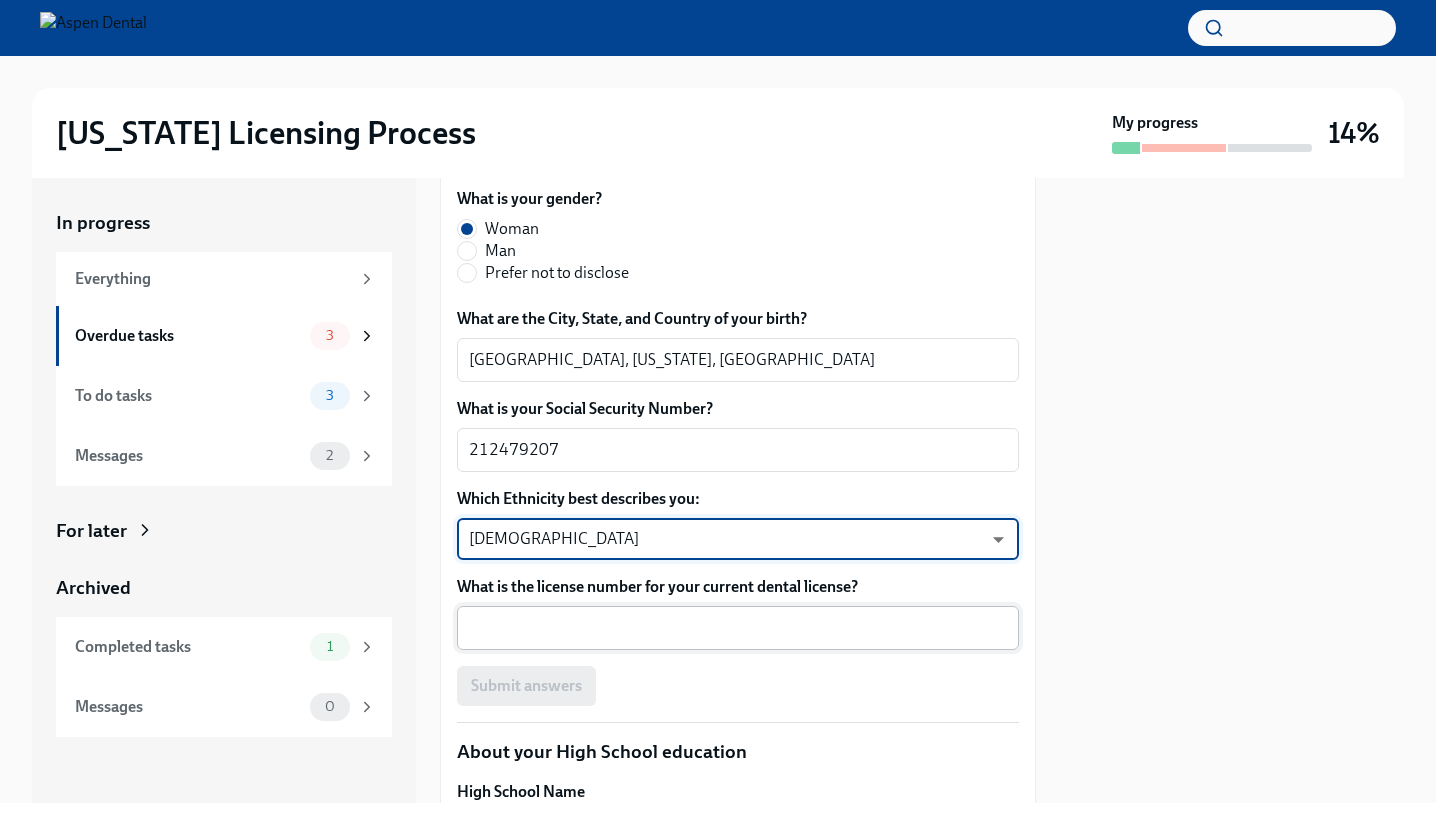click on "What is the license number for your current dental license?" at bounding box center (738, 628) 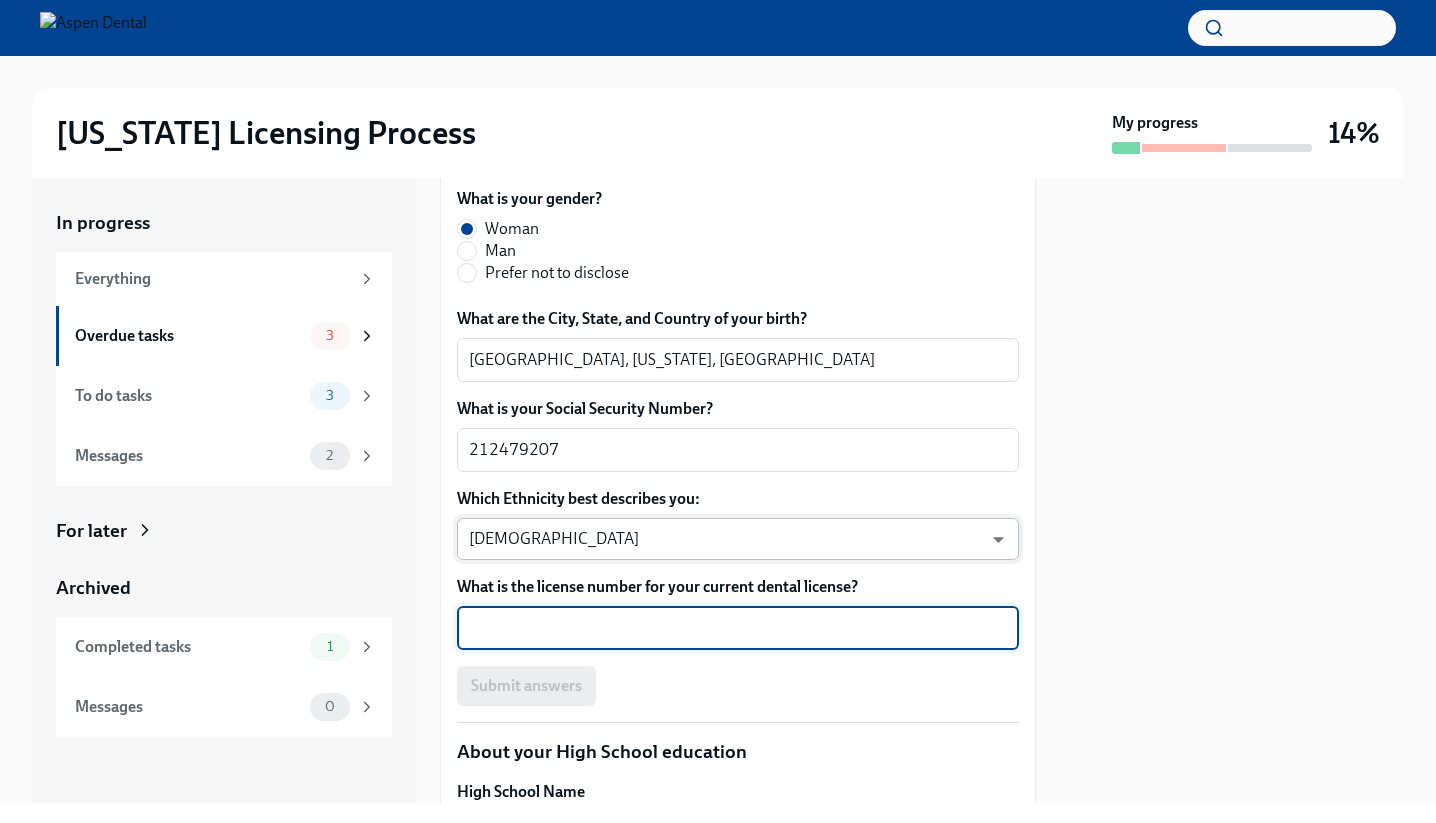 paste on "0401419588" 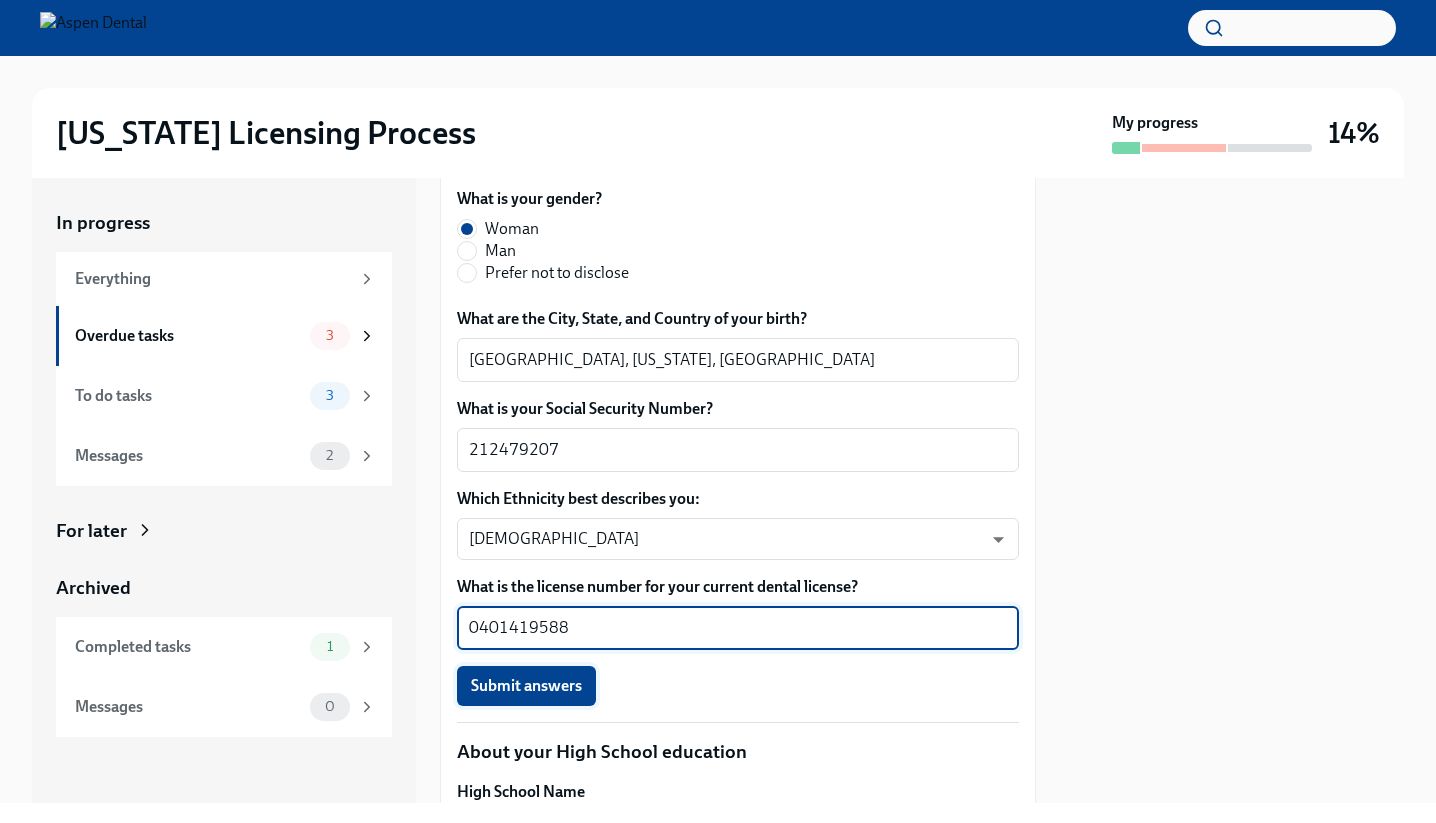 type on "0401419588" 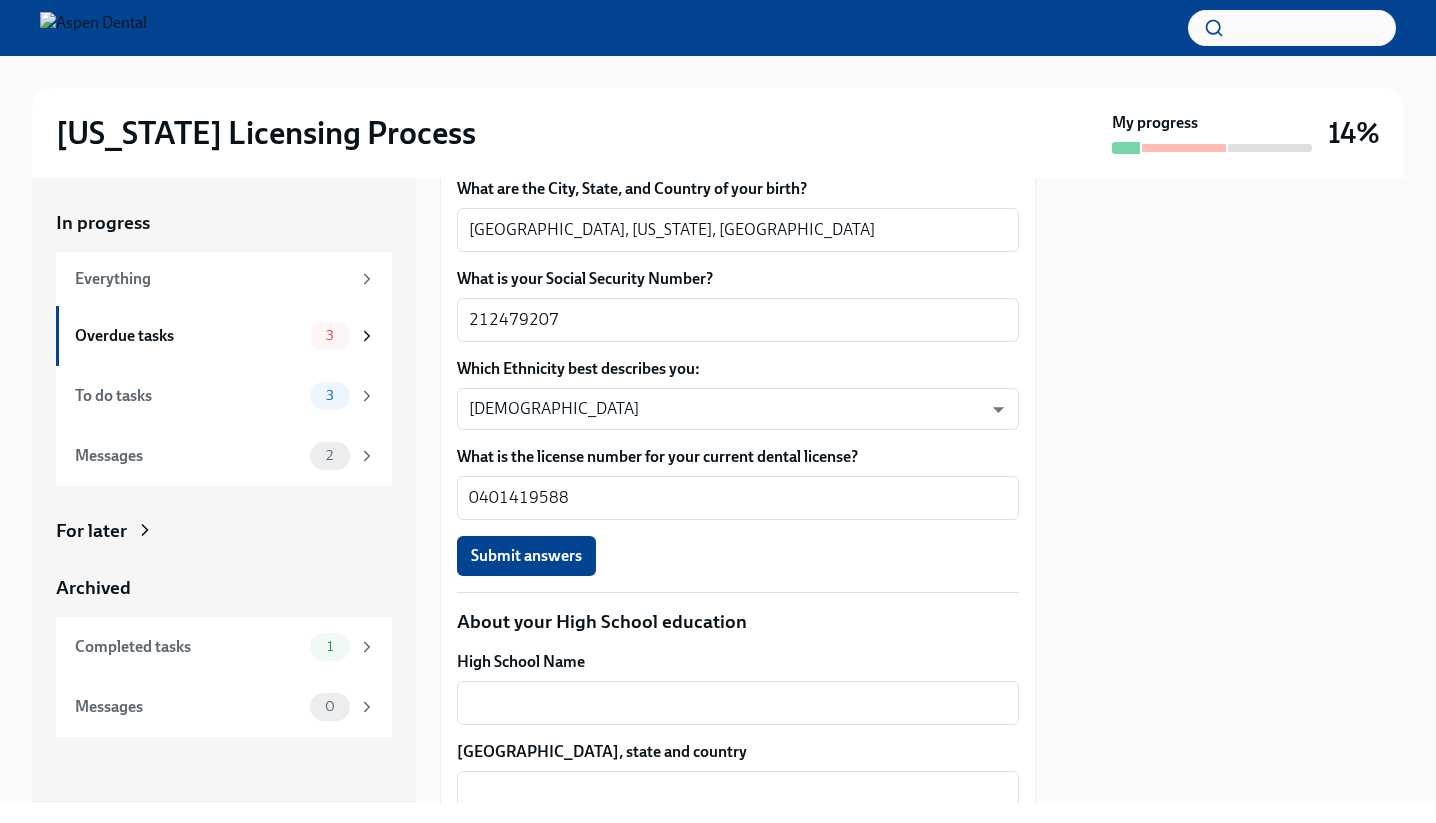 scroll, scrollTop: 1096, scrollLeft: 0, axis: vertical 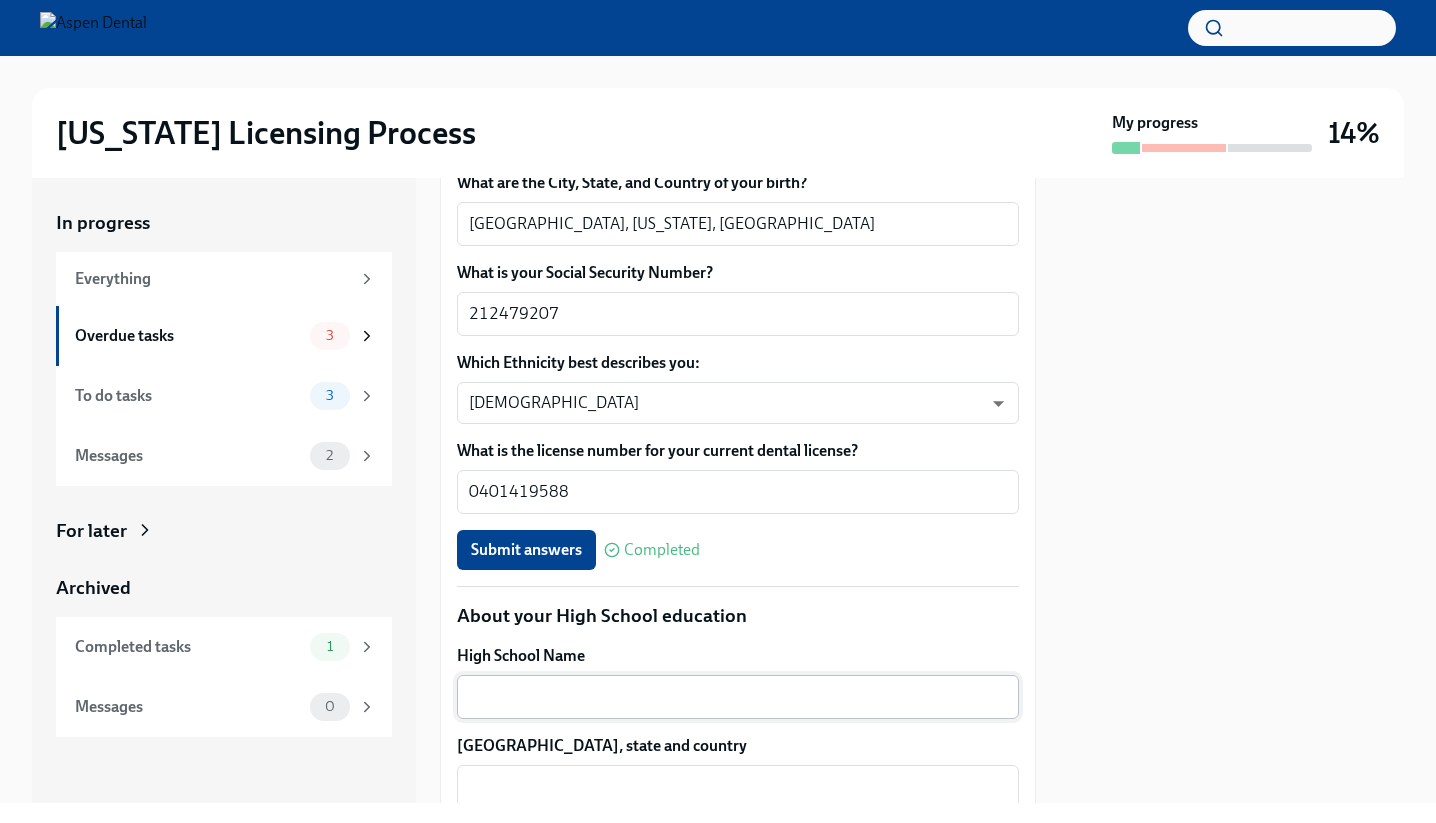 click on "x ​" at bounding box center (738, 697) 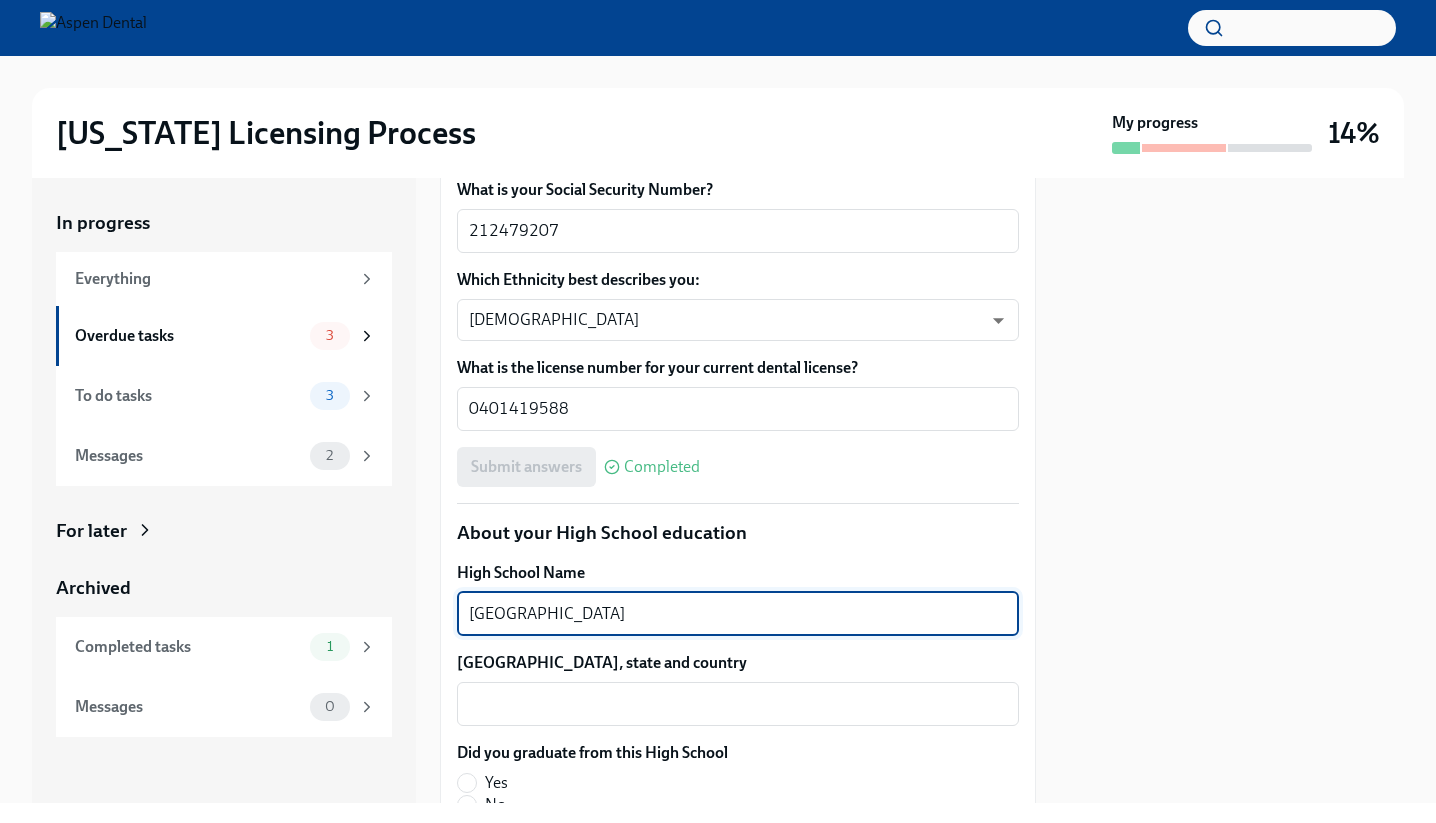 scroll, scrollTop: 1182, scrollLeft: 0, axis: vertical 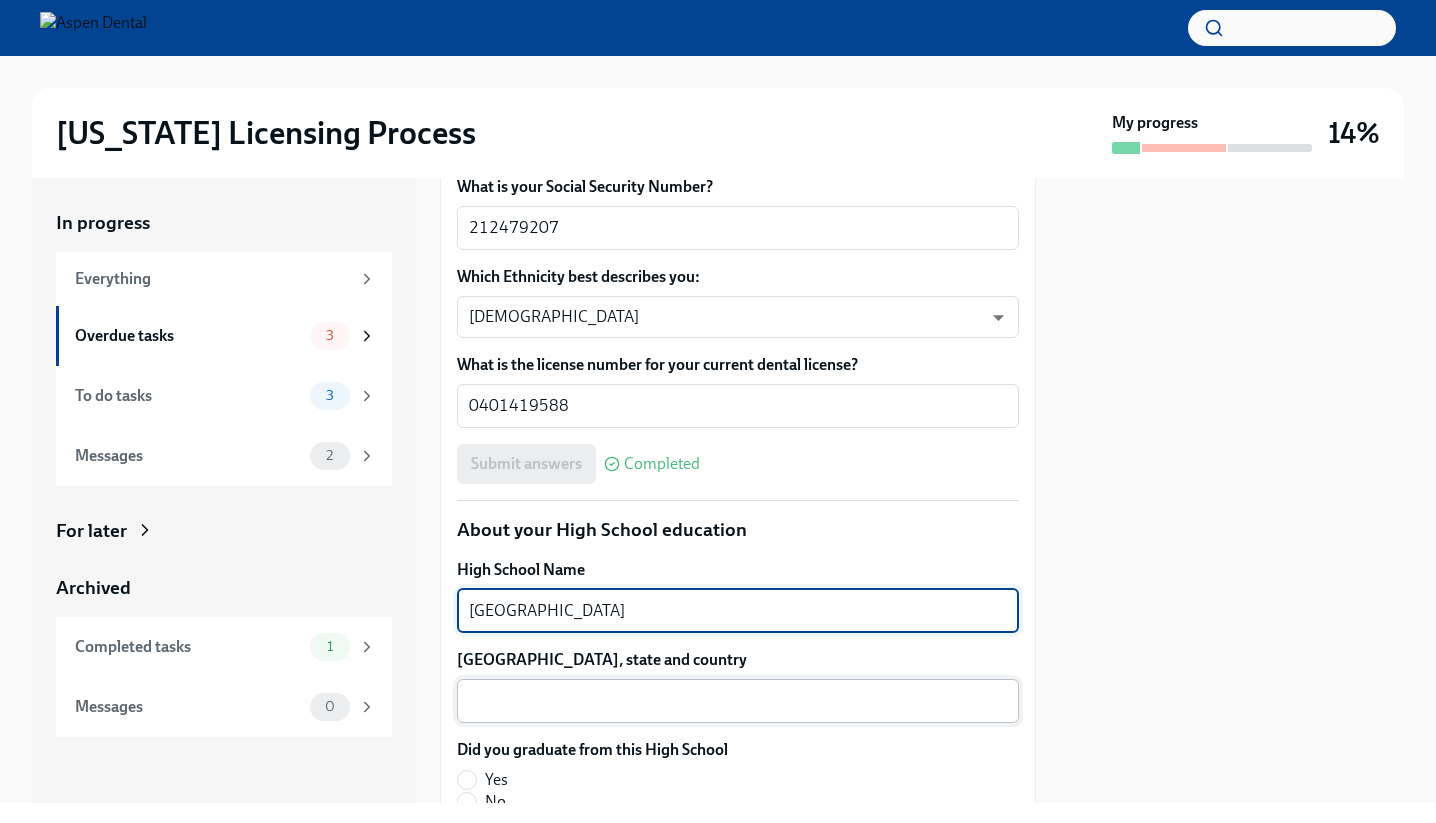 type on "[GEOGRAPHIC_DATA]" 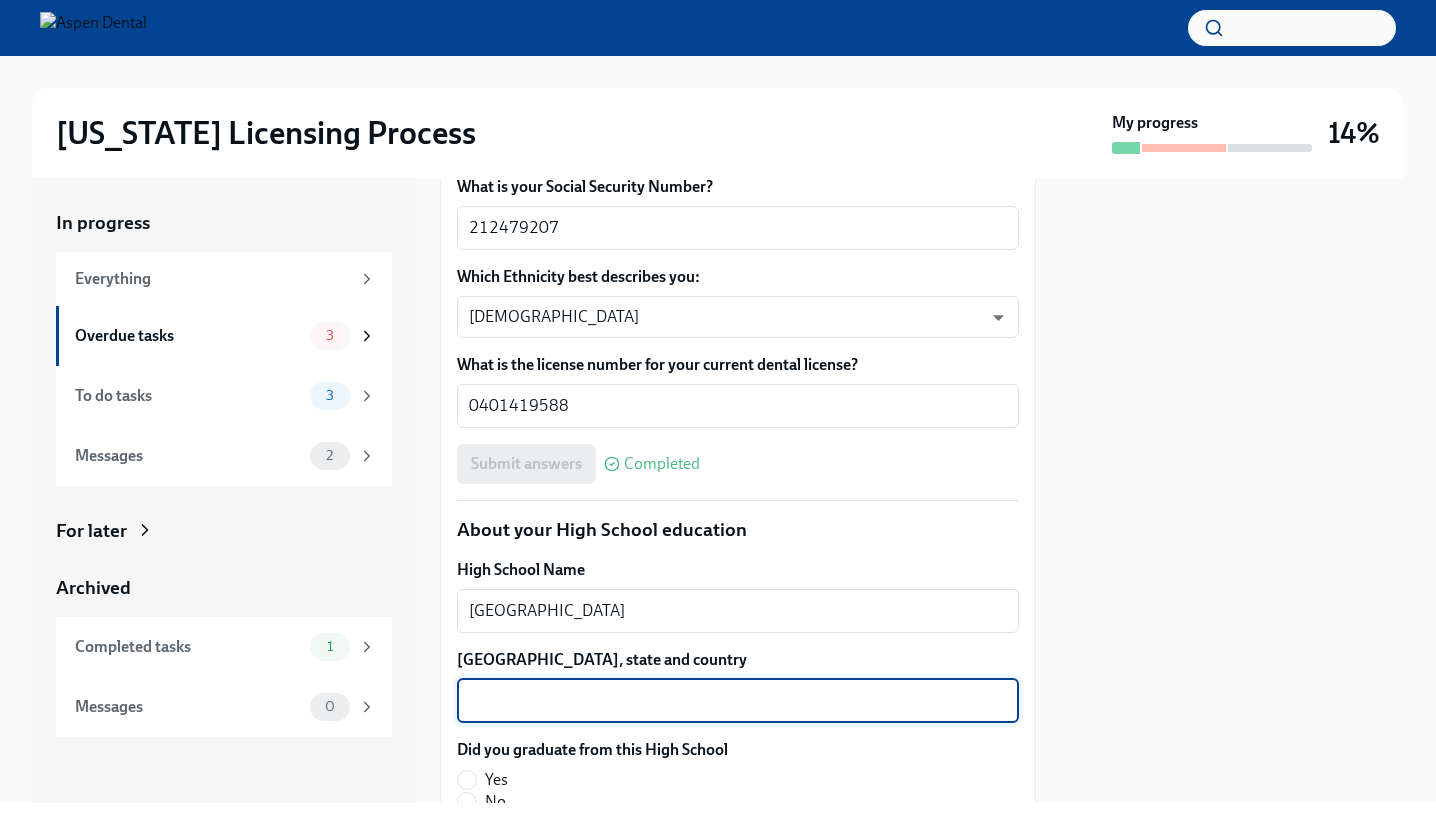 click on "[GEOGRAPHIC_DATA], state and country" at bounding box center (738, 701) 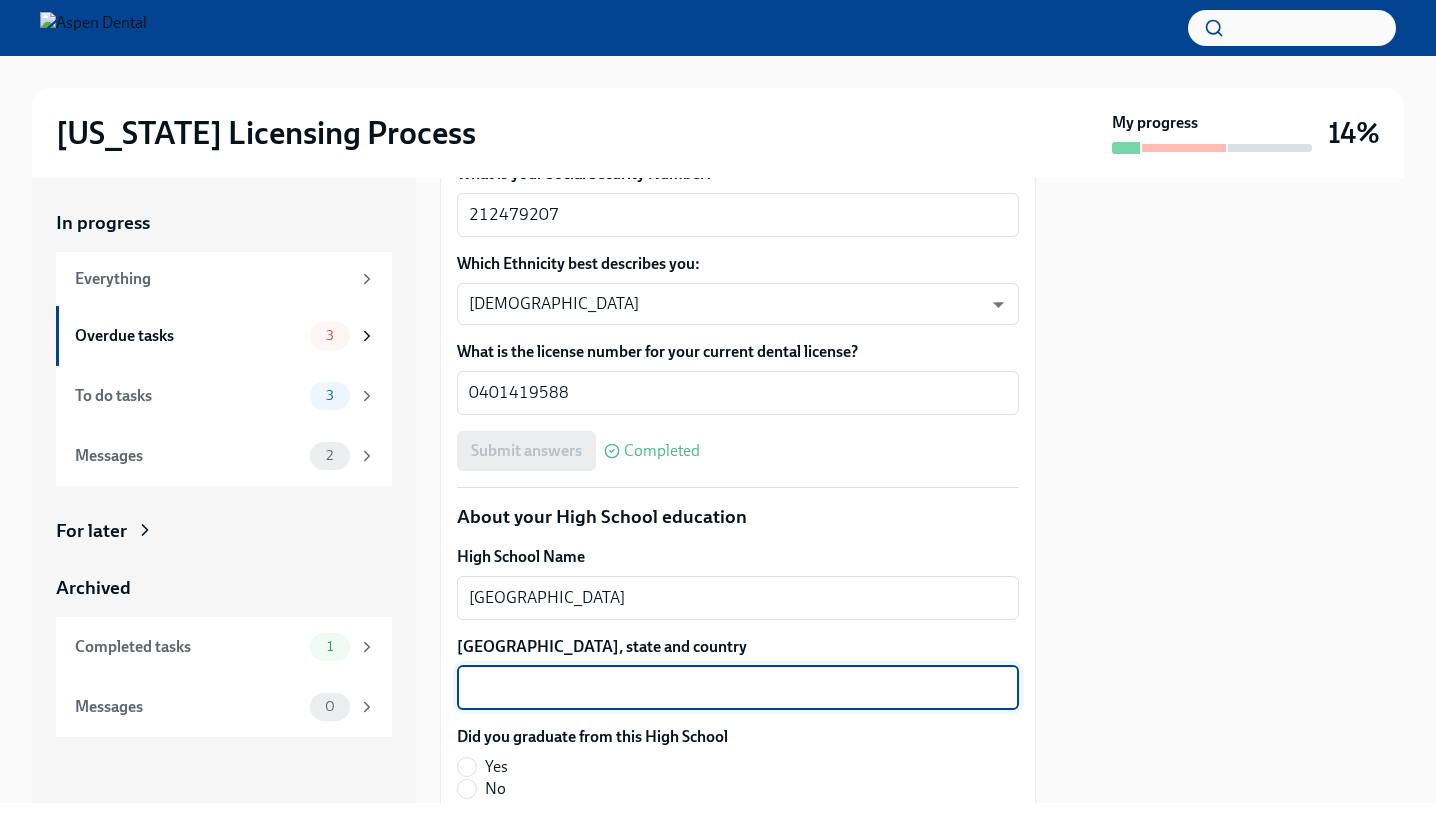 scroll, scrollTop: 1197, scrollLeft: 0, axis: vertical 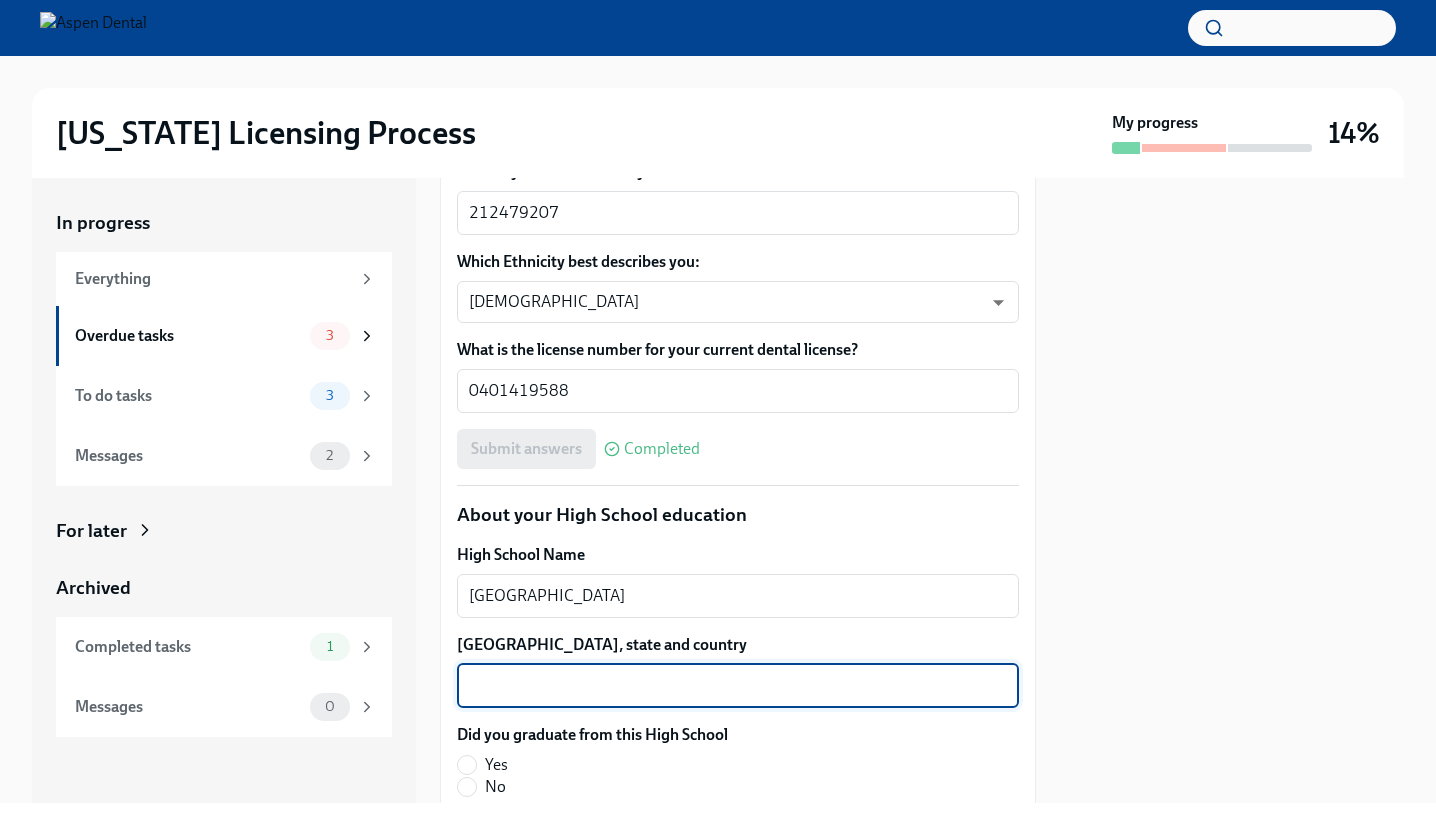 type on "C" 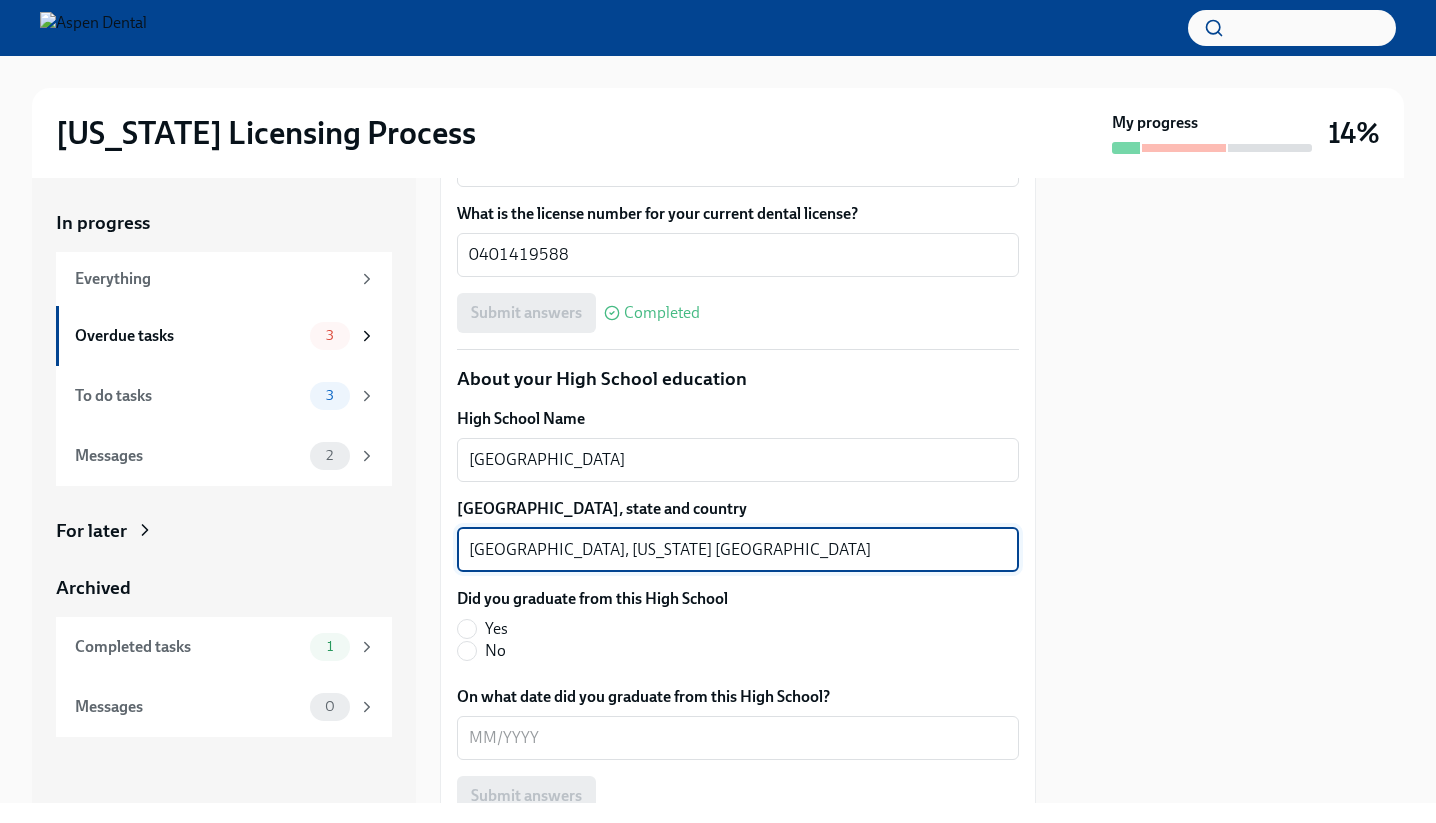 scroll, scrollTop: 1336, scrollLeft: 0, axis: vertical 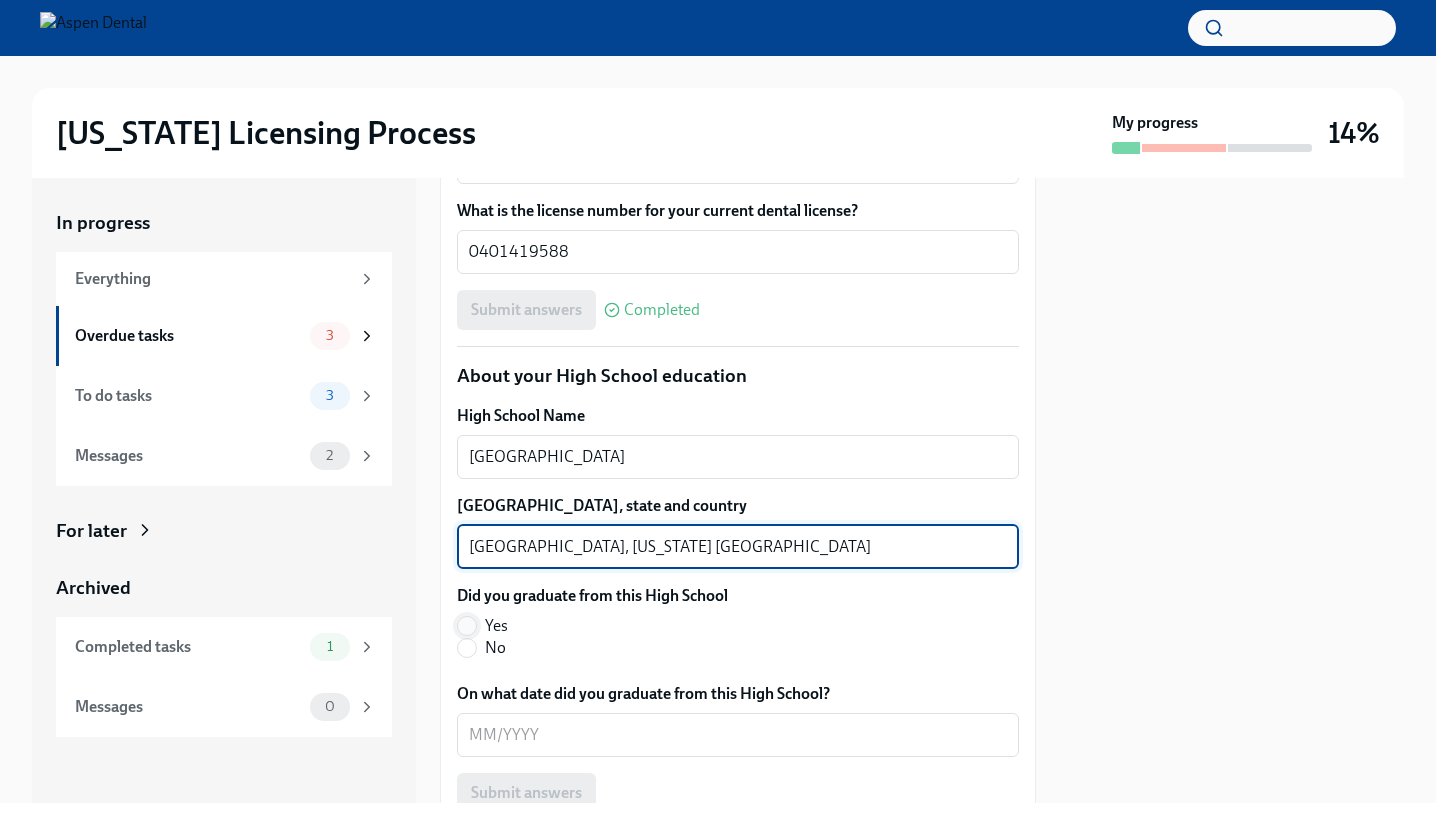 type on "[GEOGRAPHIC_DATA], [US_STATE] [GEOGRAPHIC_DATA]" 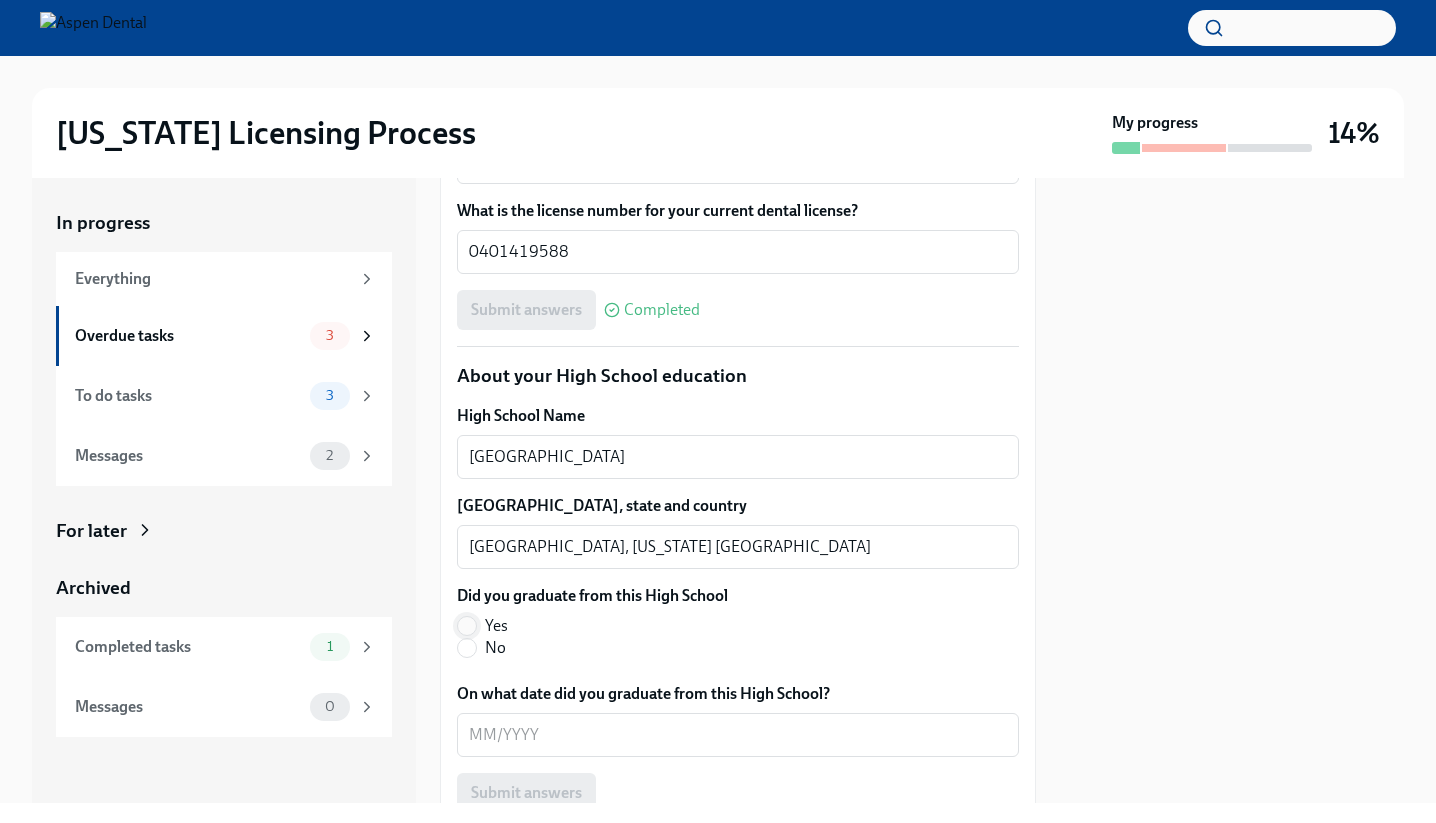 click on "Yes" at bounding box center (467, 626) 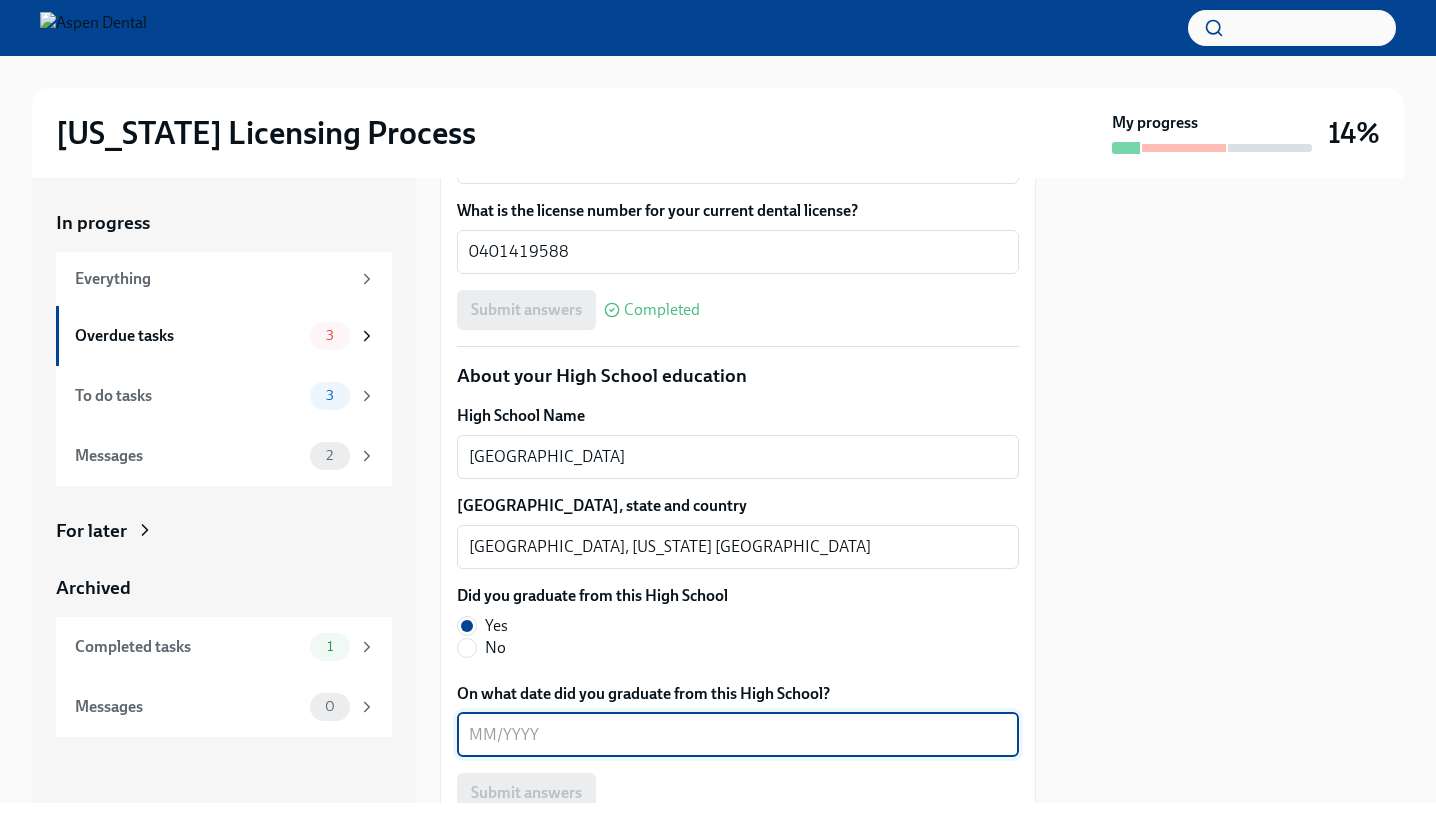 click on "On what date did you graduate from this High School?" at bounding box center (738, 735) 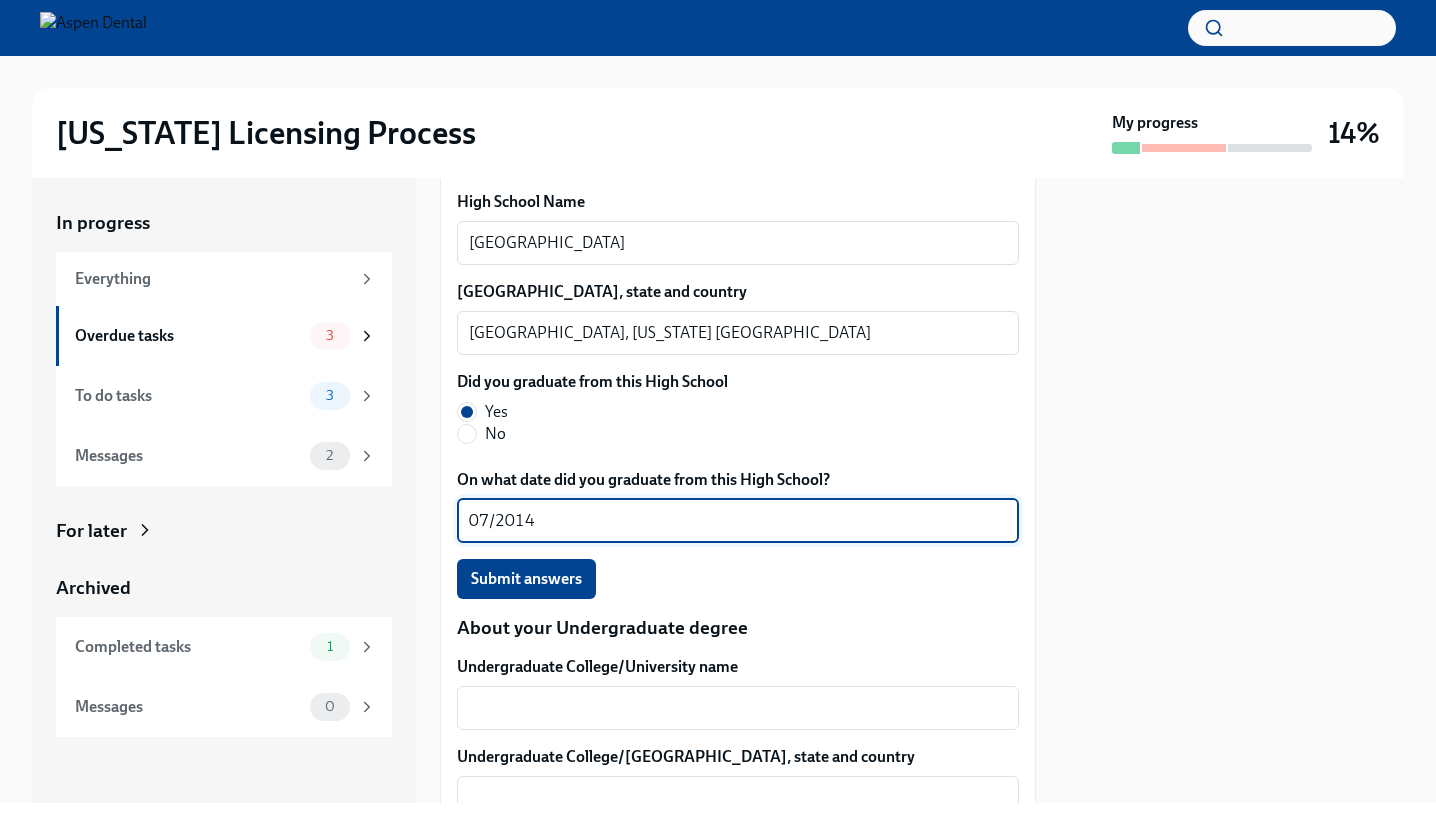 scroll, scrollTop: 1561, scrollLeft: 0, axis: vertical 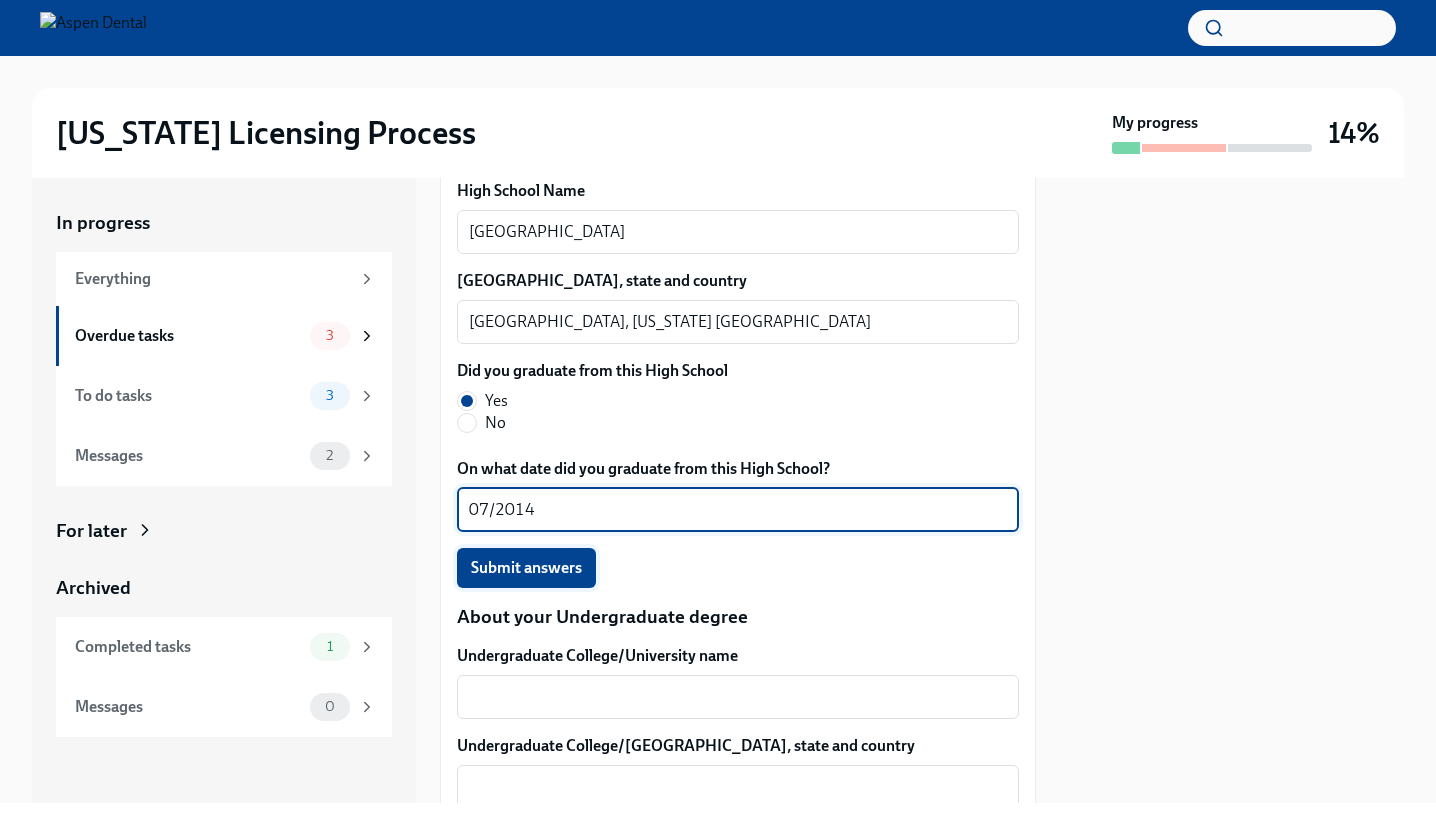 type on "07/2014" 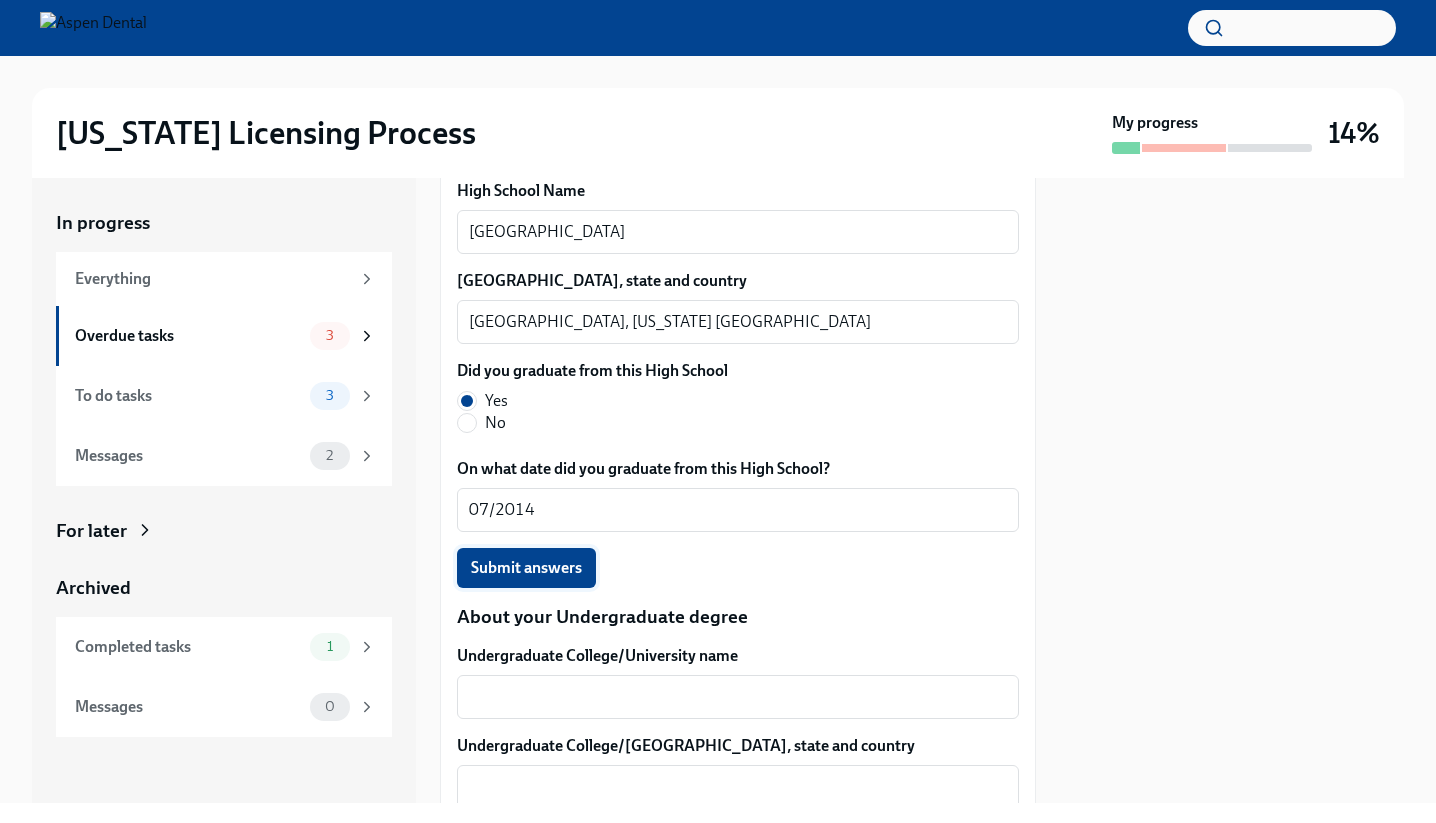 click on "Submit answers" at bounding box center [526, 568] 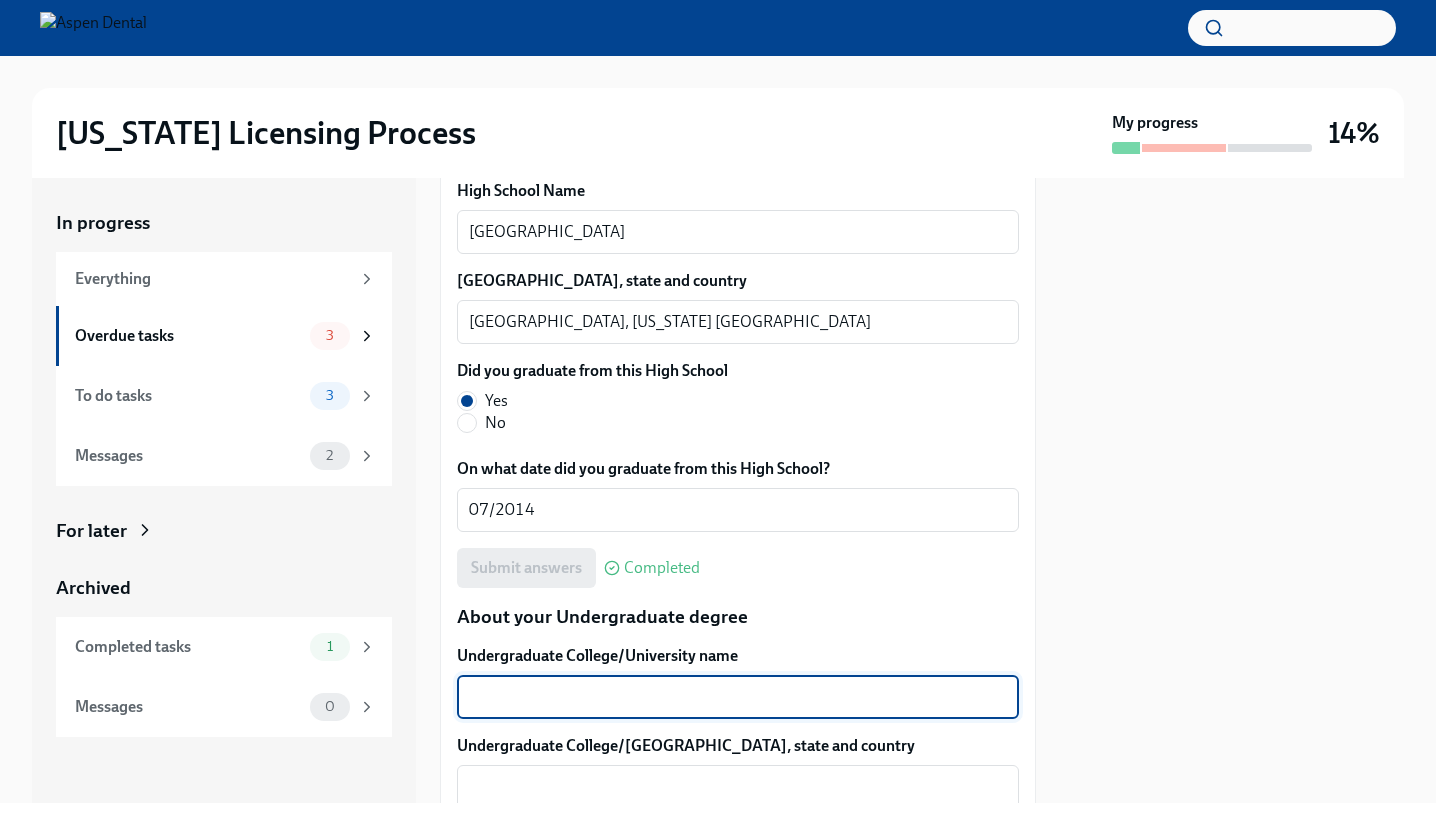 click on "Undergraduate College/University name" at bounding box center [738, 697] 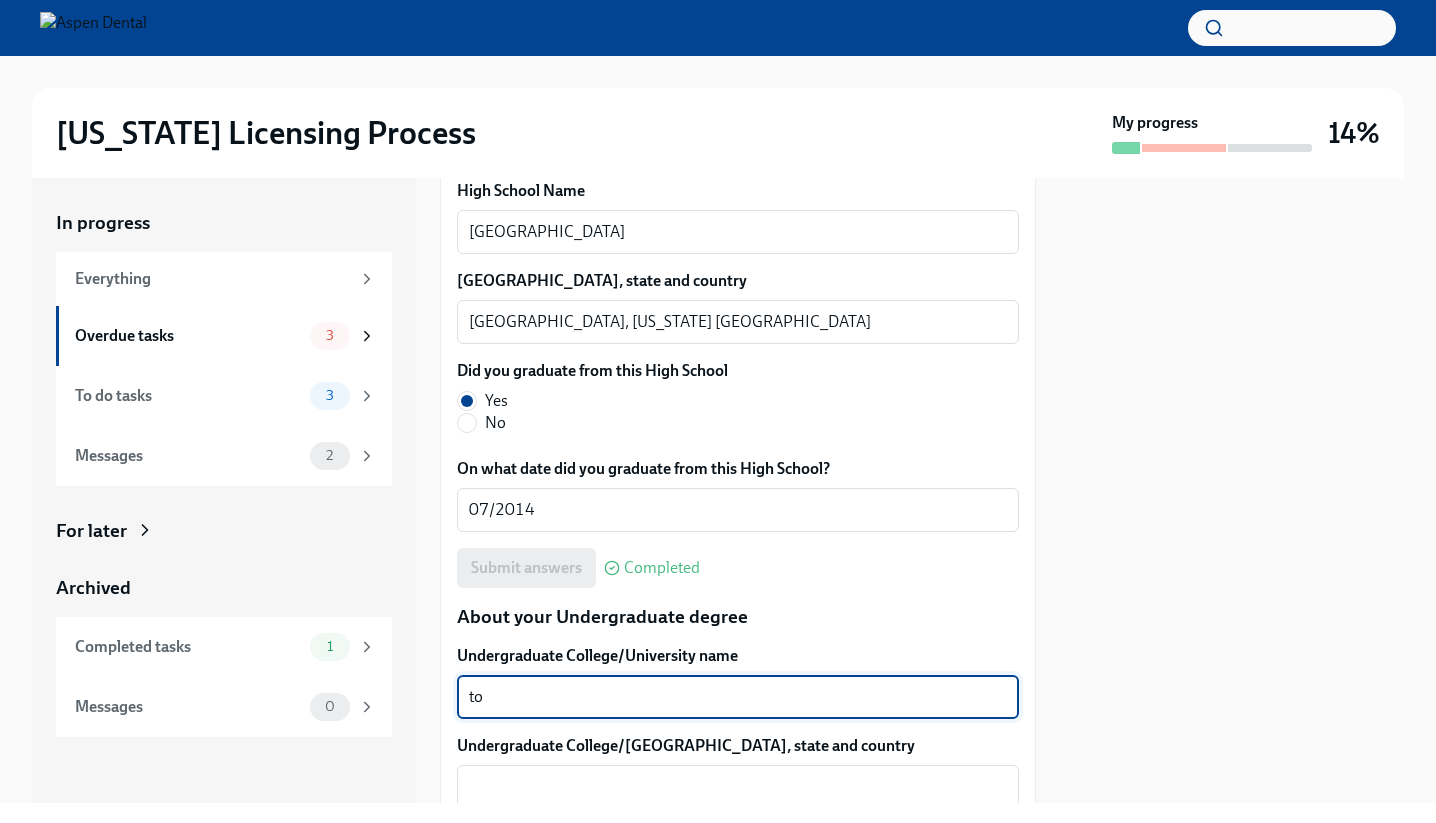 type on "t" 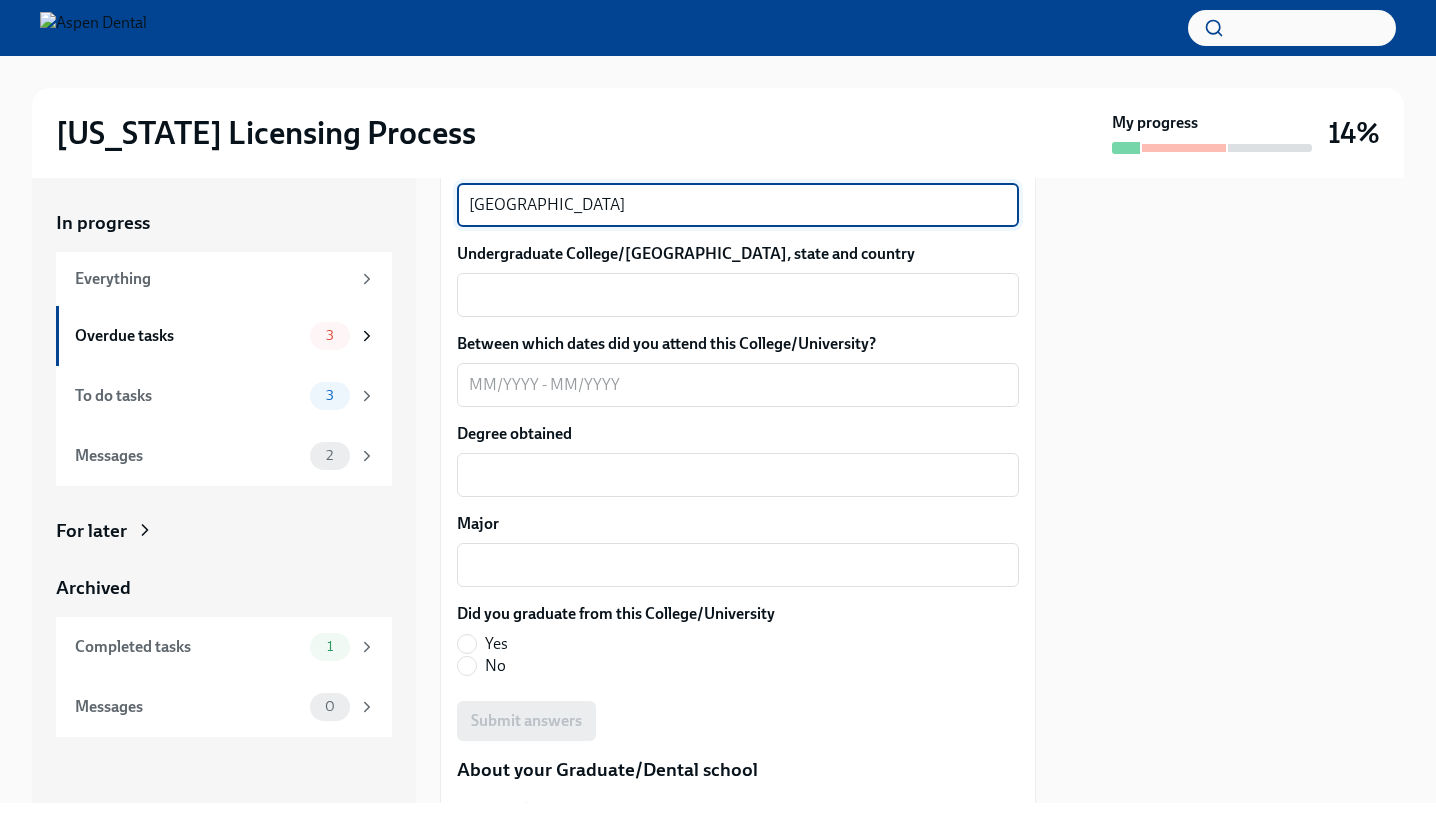 scroll, scrollTop: 2072, scrollLeft: 0, axis: vertical 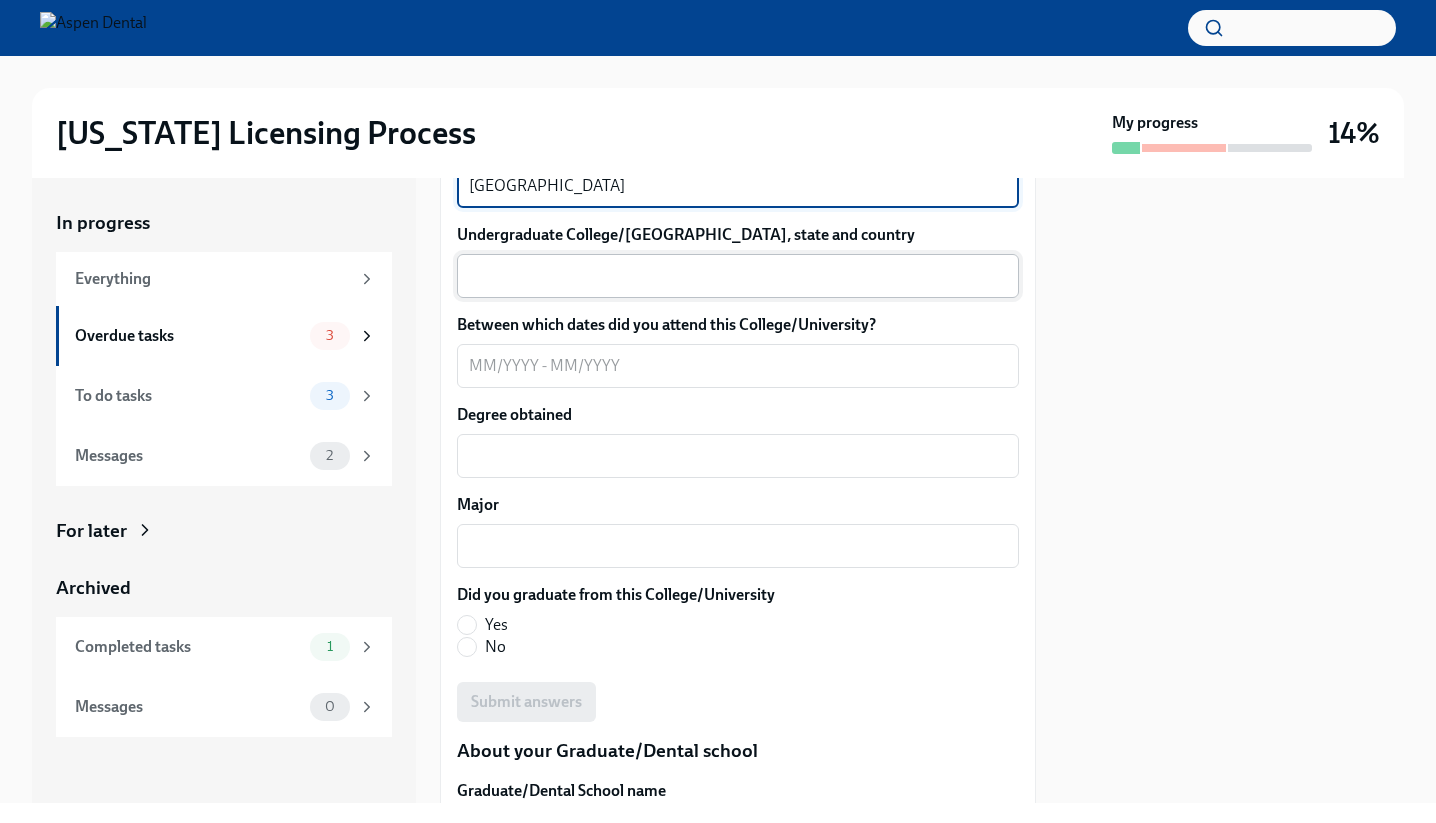 type on "[GEOGRAPHIC_DATA]" 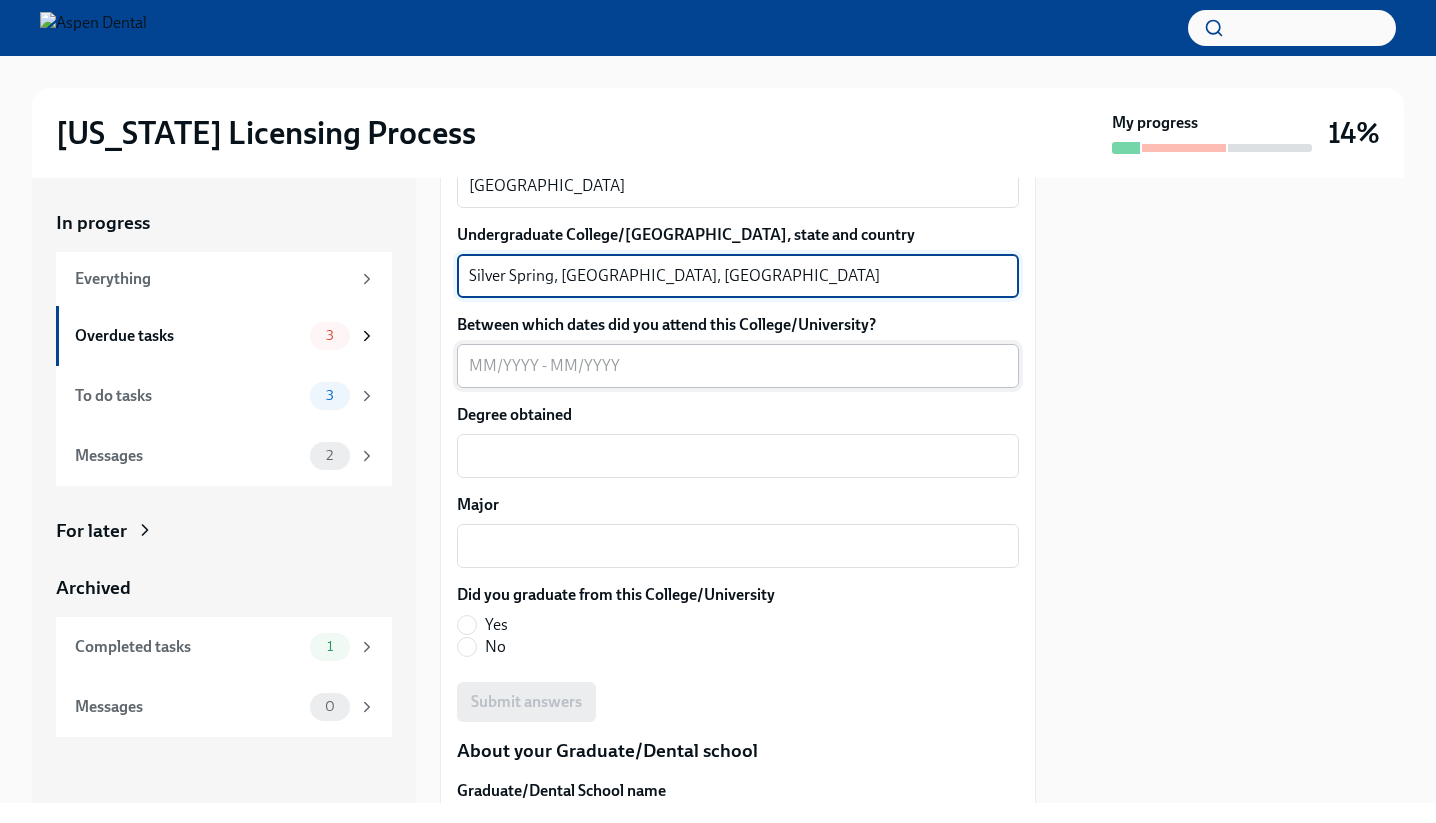type on "Silver Spring, [GEOGRAPHIC_DATA], [GEOGRAPHIC_DATA]" 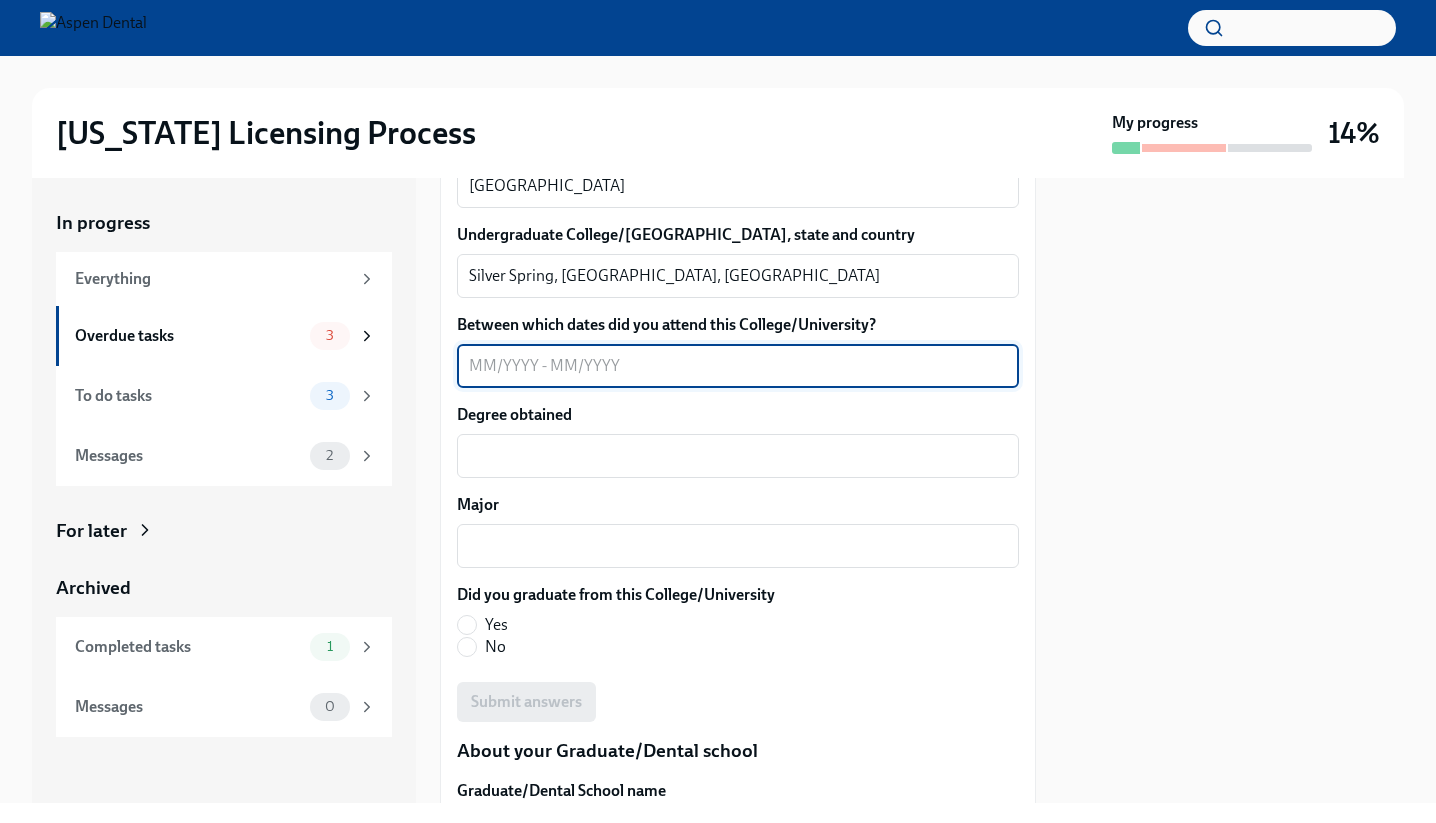 click on "Between which dates did you attend this College/University?" at bounding box center [738, 366] 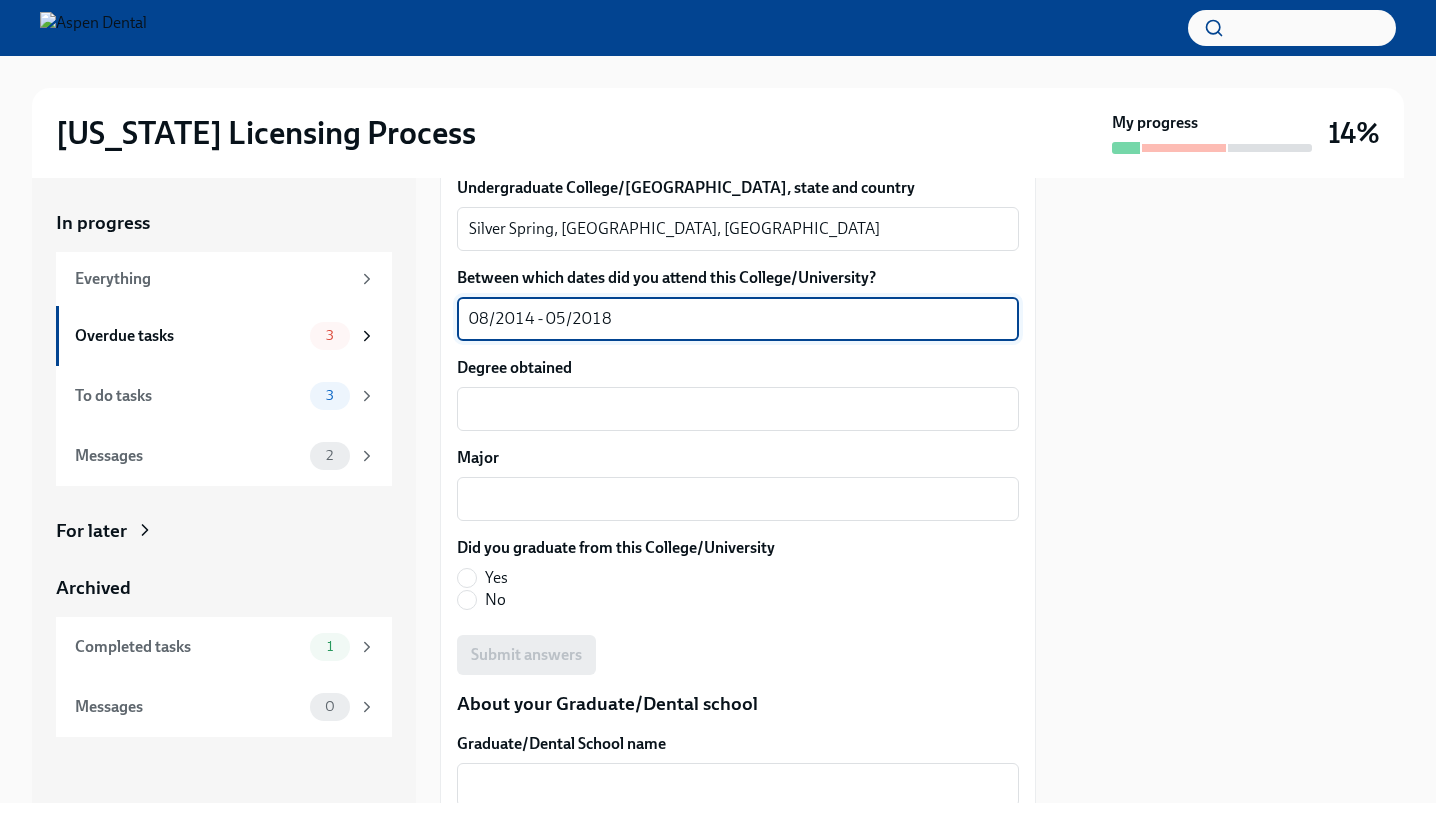 scroll, scrollTop: 2120, scrollLeft: 0, axis: vertical 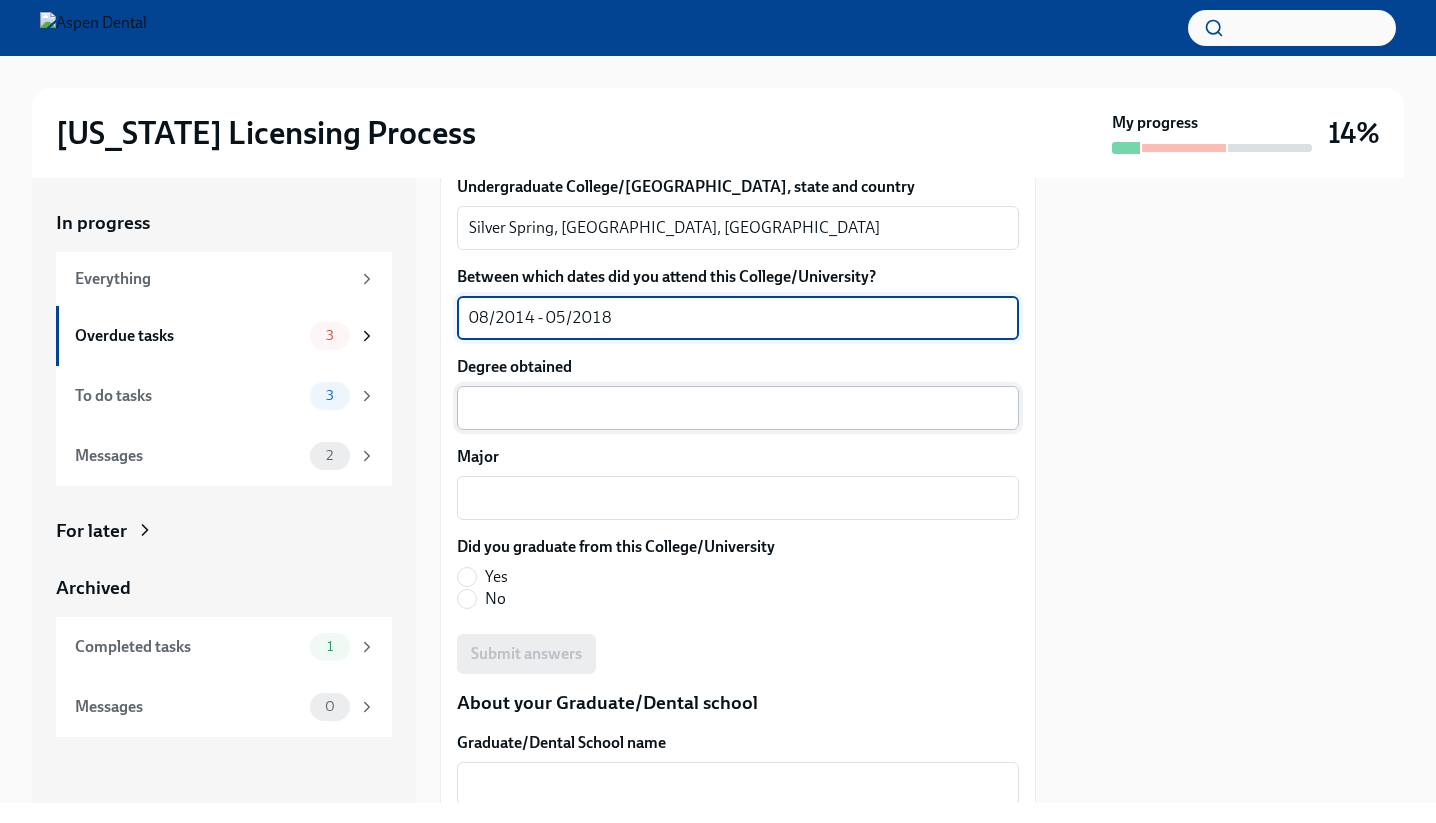 type on "08/2014 - 05/2018" 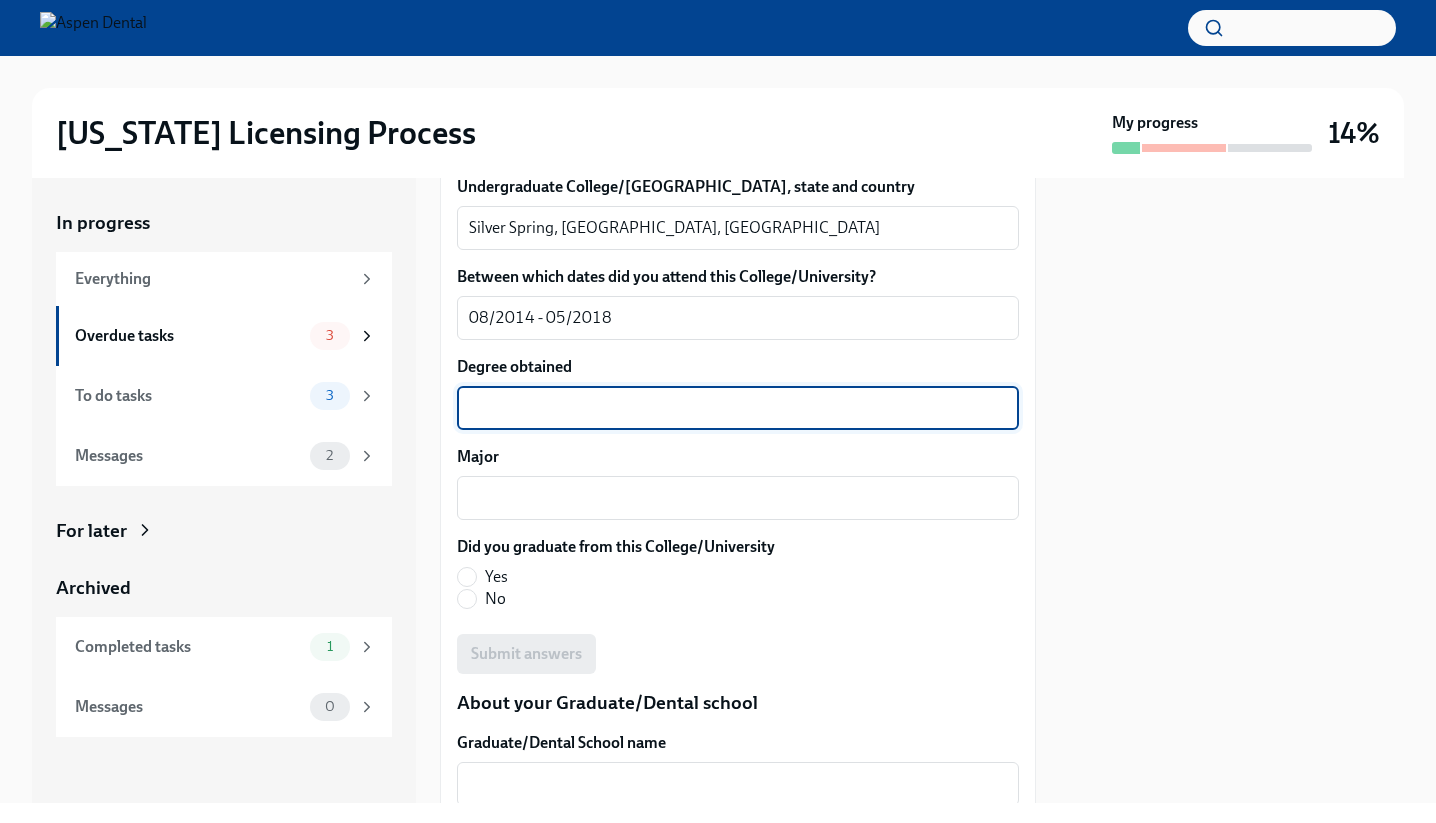 click on "Degree obtained" at bounding box center [738, 408] 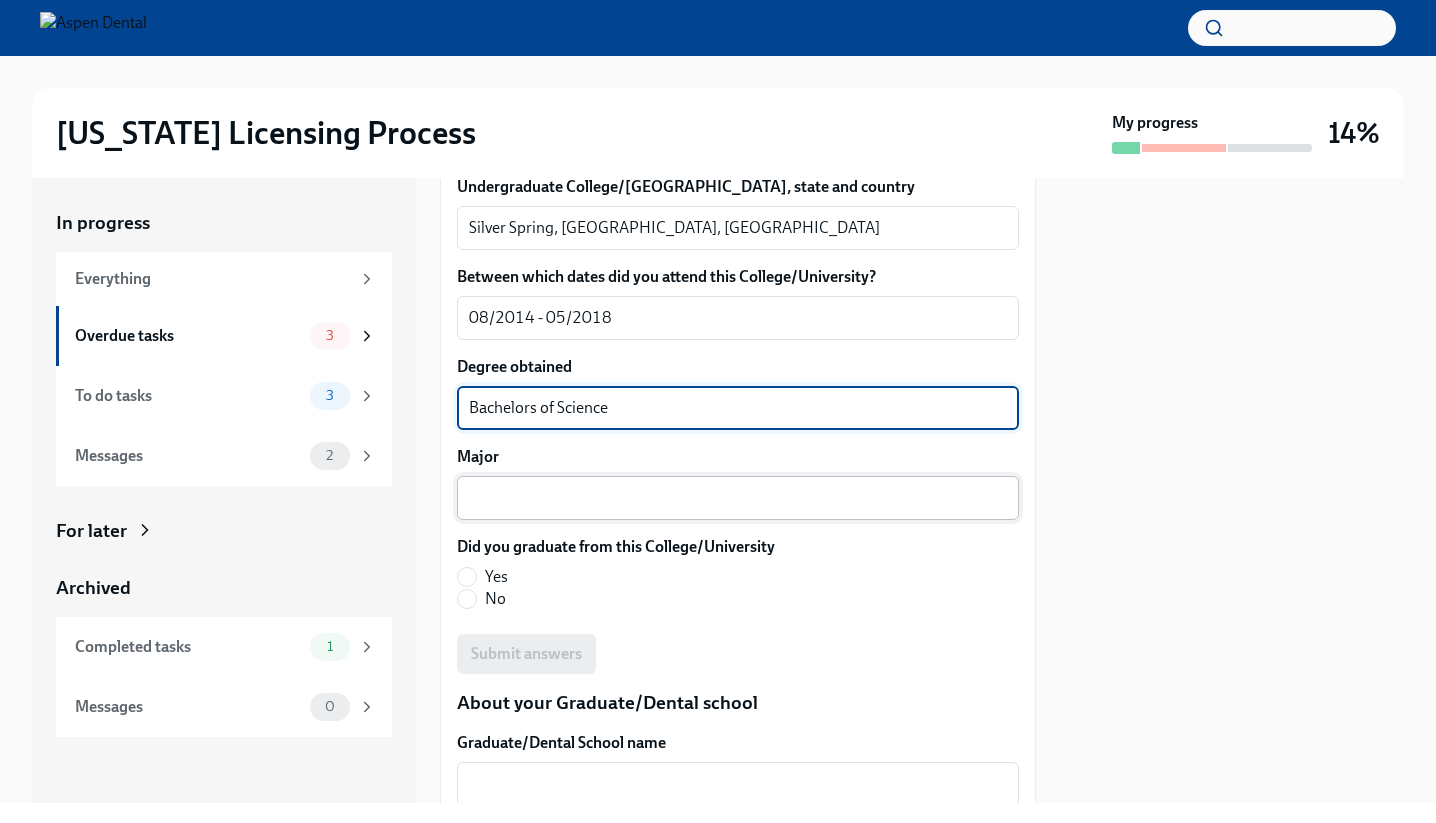 type on "Bachelors of Science" 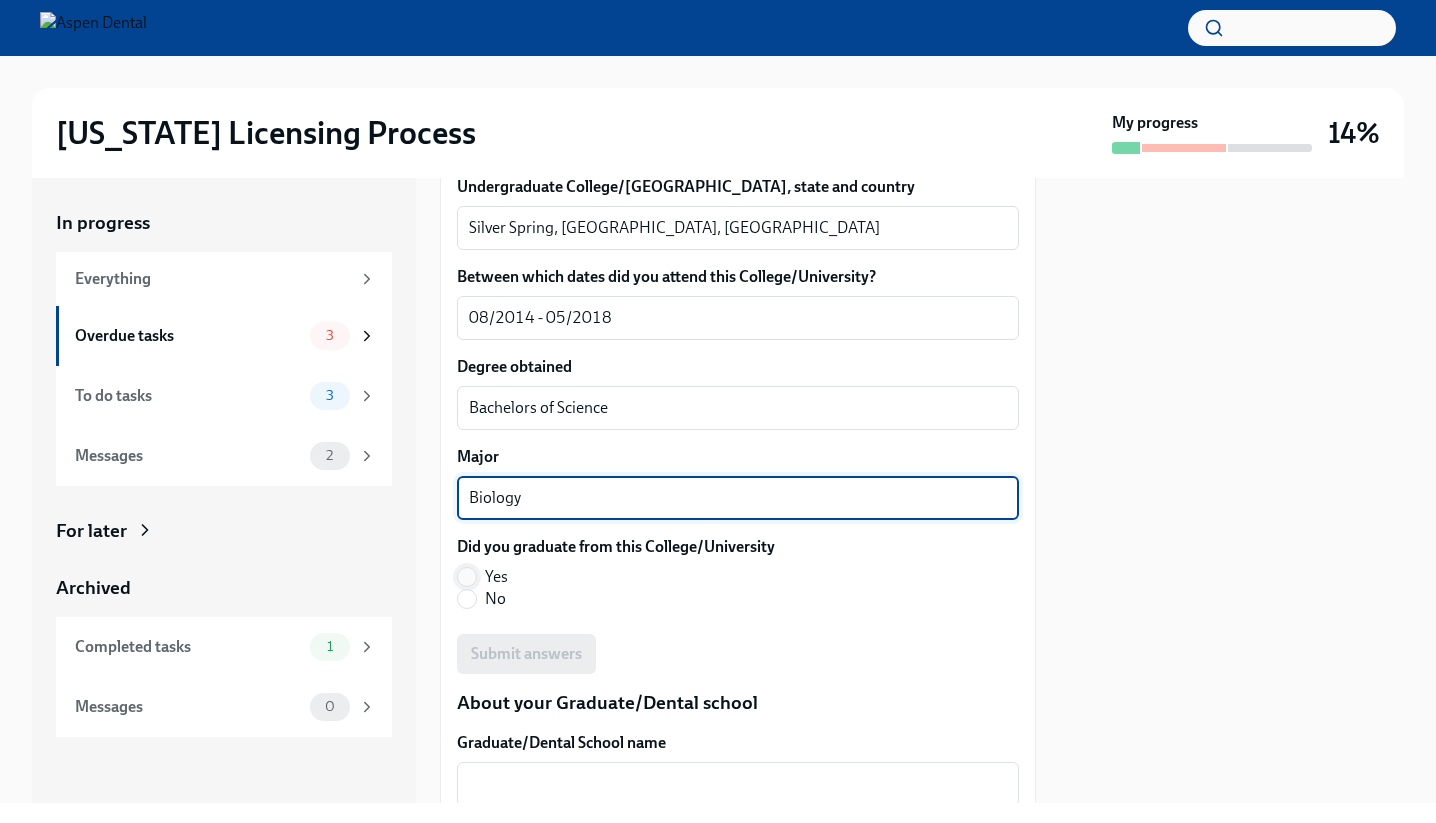 type on "Biology" 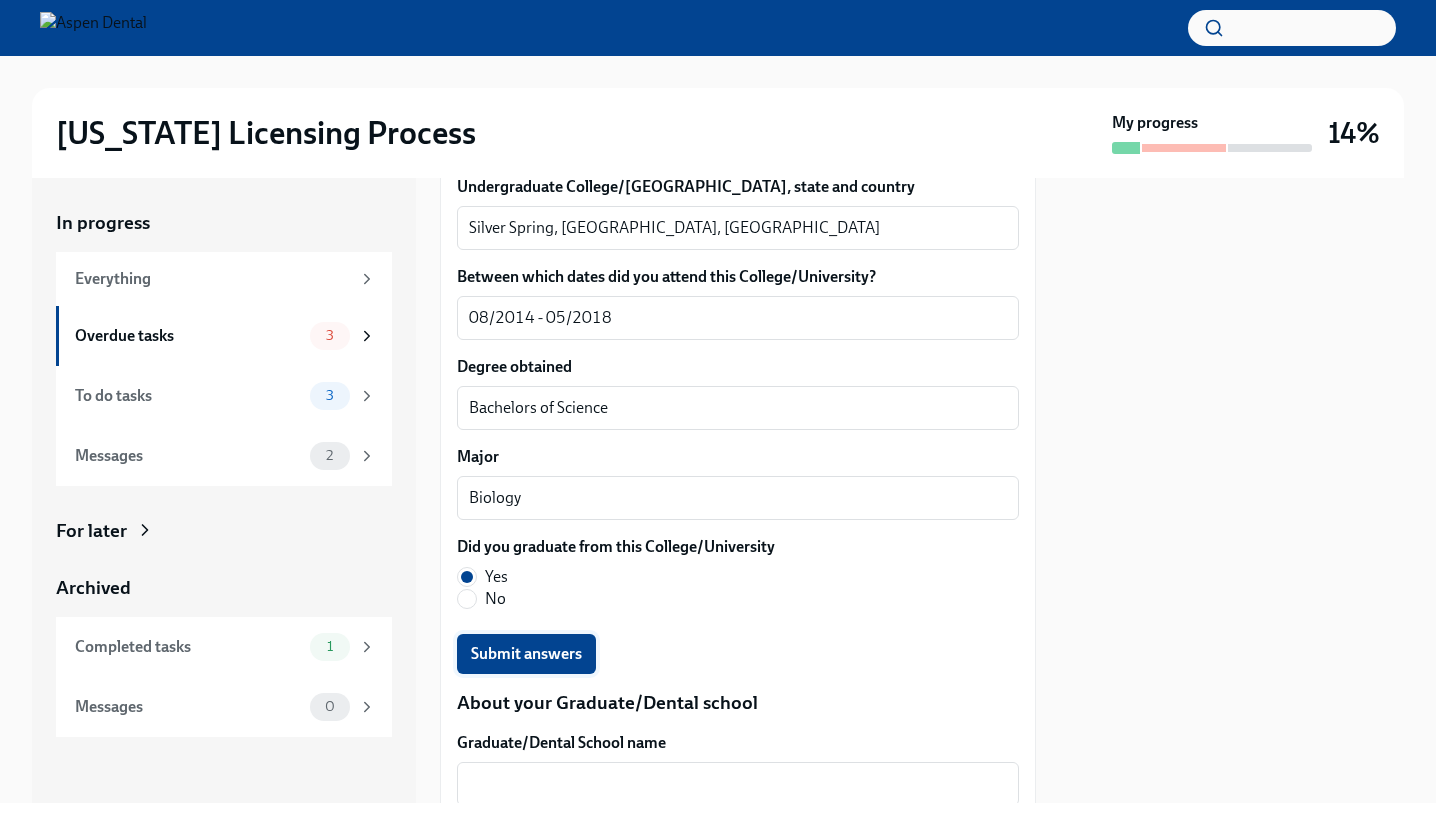 click on "Submit answers" at bounding box center (526, 654) 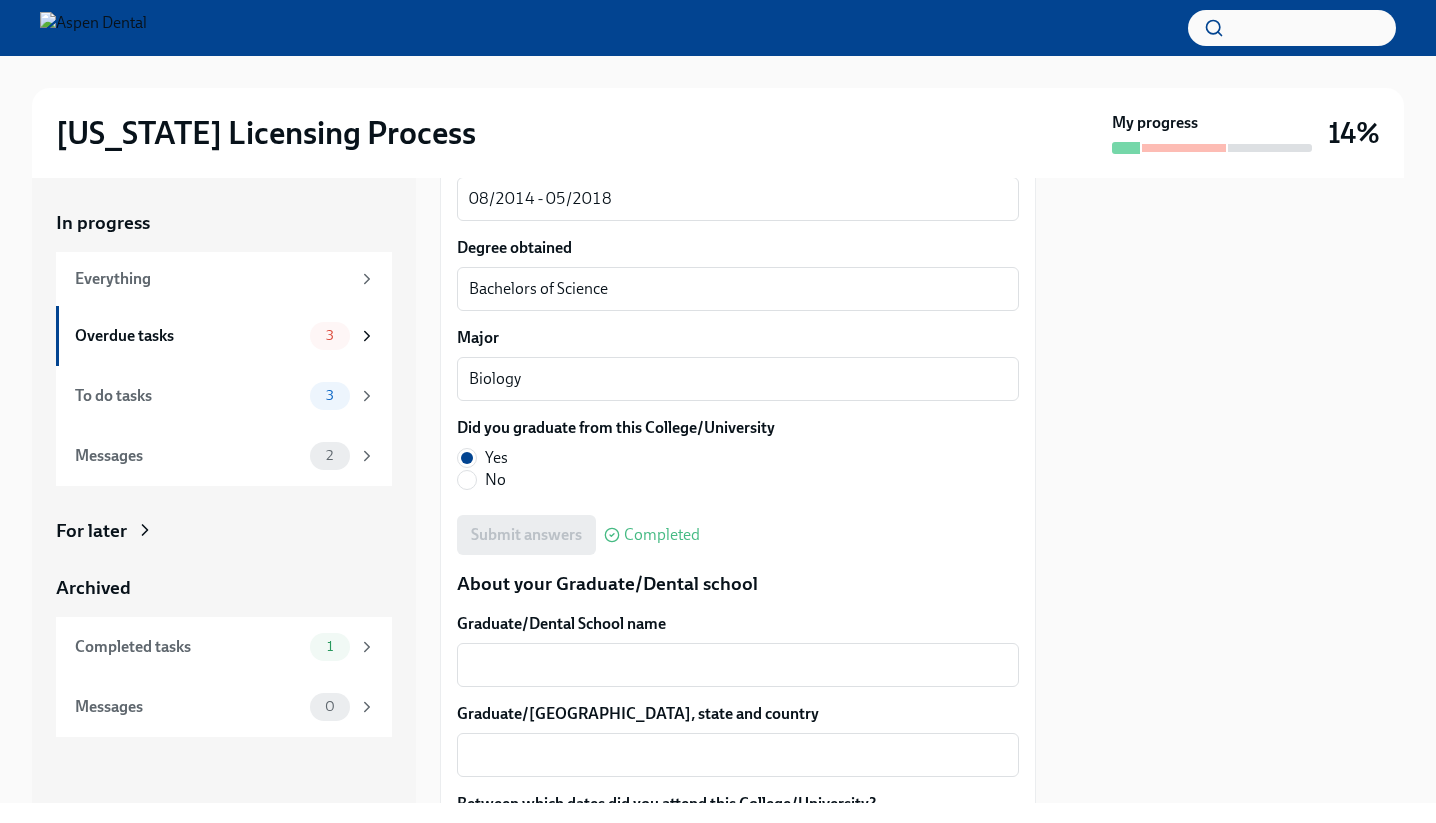 scroll, scrollTop: 2244, scrollLeft: 0, axis: vertical 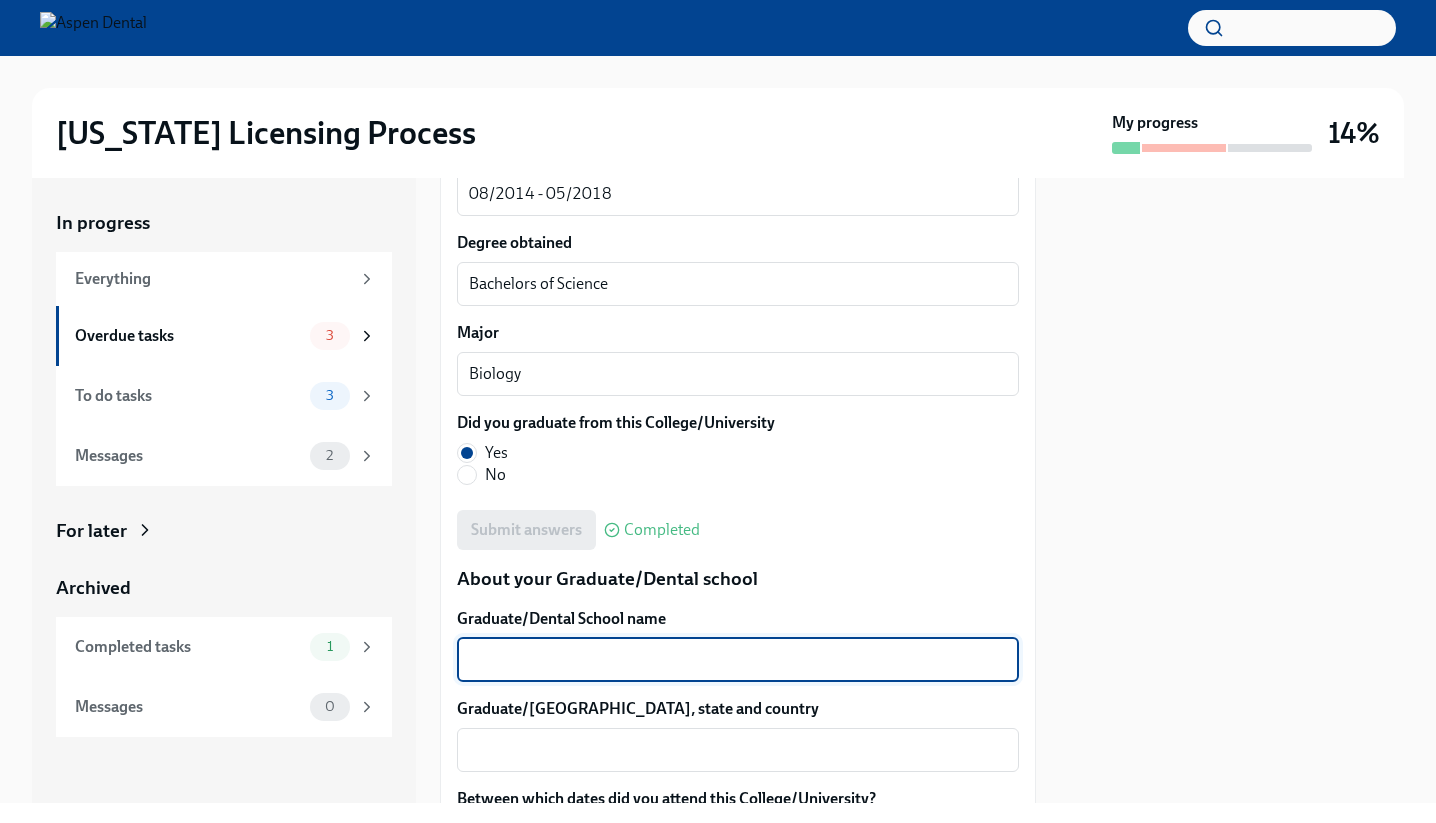 click on "Graduate/Dental School name" at bounding box center (738, 660) 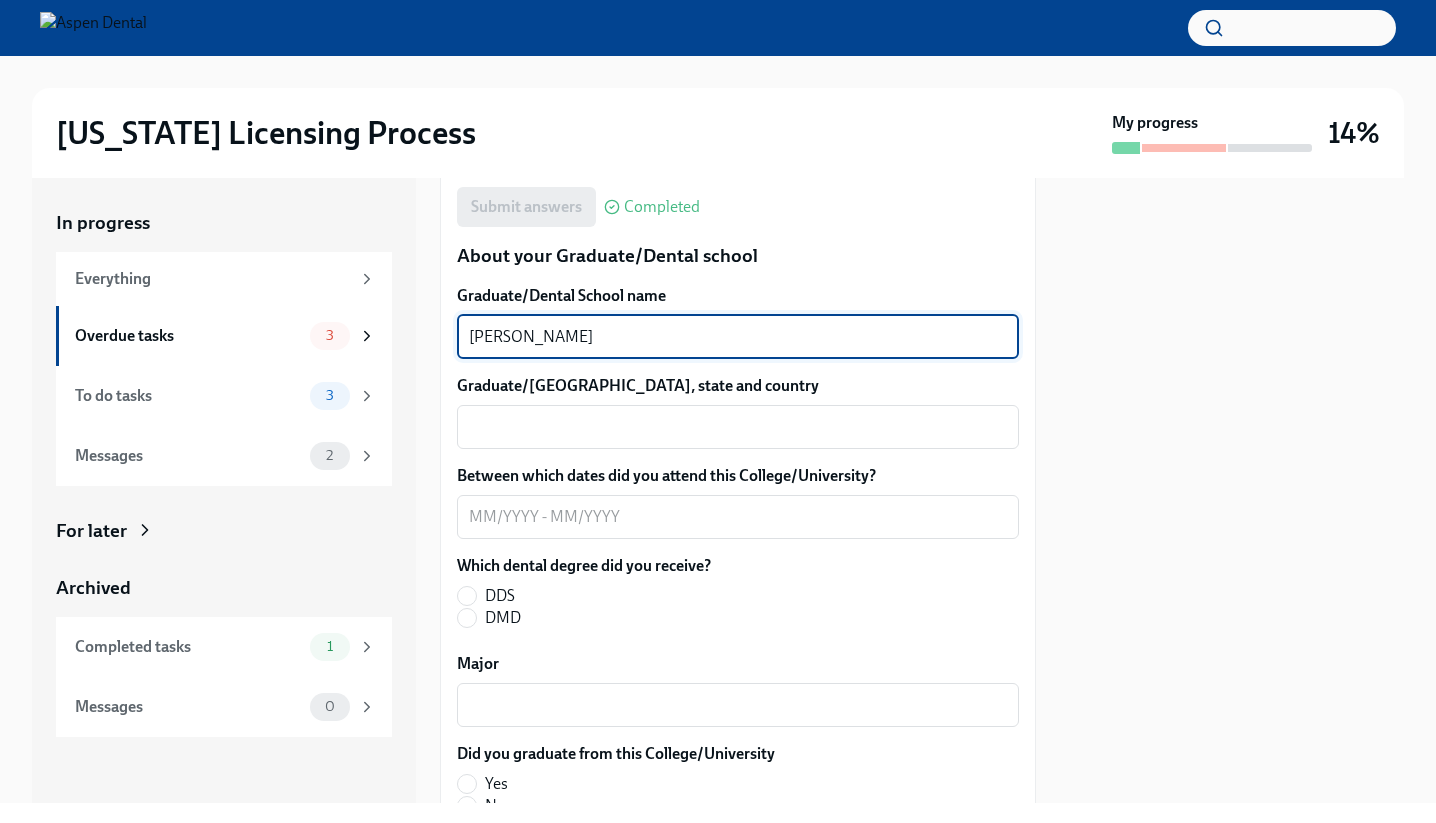scroll, scrollTop: 2570, scrollLeft: 0, axis: vertical 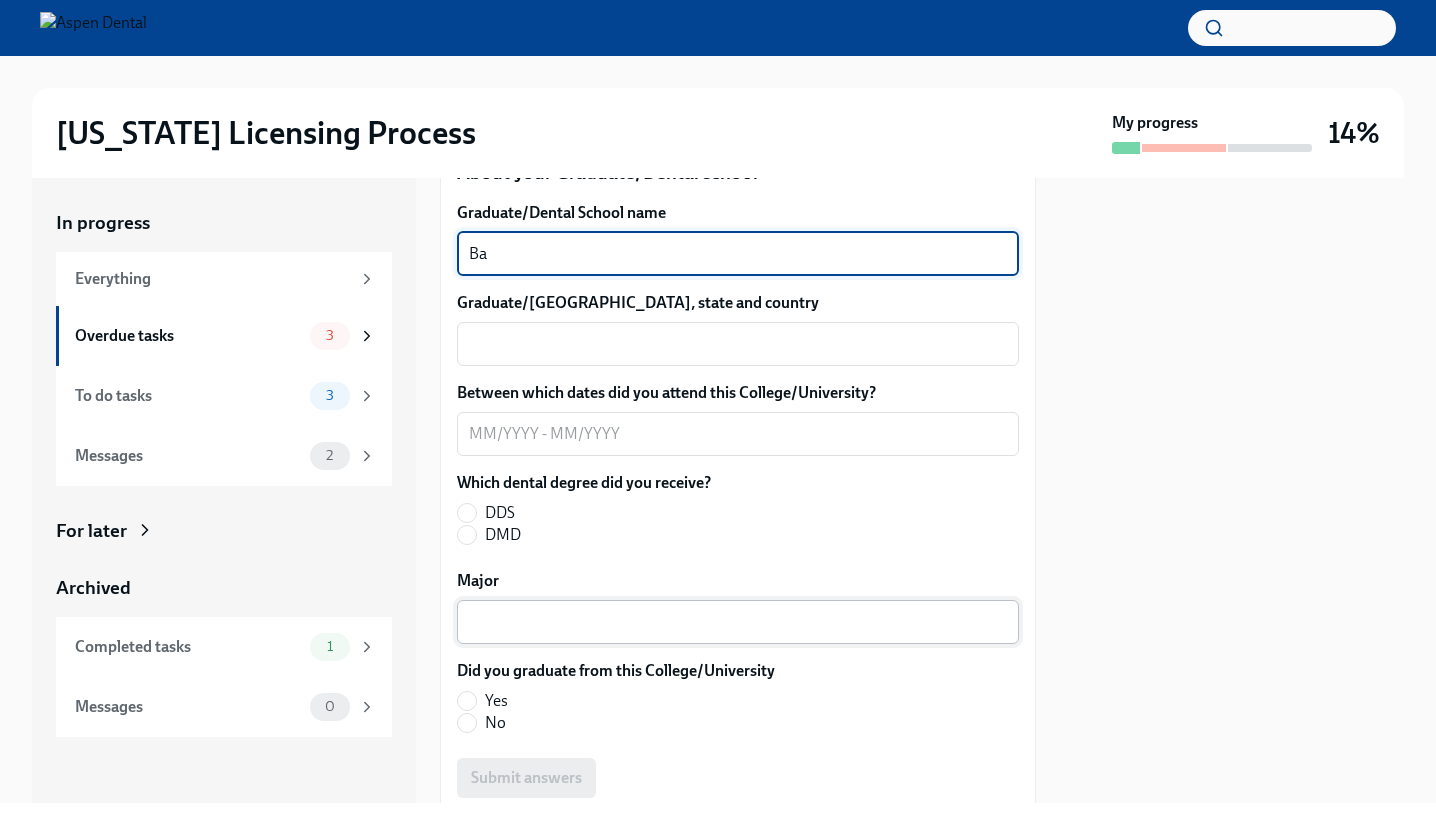 type on "B" 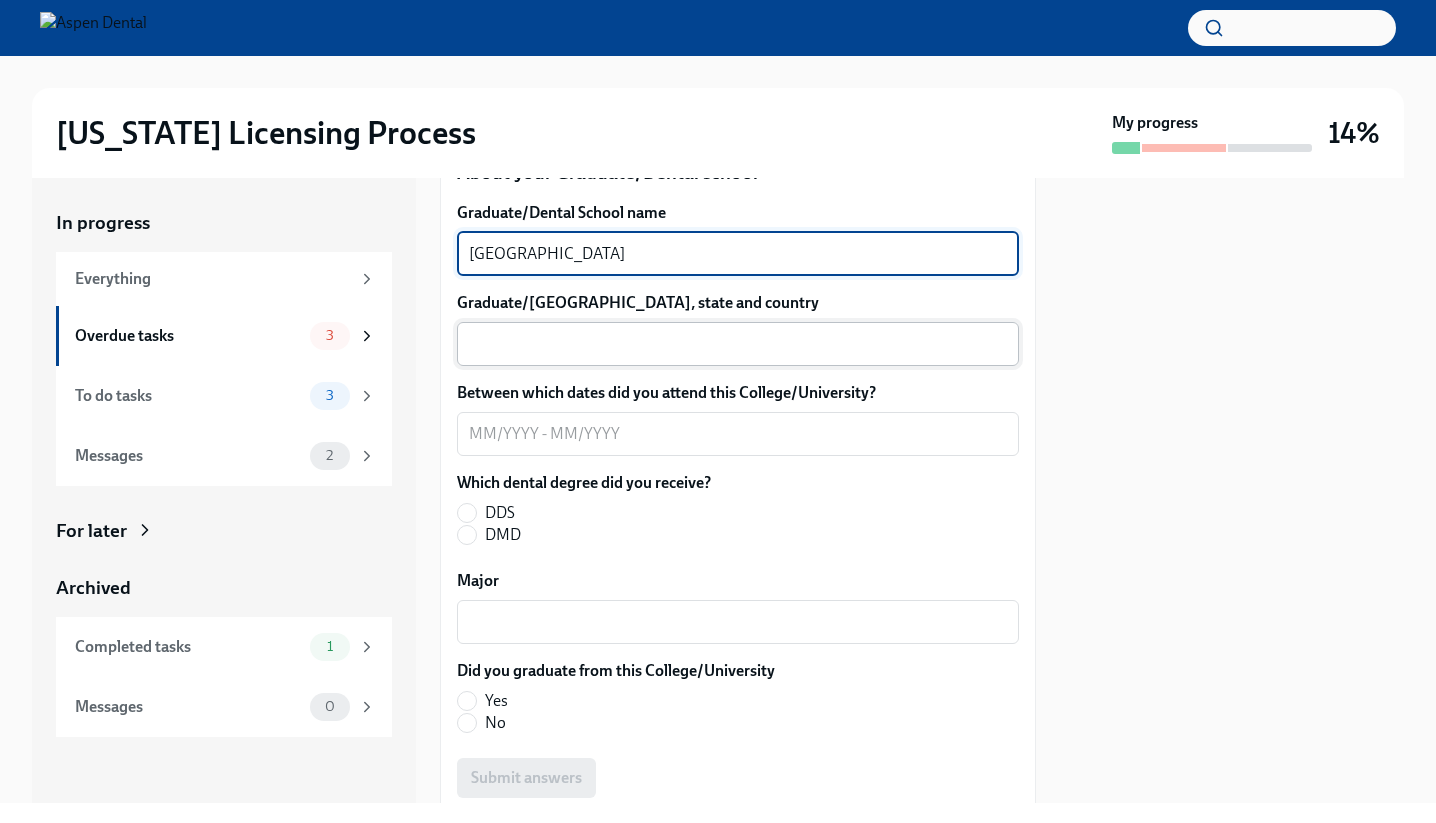 type on "[GEOGRAPHIC_DATA]" 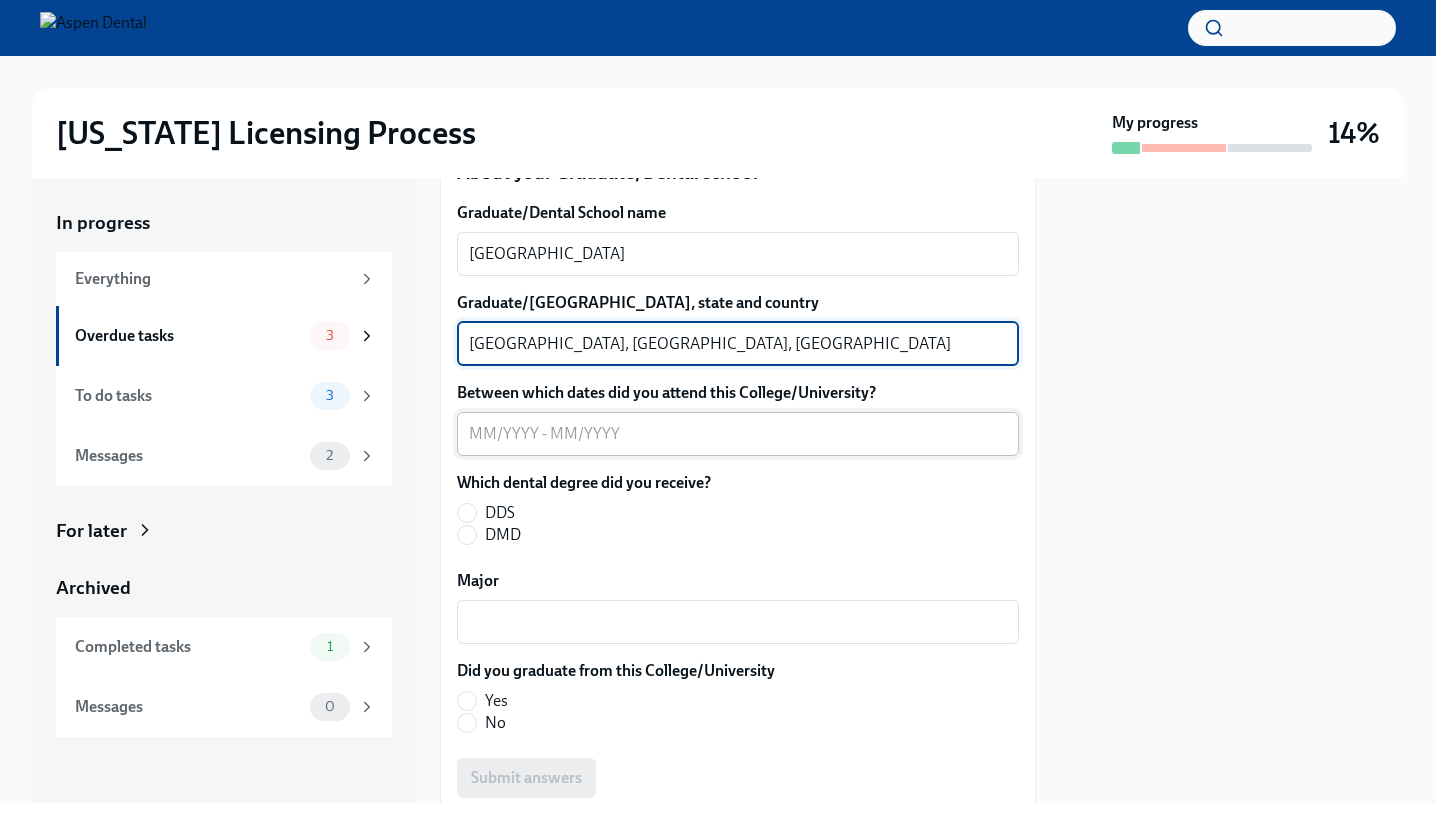 type on "[GEOGRAPHIC_DATA], [GEOGRAPHIC_DATA], [GEOGRAPHIC_DATA]" 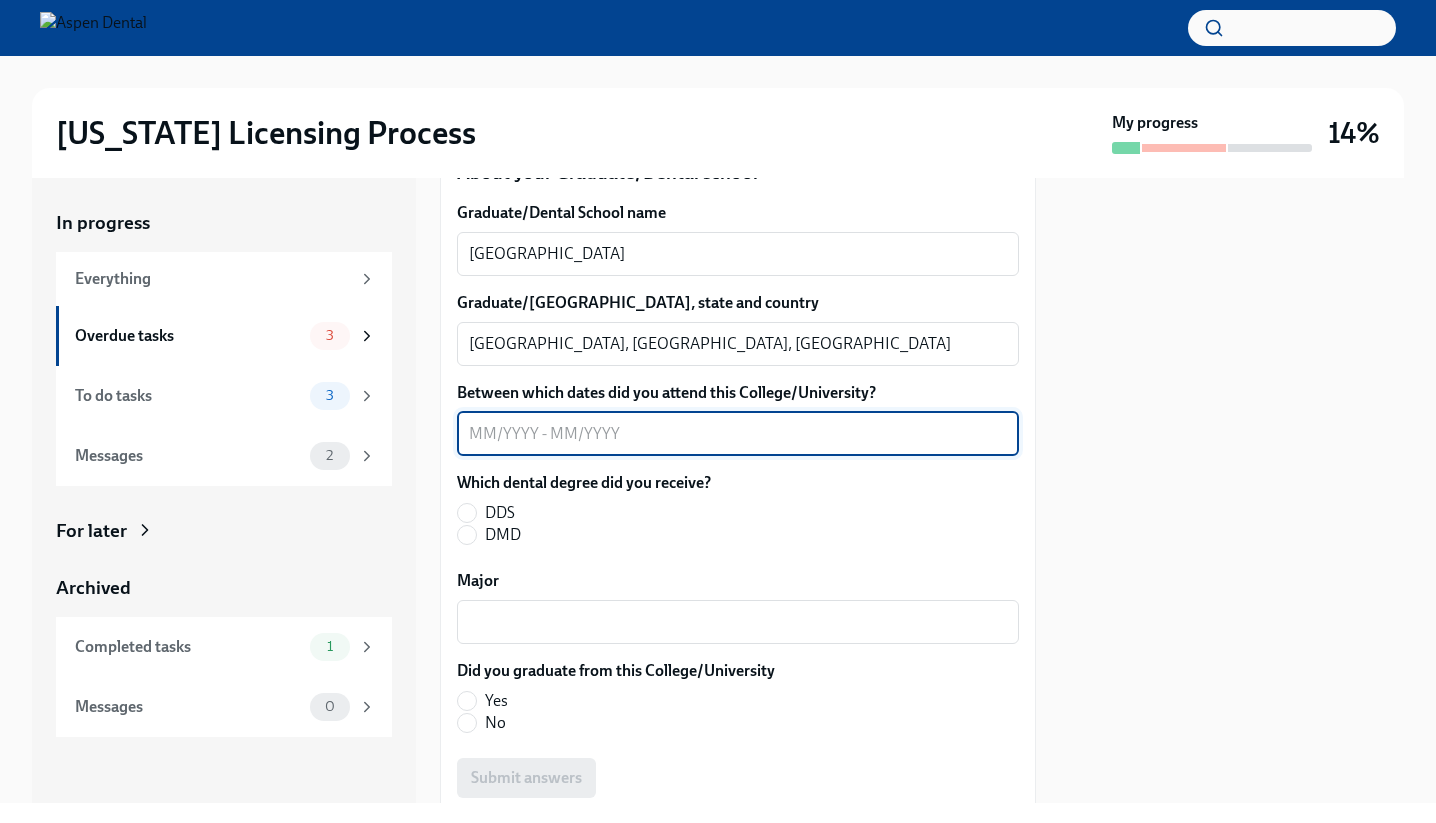 click on "Between which dates did you attend this College/University?" at bounding box center [738, 434] 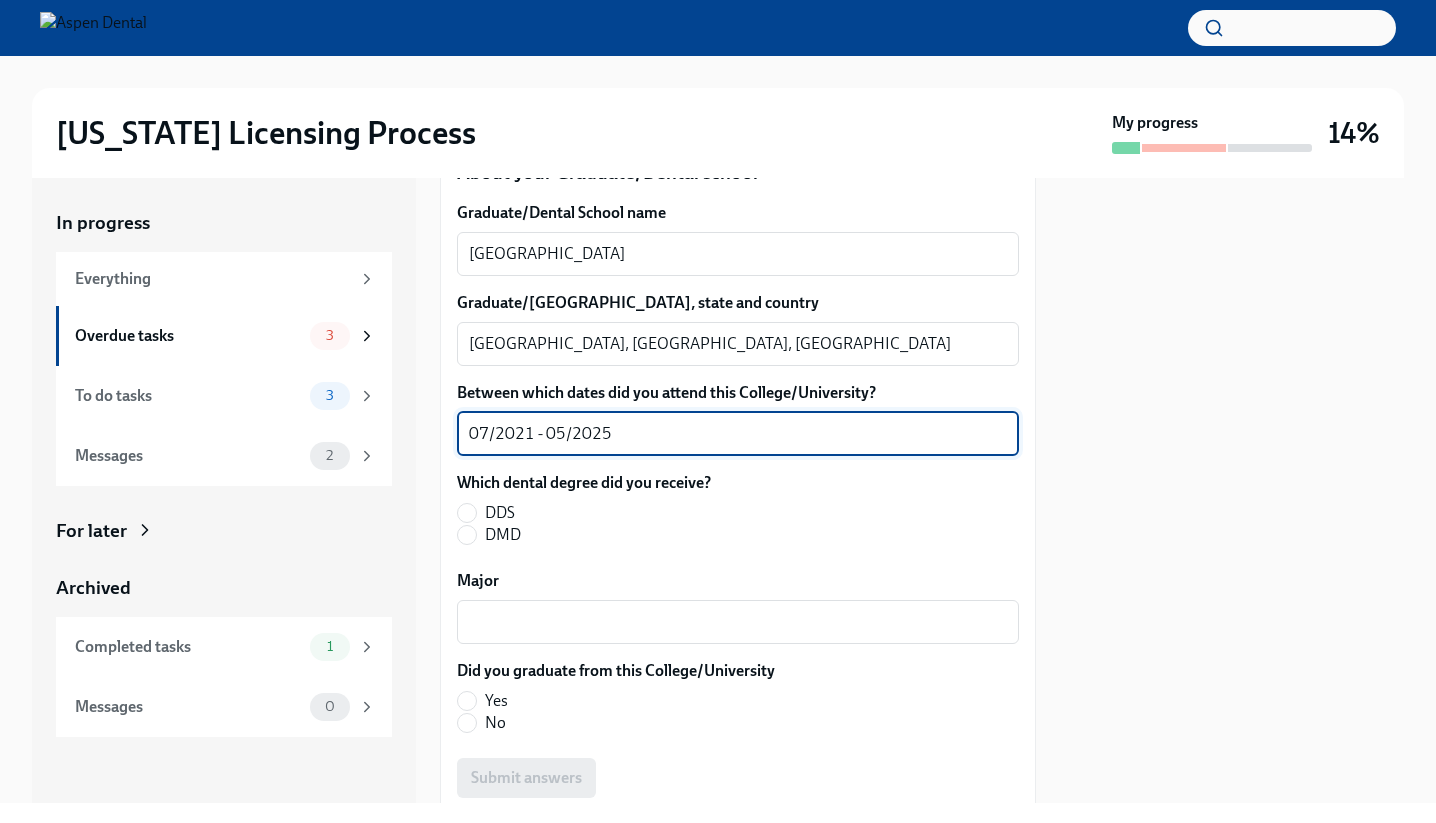type on "07/2021 - 05/2025" 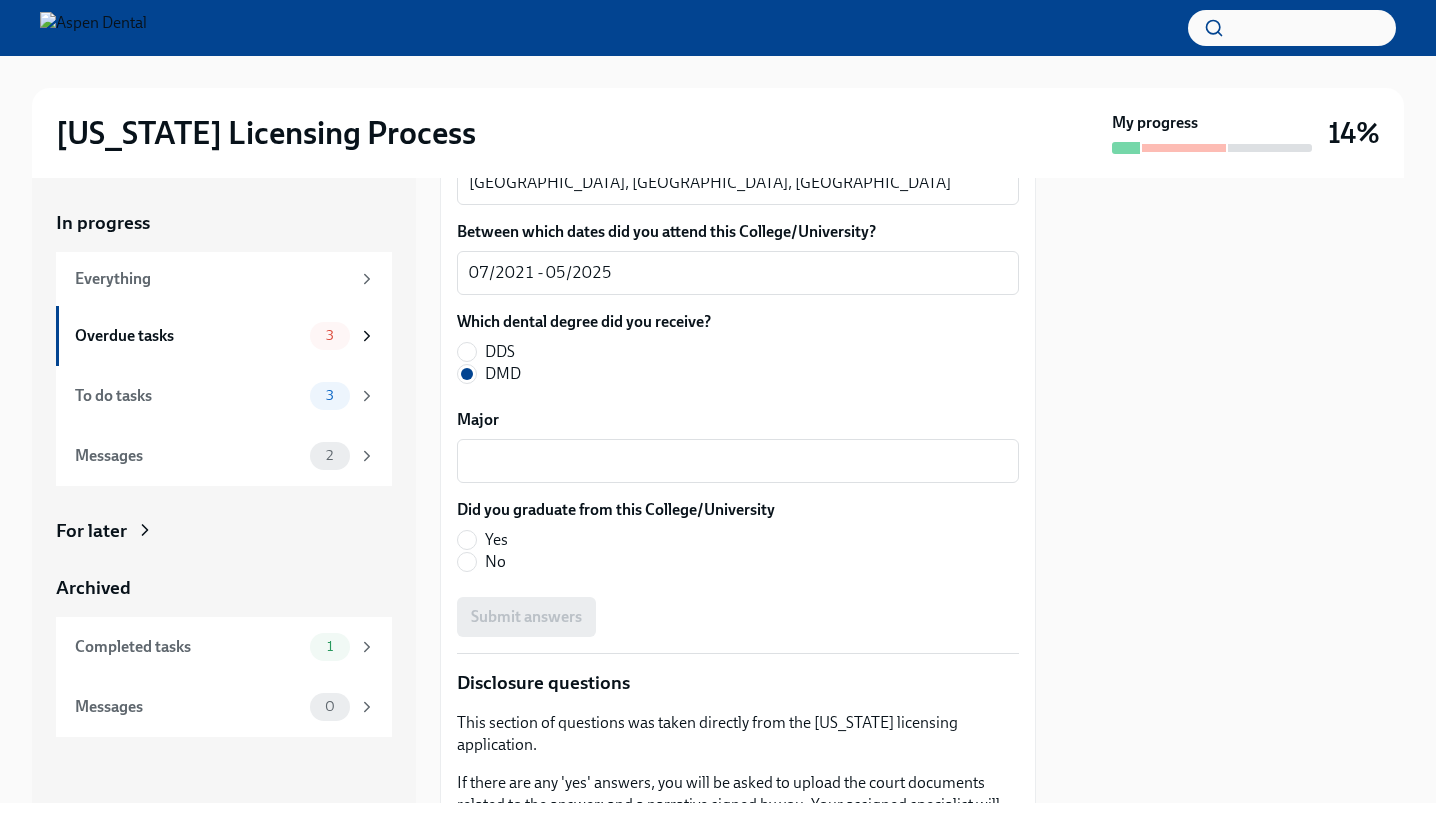 scroll, scrollTop: 2816, scrollLeft: 0, axis: vertical 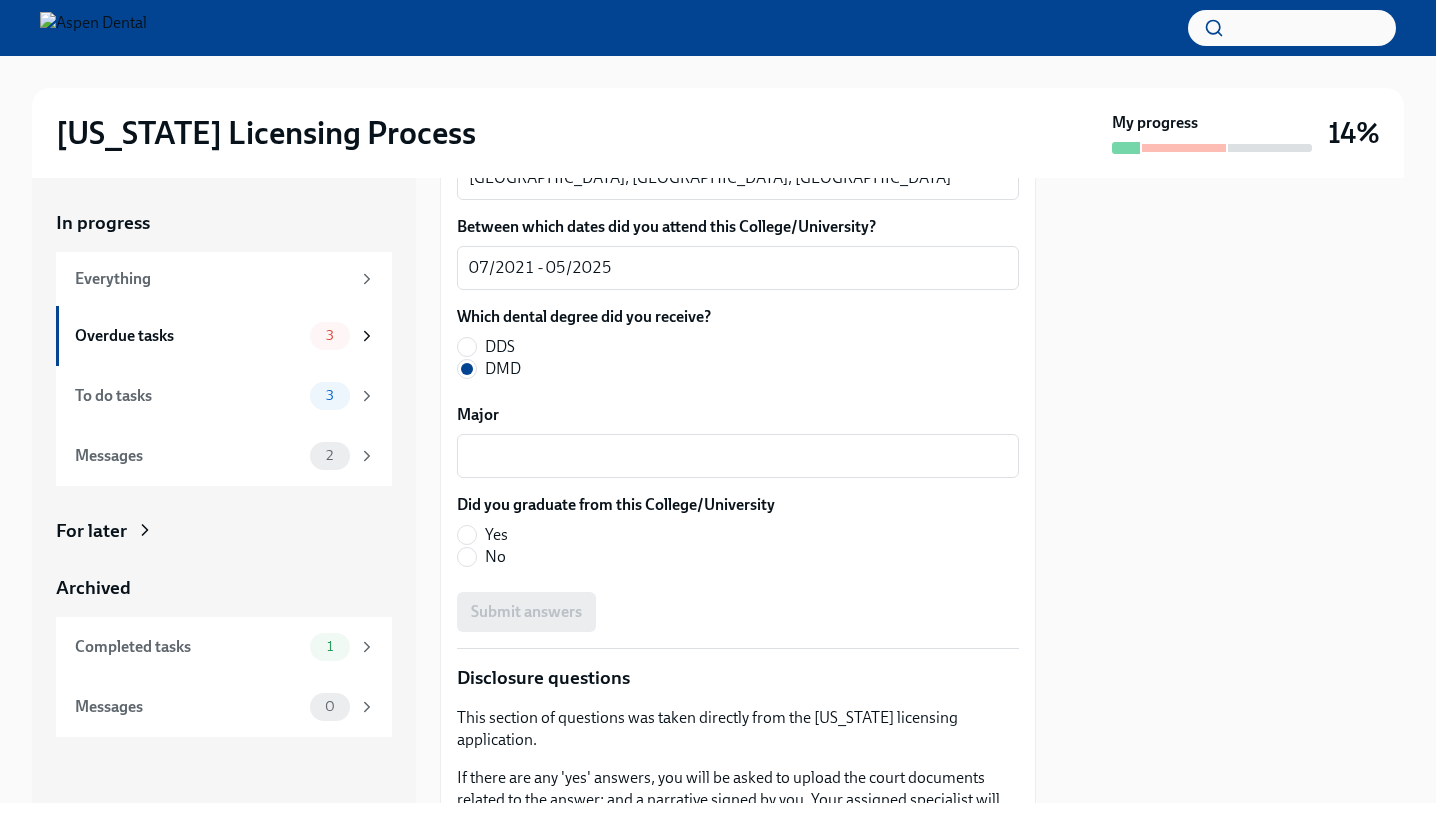 click on "Yes" at bounding box center (496, 535) 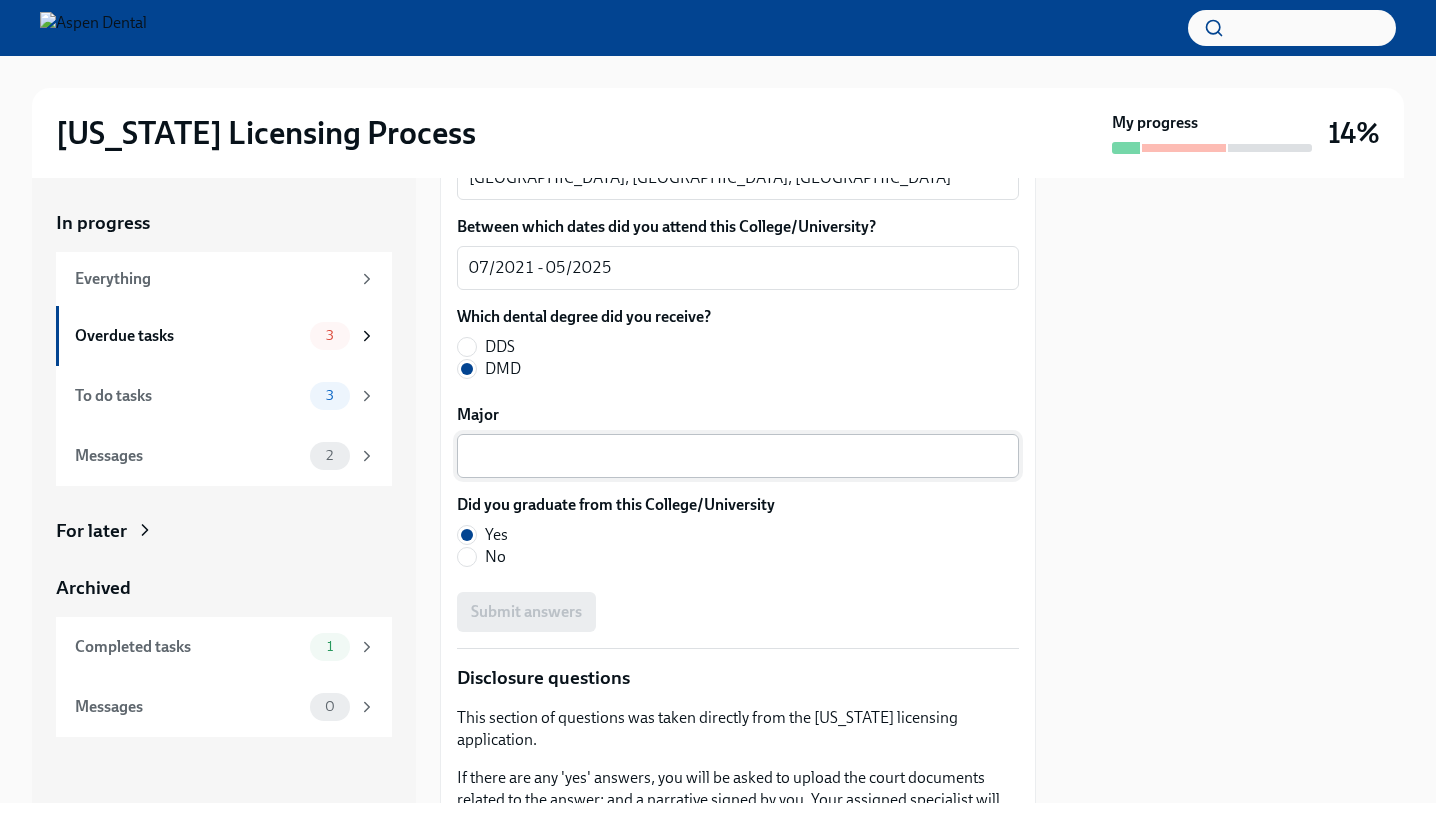 click on "x ​" at bounding box center [738, 456] 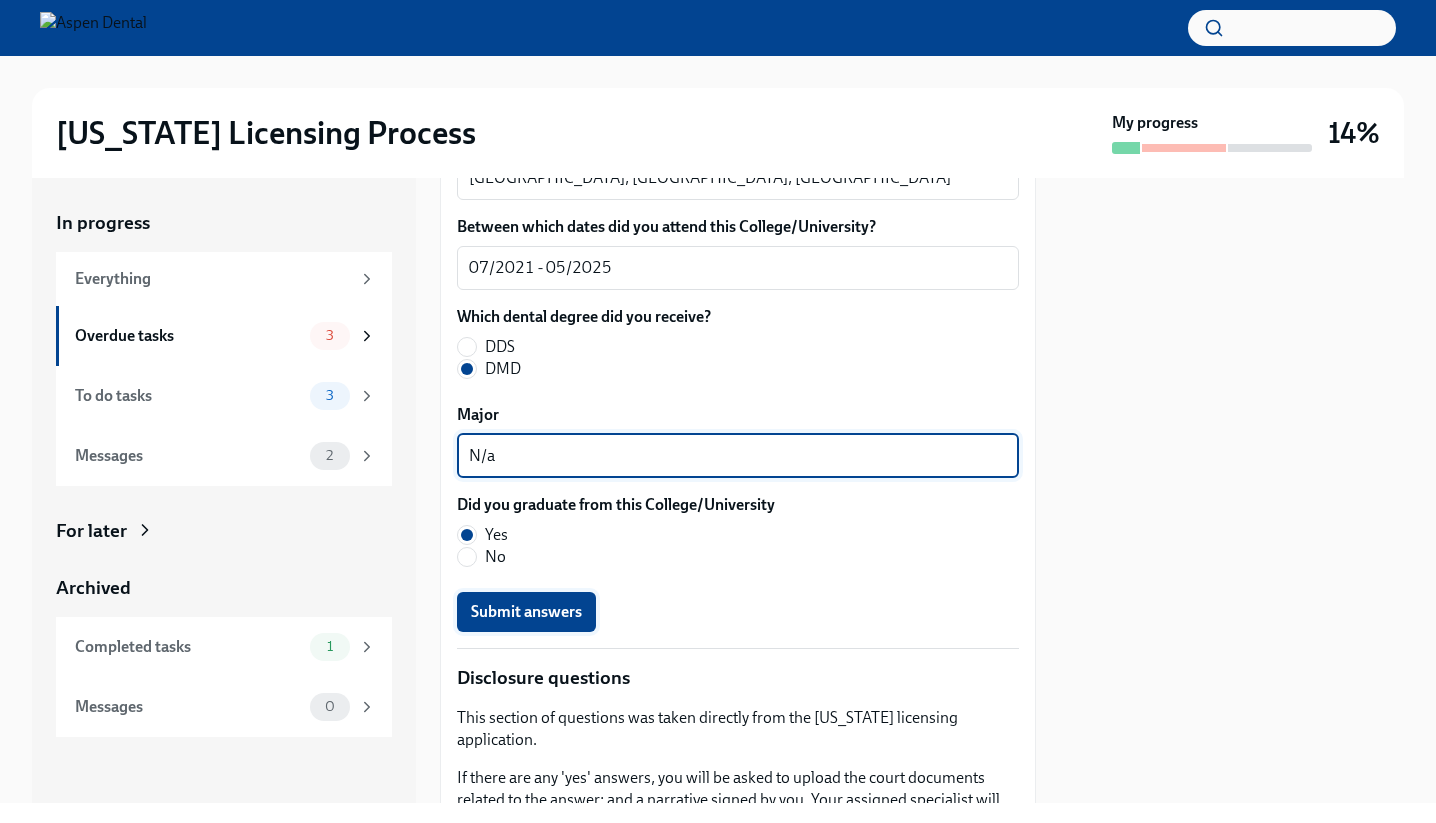 type on "N/a" 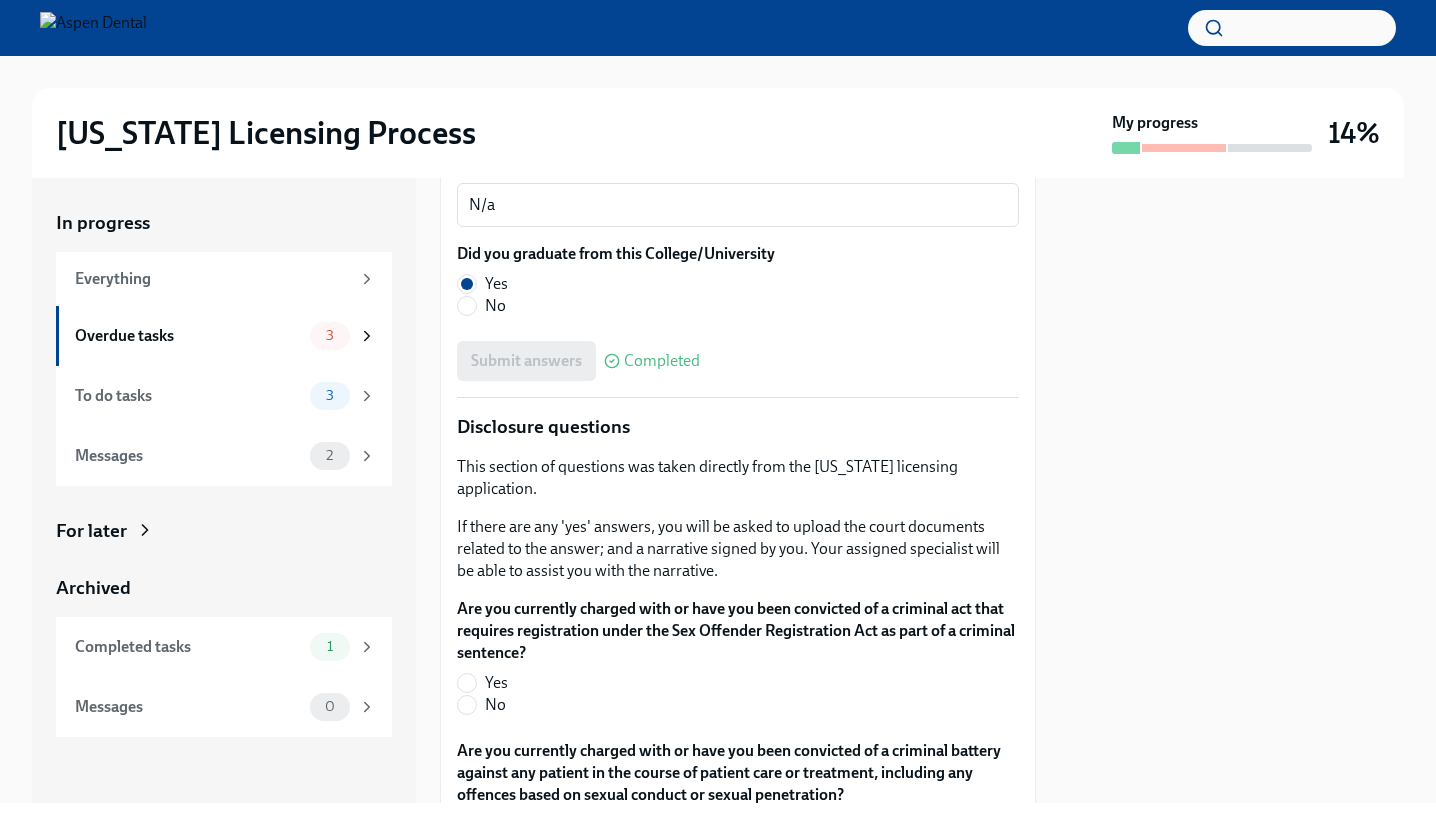 scroll, scrollTop: 3073, scrollLeft: 0, axis: vertical 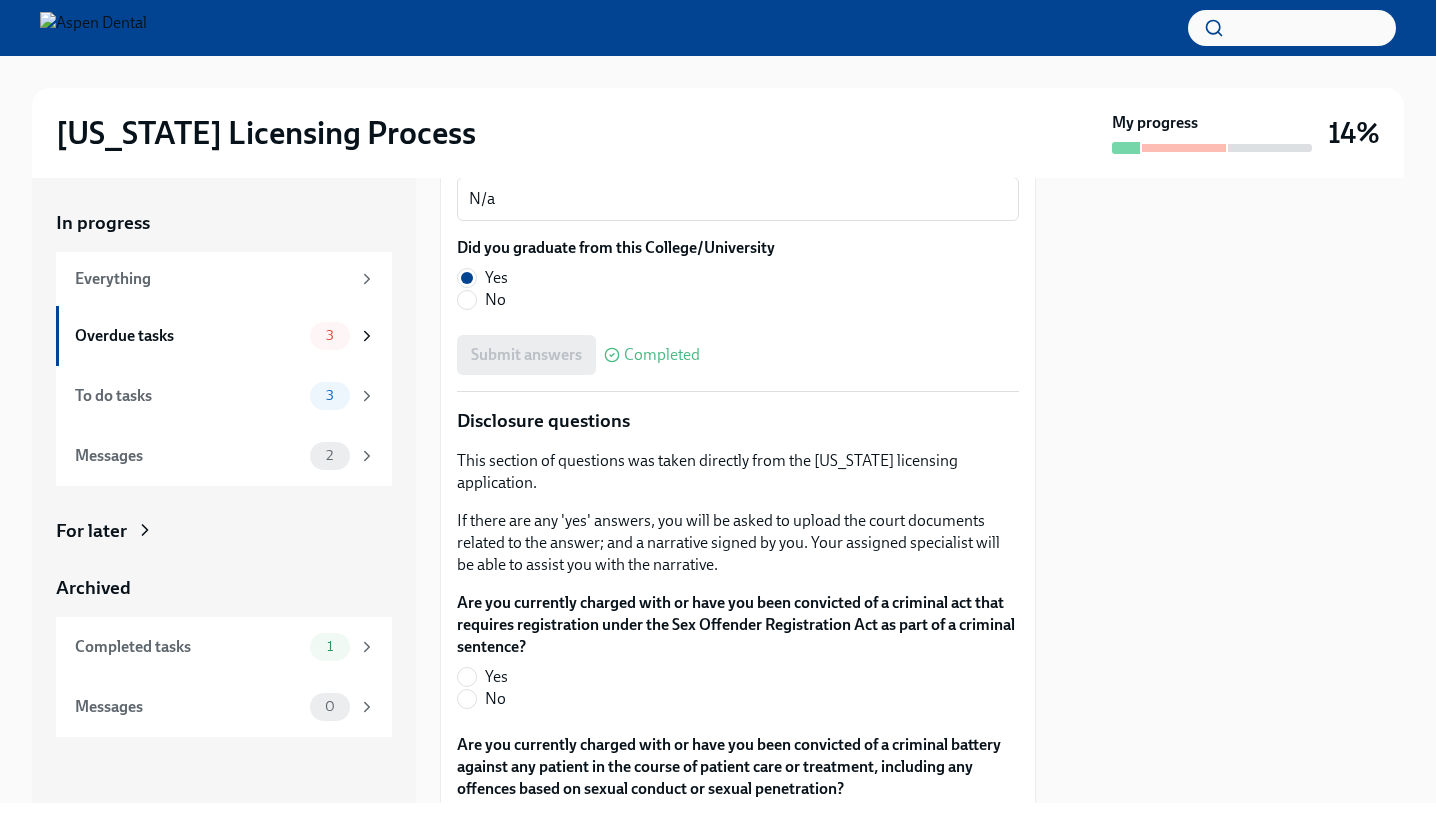 click on "No" at bounding box center [495, 699] 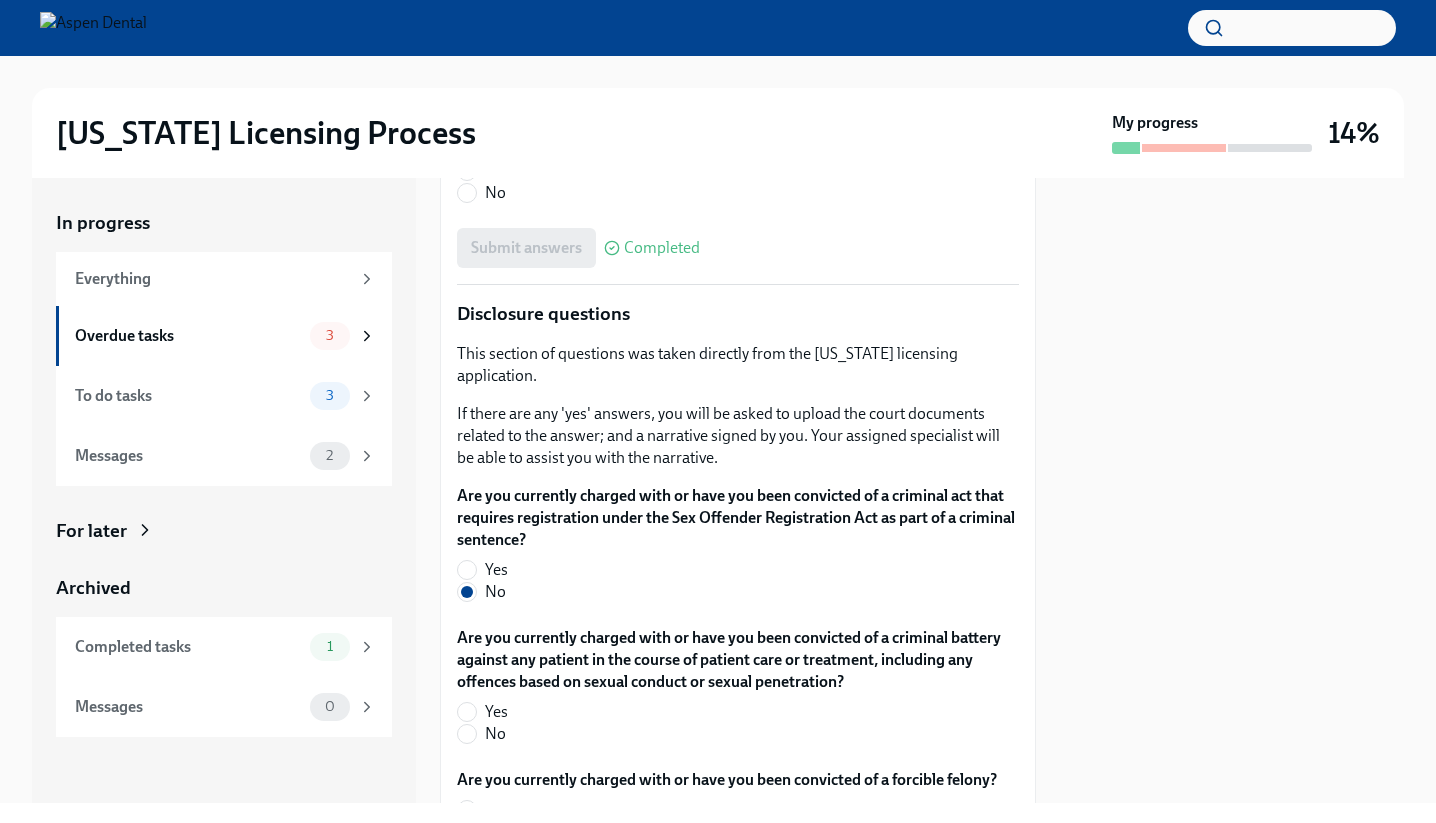 scroll, scrollTop: 3185, scrollLeft: 0, axis: vertical 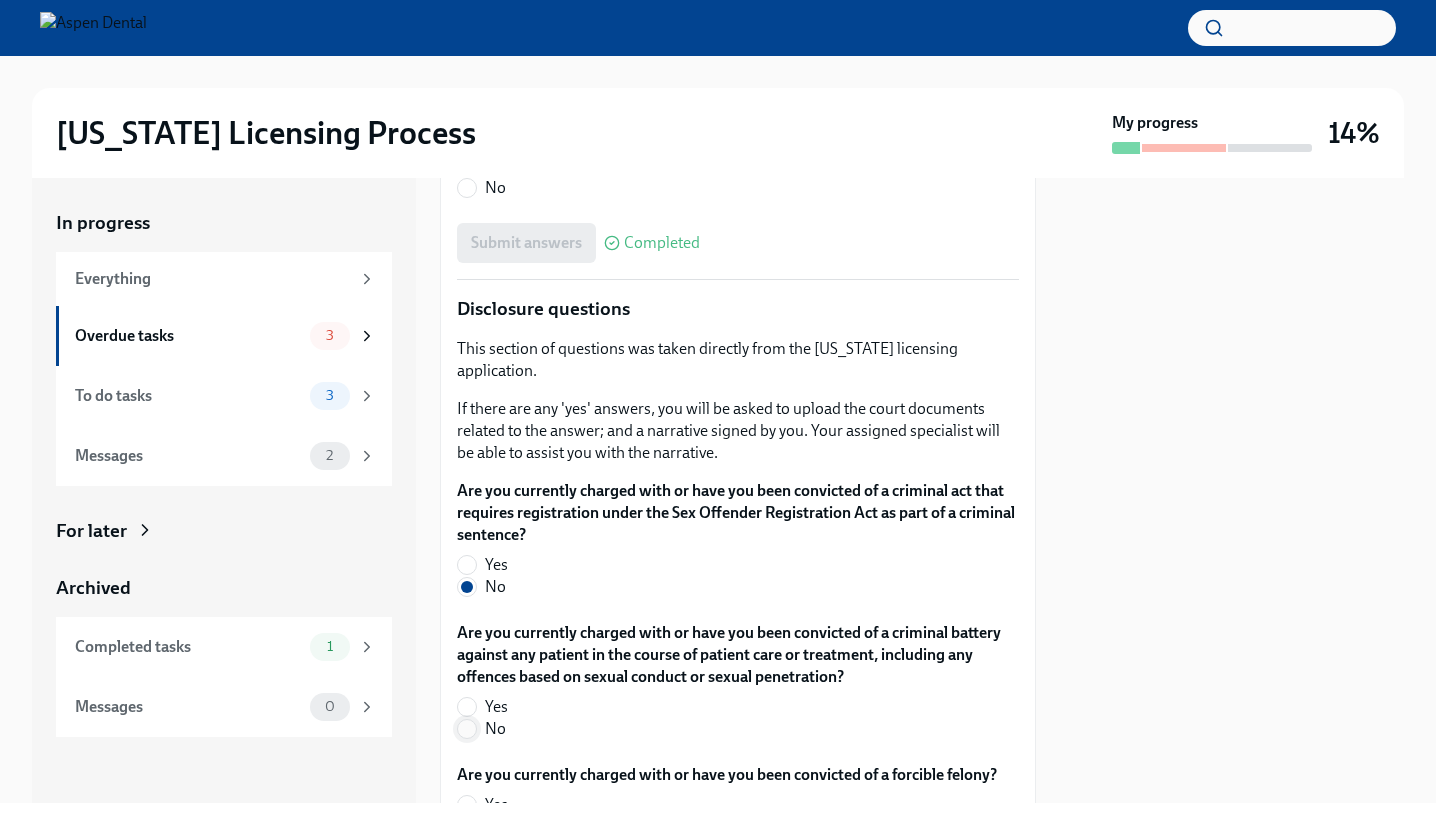 click on "No" at bounding box center (467, 729) 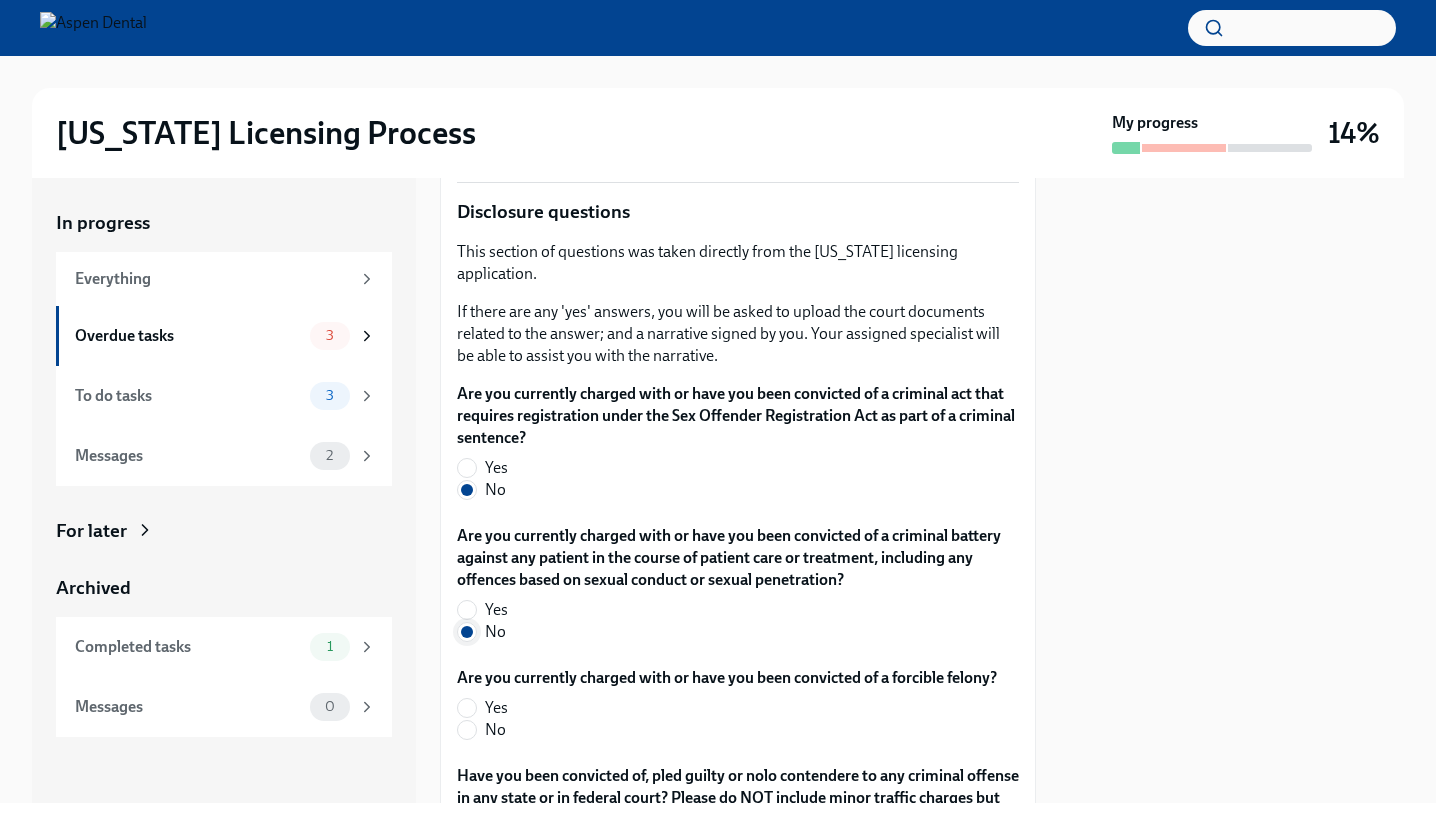 scroll, scrollTop: 3290, scrollLeft: 0, axis: vertical 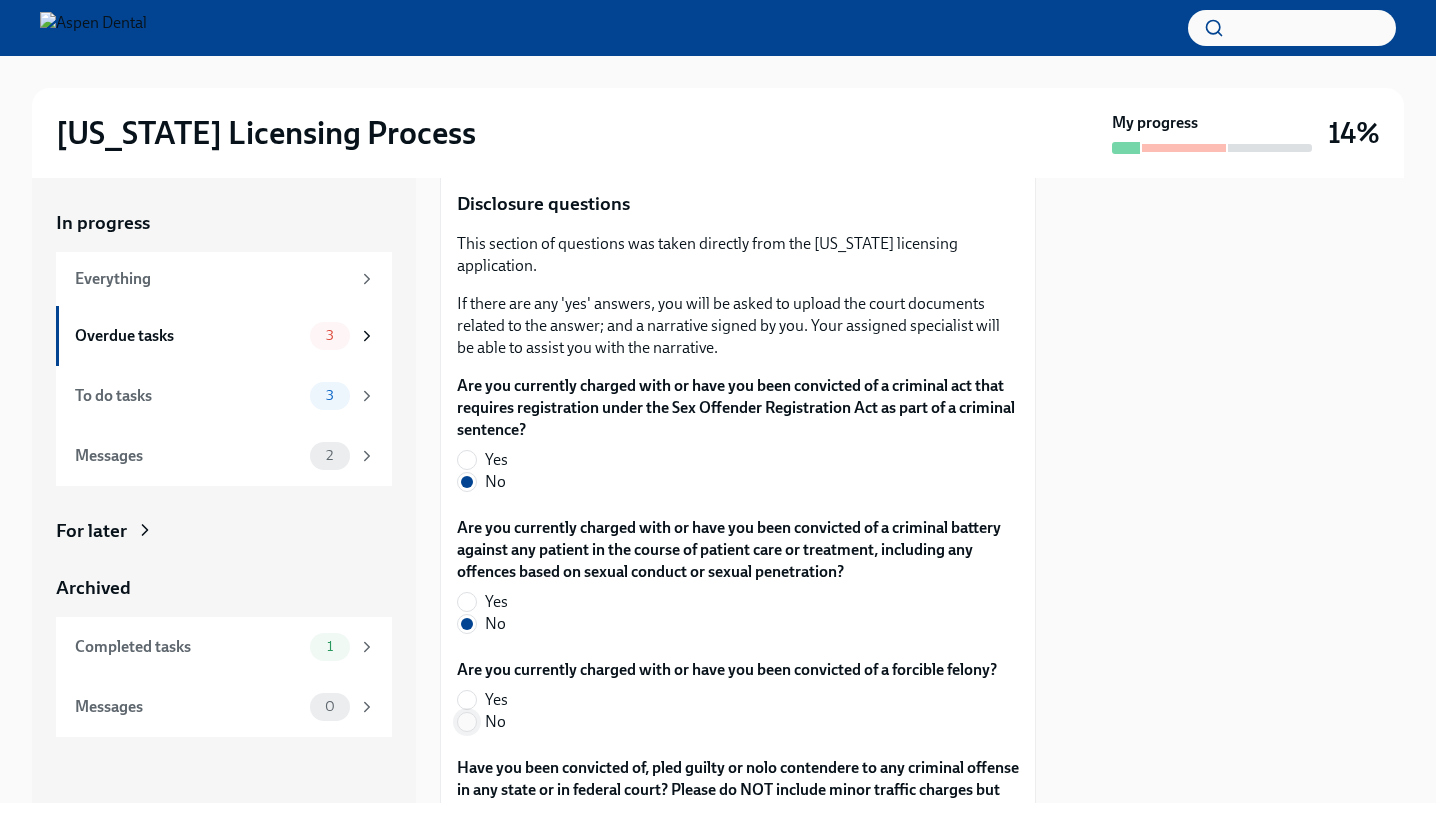 click on "No" at bounding box center (467, 722) 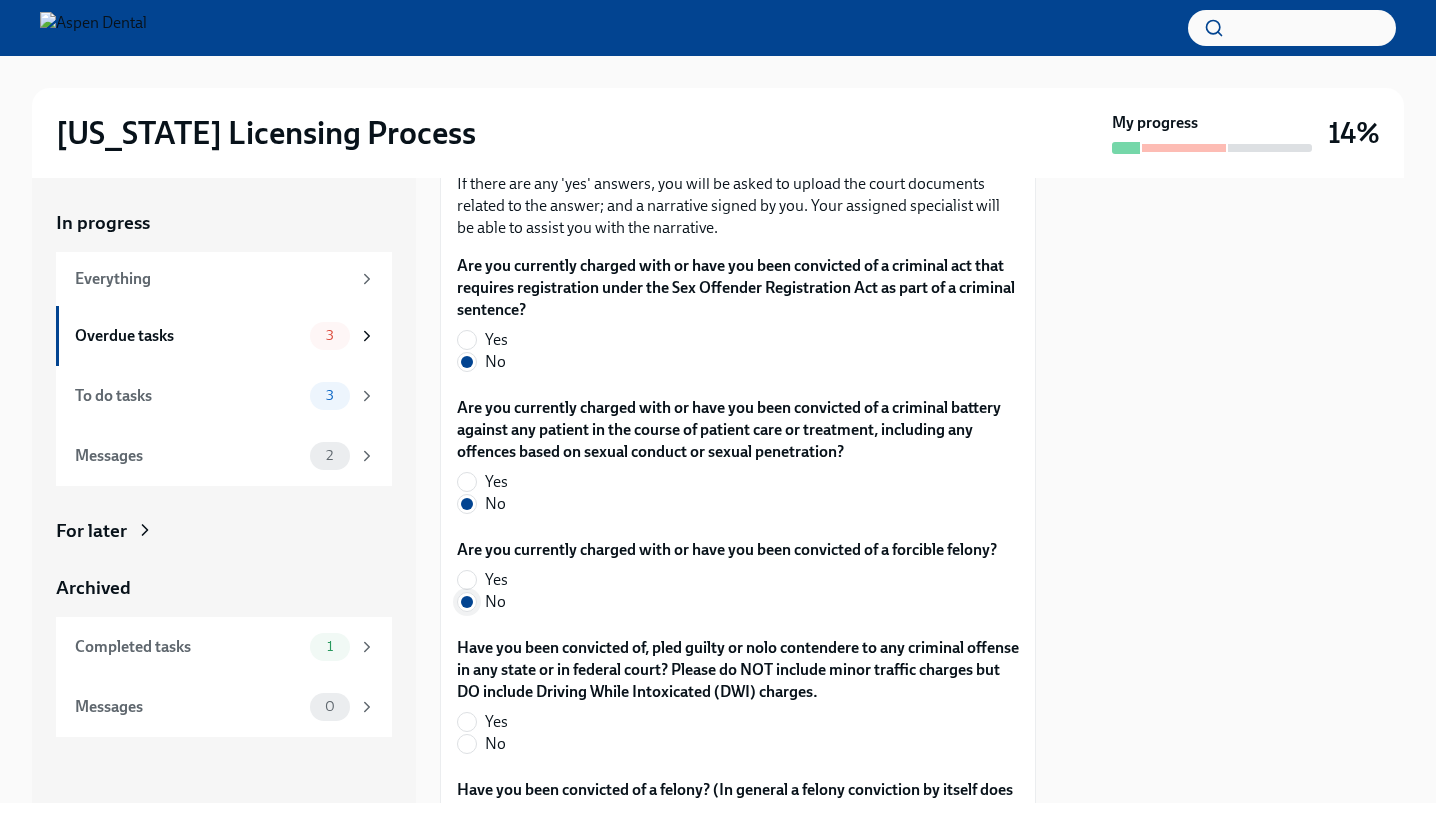 scroll, scrollTop: 3421, scrollLeft: 0, axis: vertical 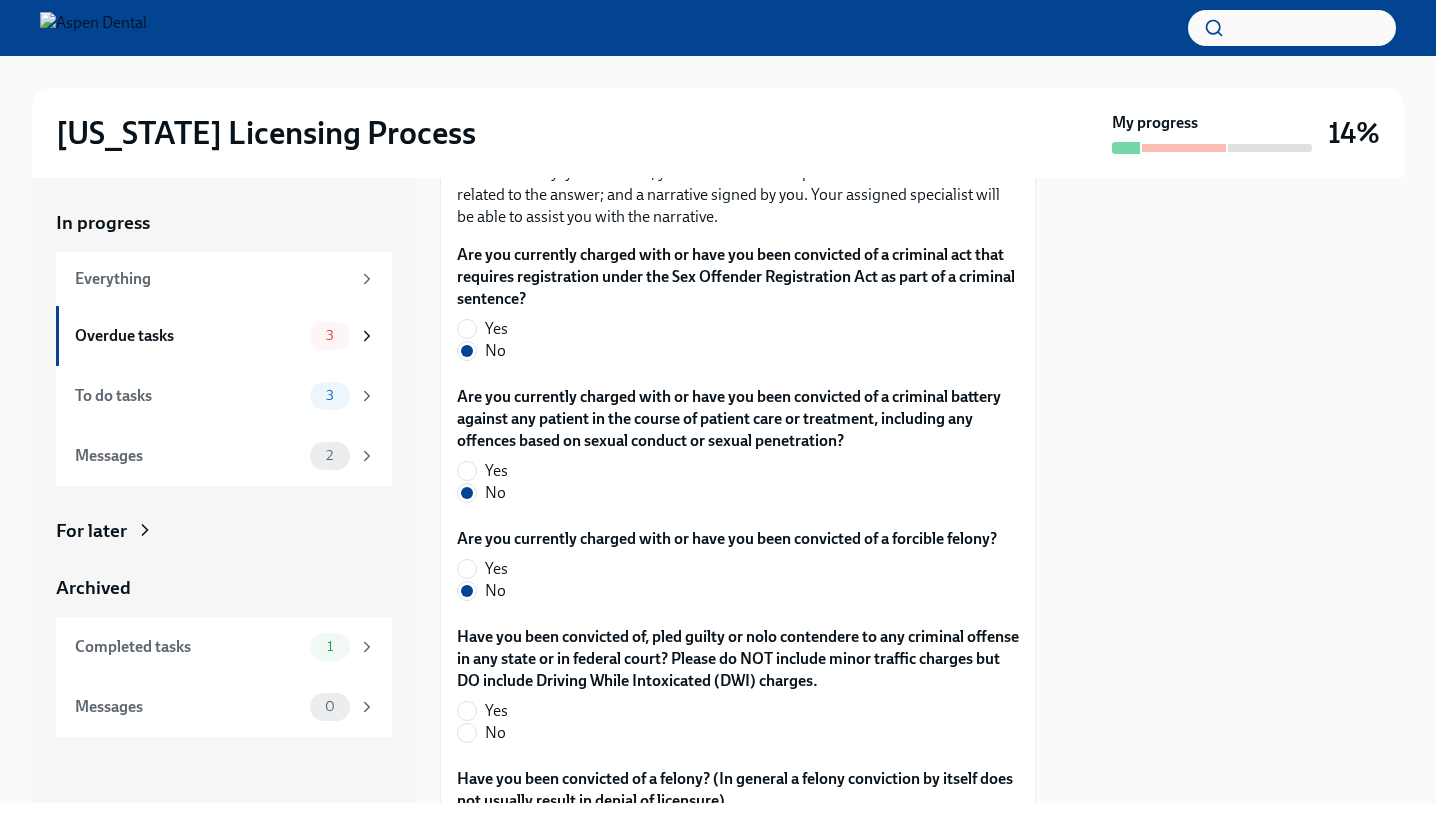 click on "No" at bounding box center (730, 733) 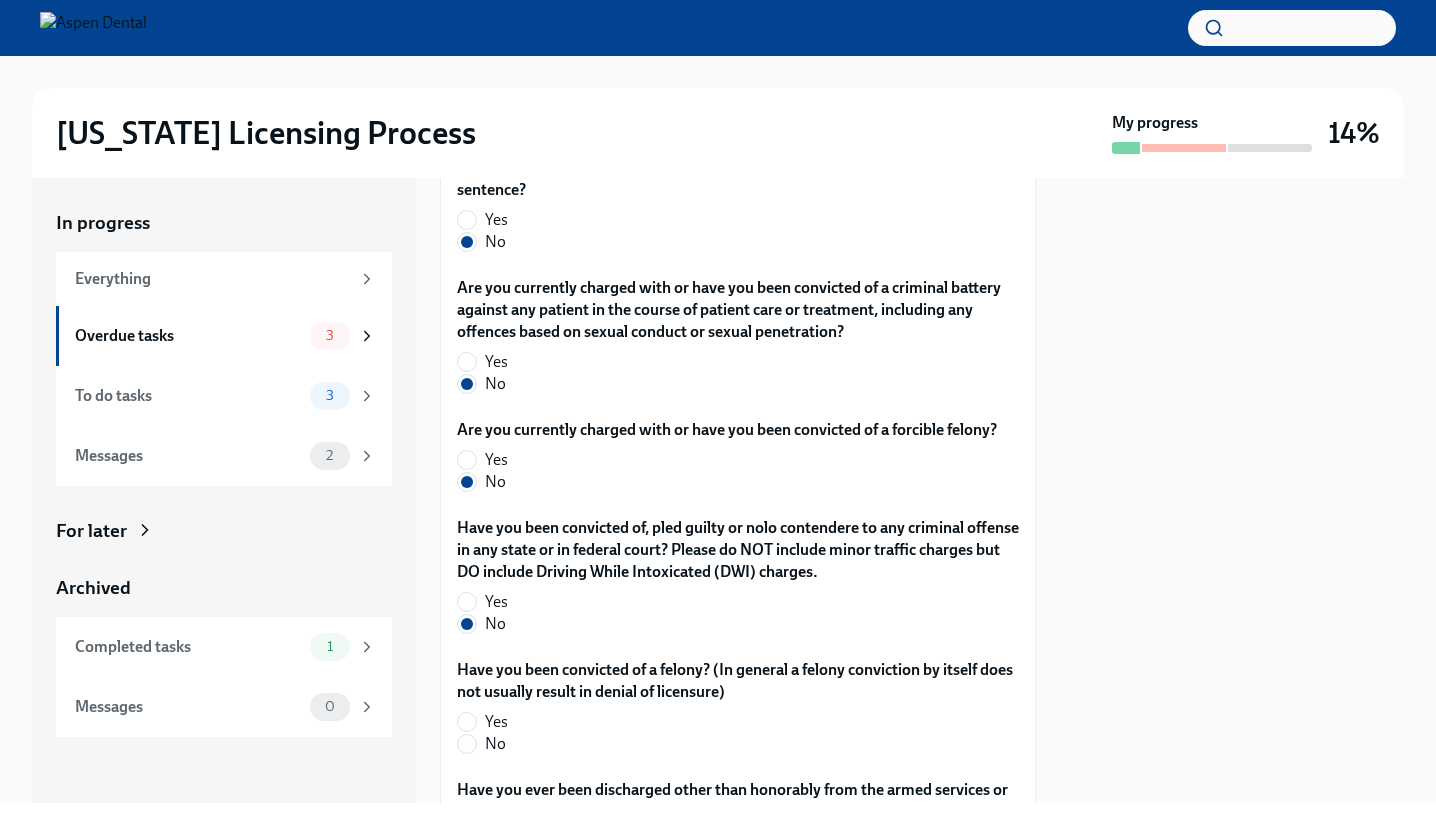 scroll, scrollTop: 3531, scrollLeft: 0, axis: vertical 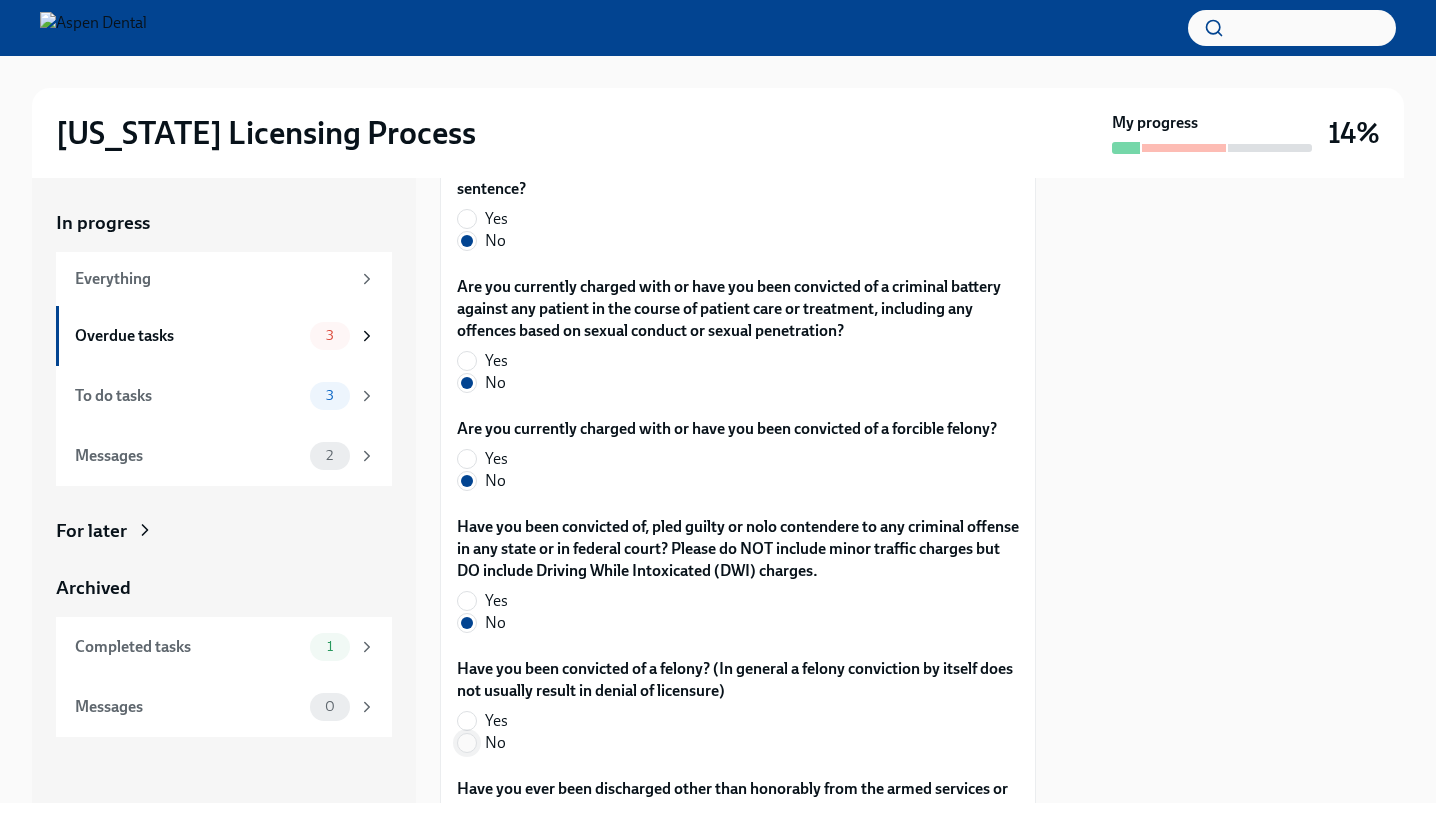 click on "No" at bounding box center (467, 743) 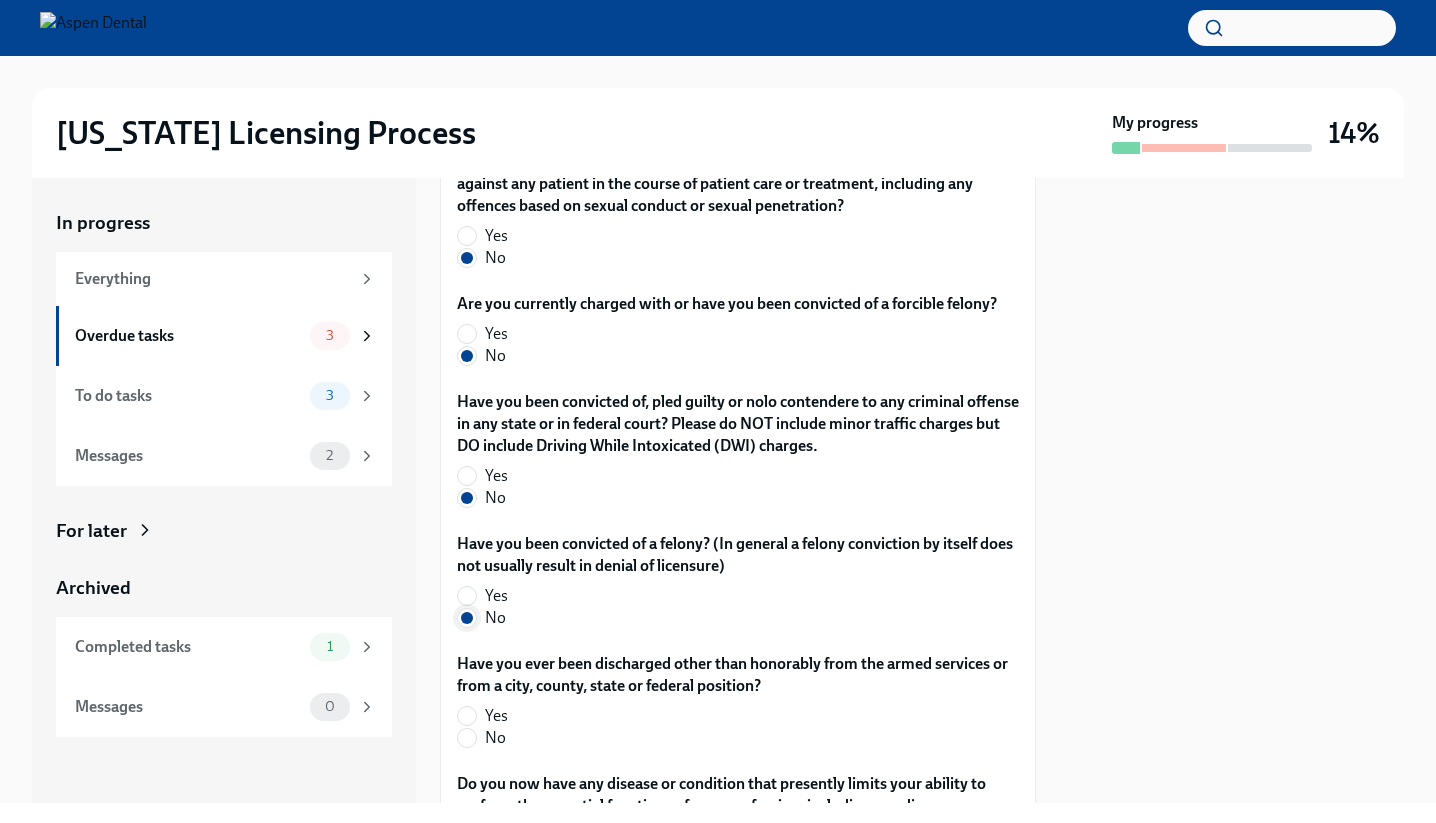 scroll, scrollTop: 3660, scrollLeft: 0, axis: vertical 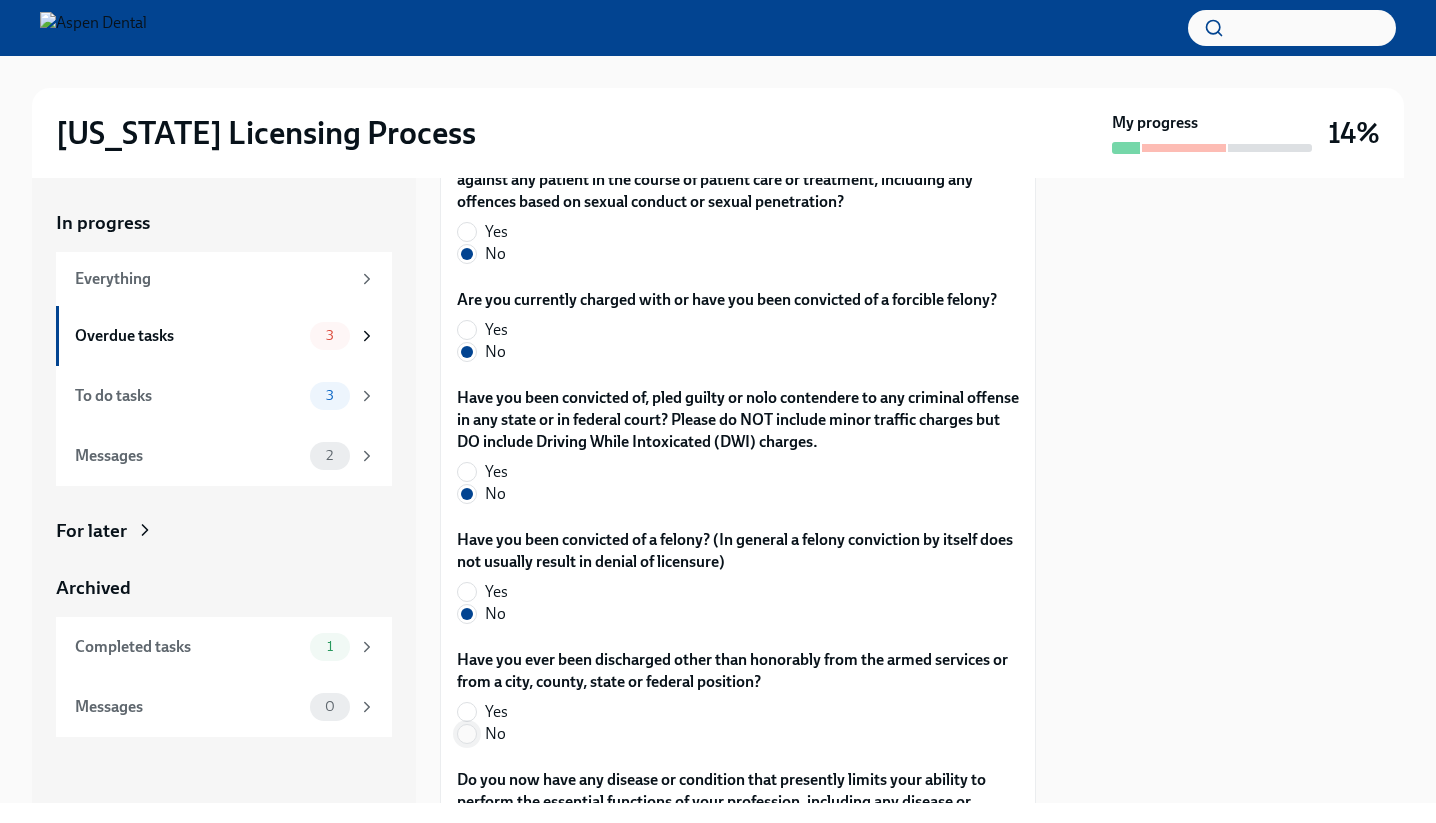 click on "No" at bounding box center (467, 734) 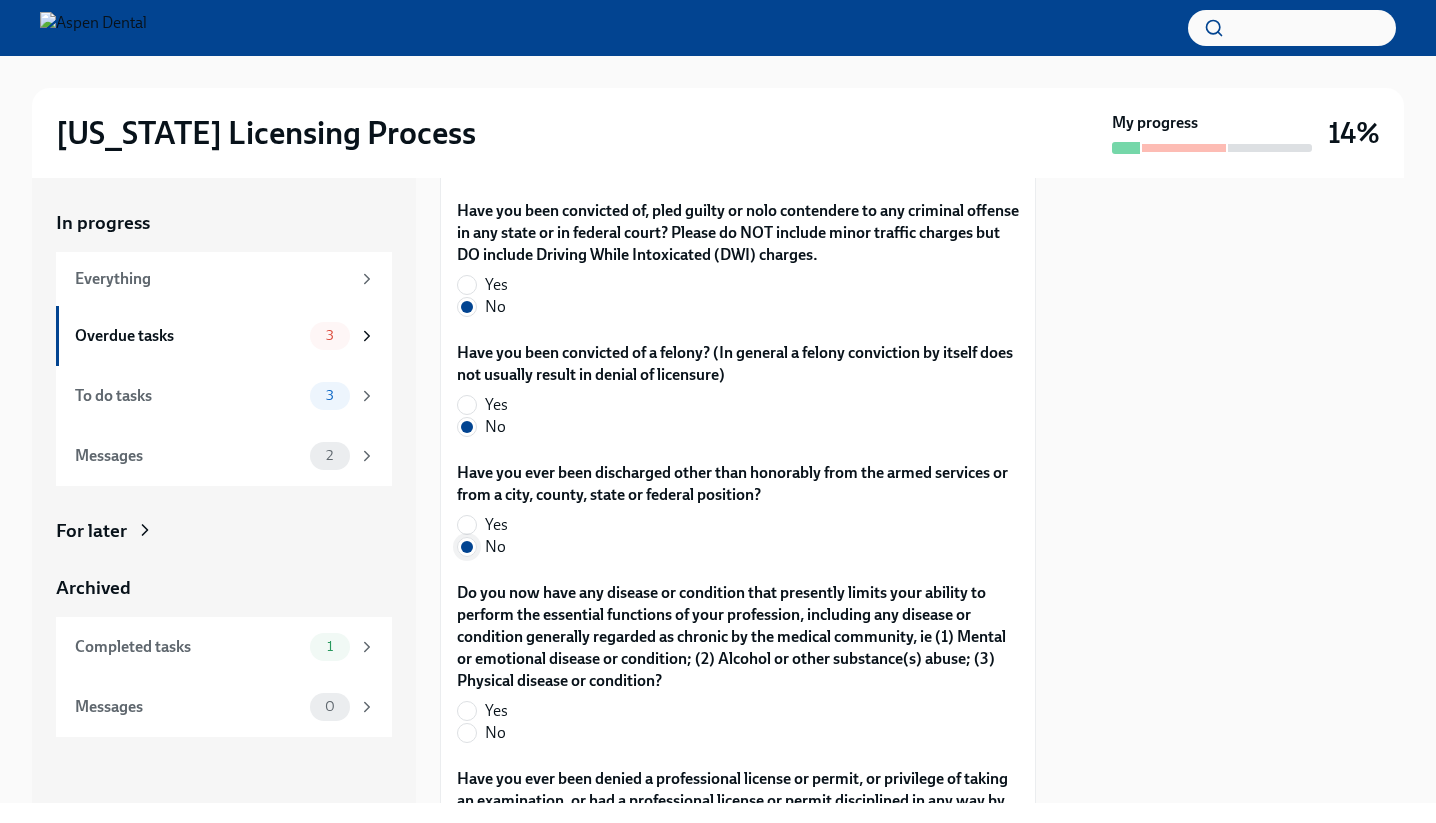 scroll, scrollTop: 3849, scrollLeft: 0, axis: vertical 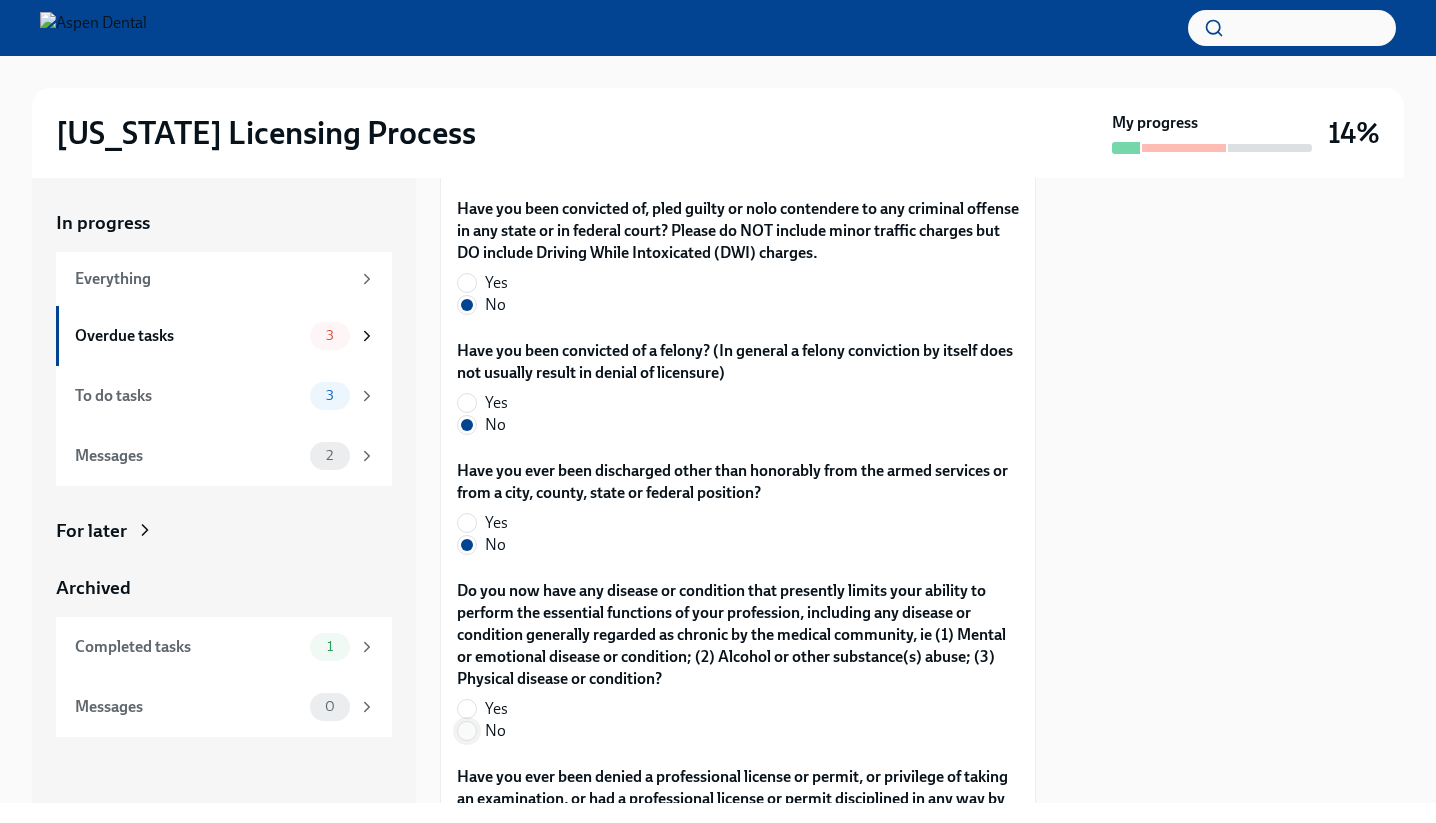click on "No" at bounding box center (467, 731) 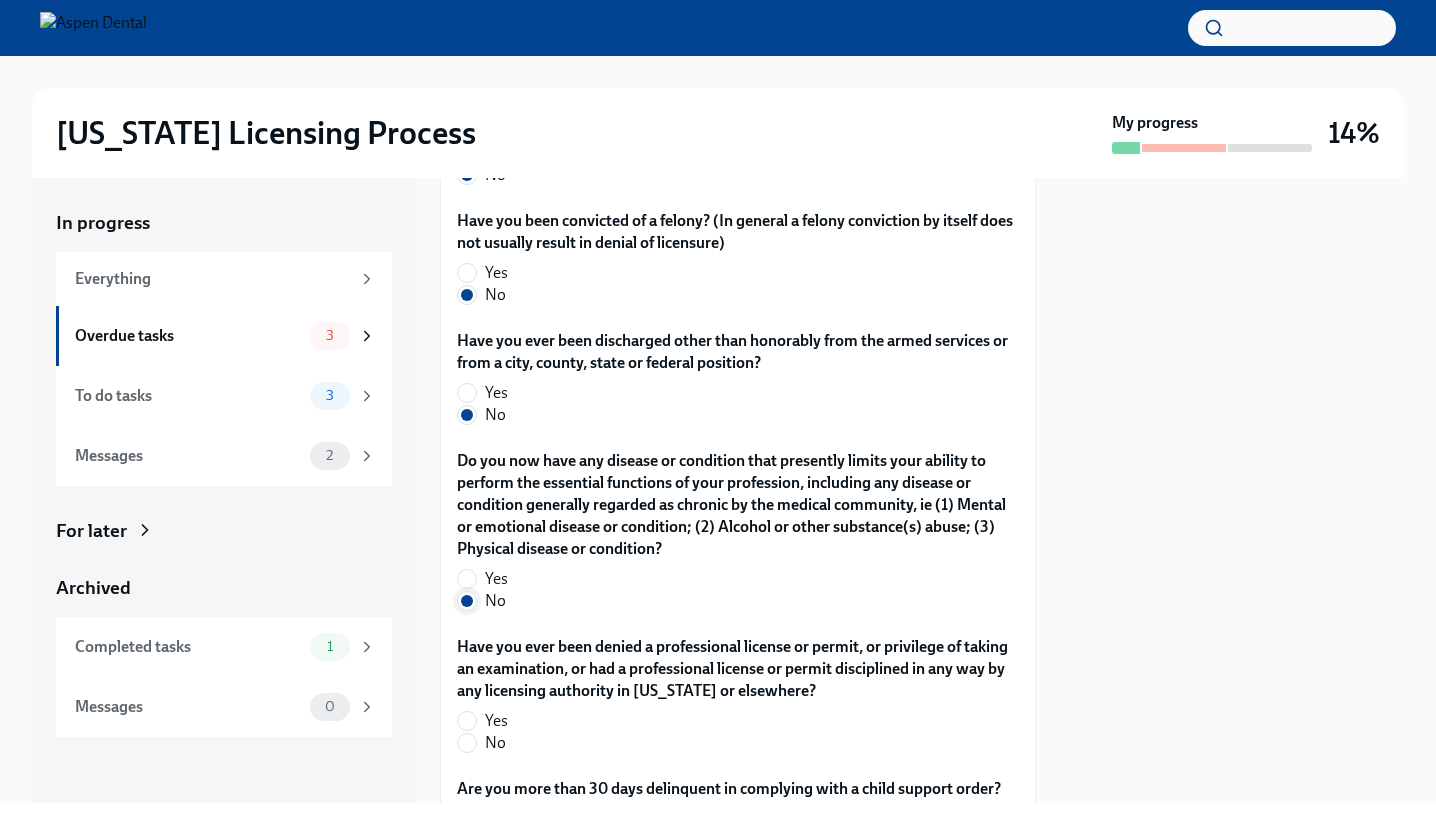 scroll, scrollTop: 3981, scrollLeft: 0, axis: vertical 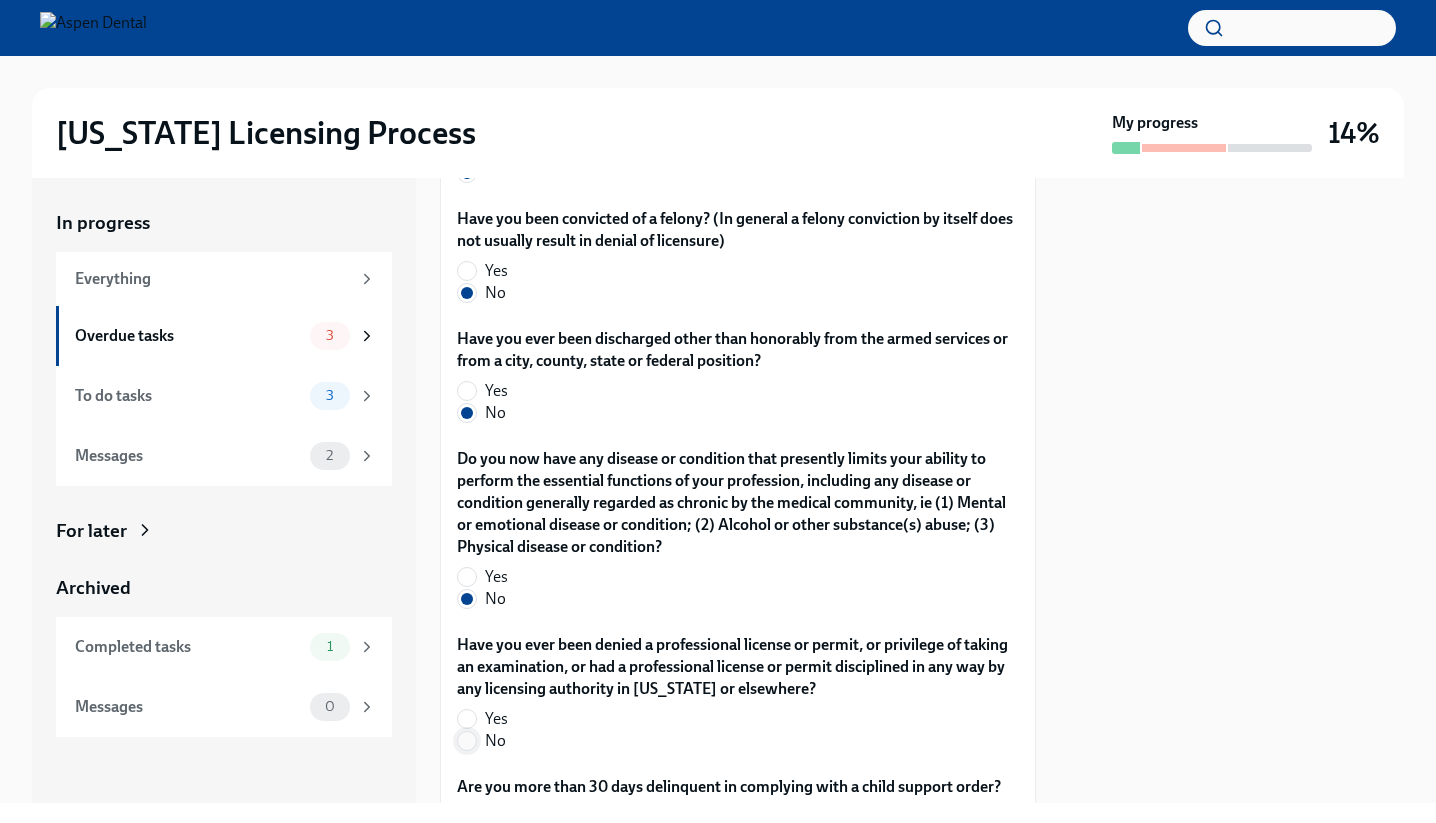 click on "No" at bounding box center (467, 741) 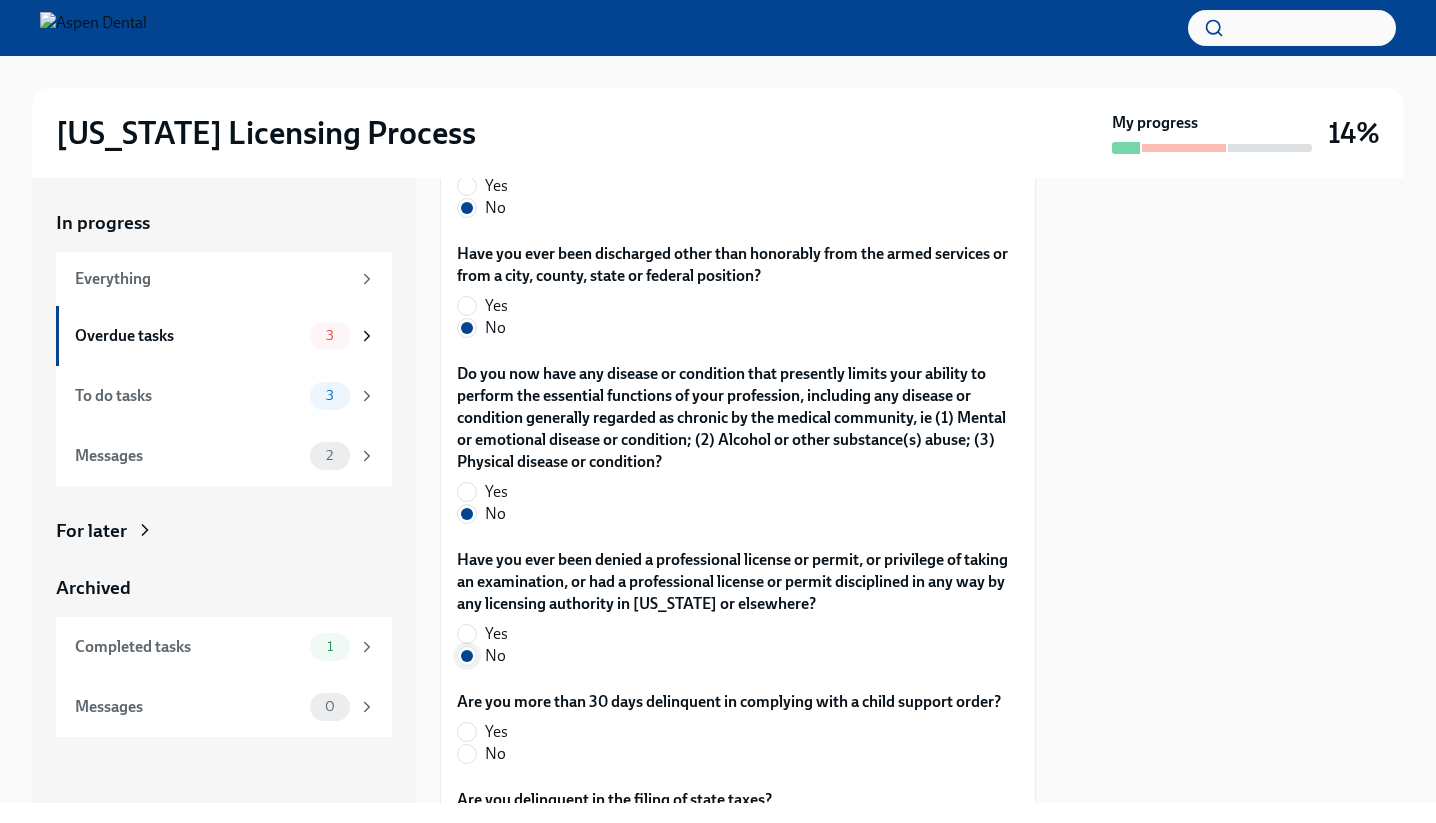 scroll, scrollTop: 4068, scrollLeft: 0, axis: vertical 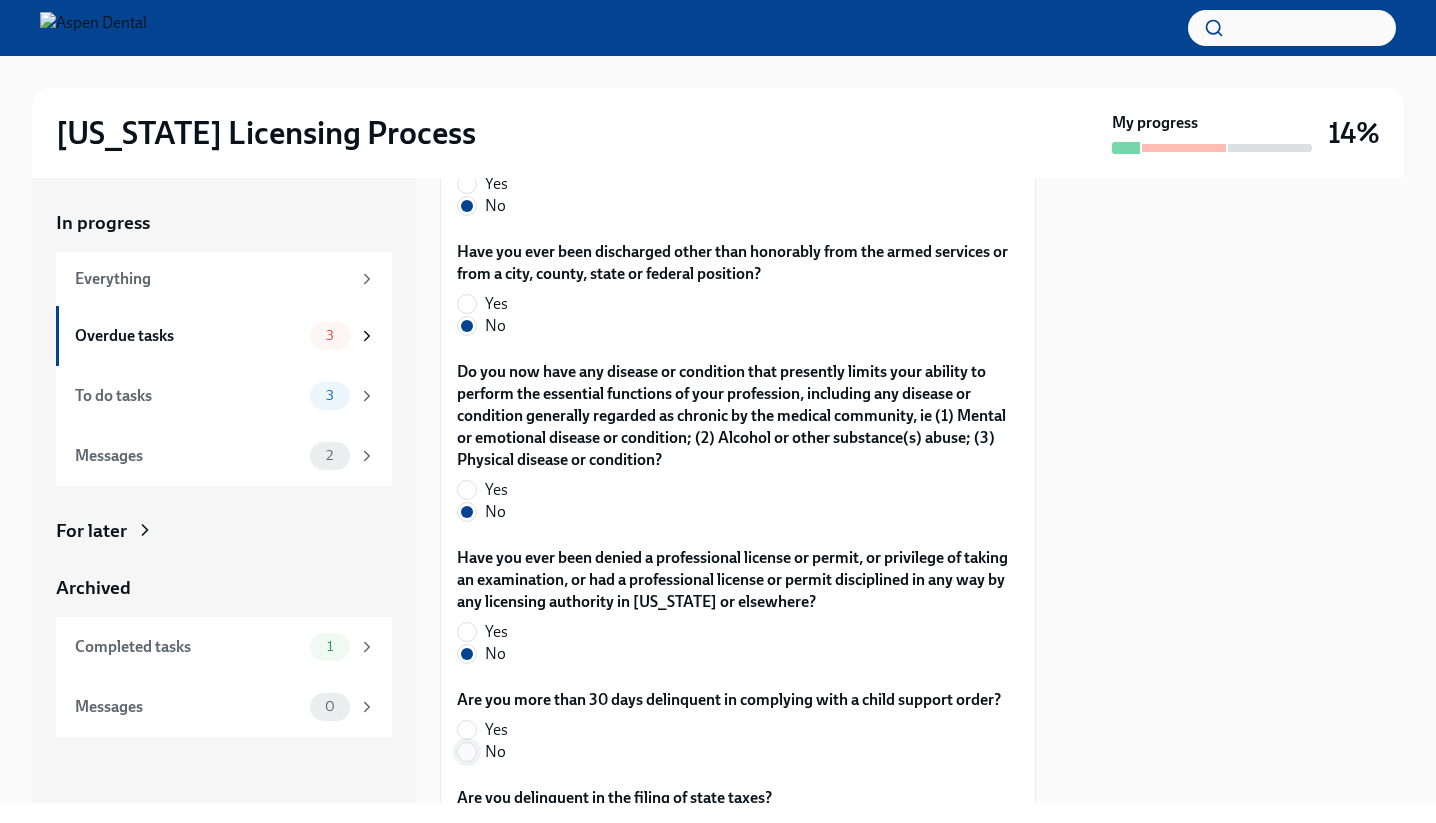 click on "No" at bounding box center (467, 752) 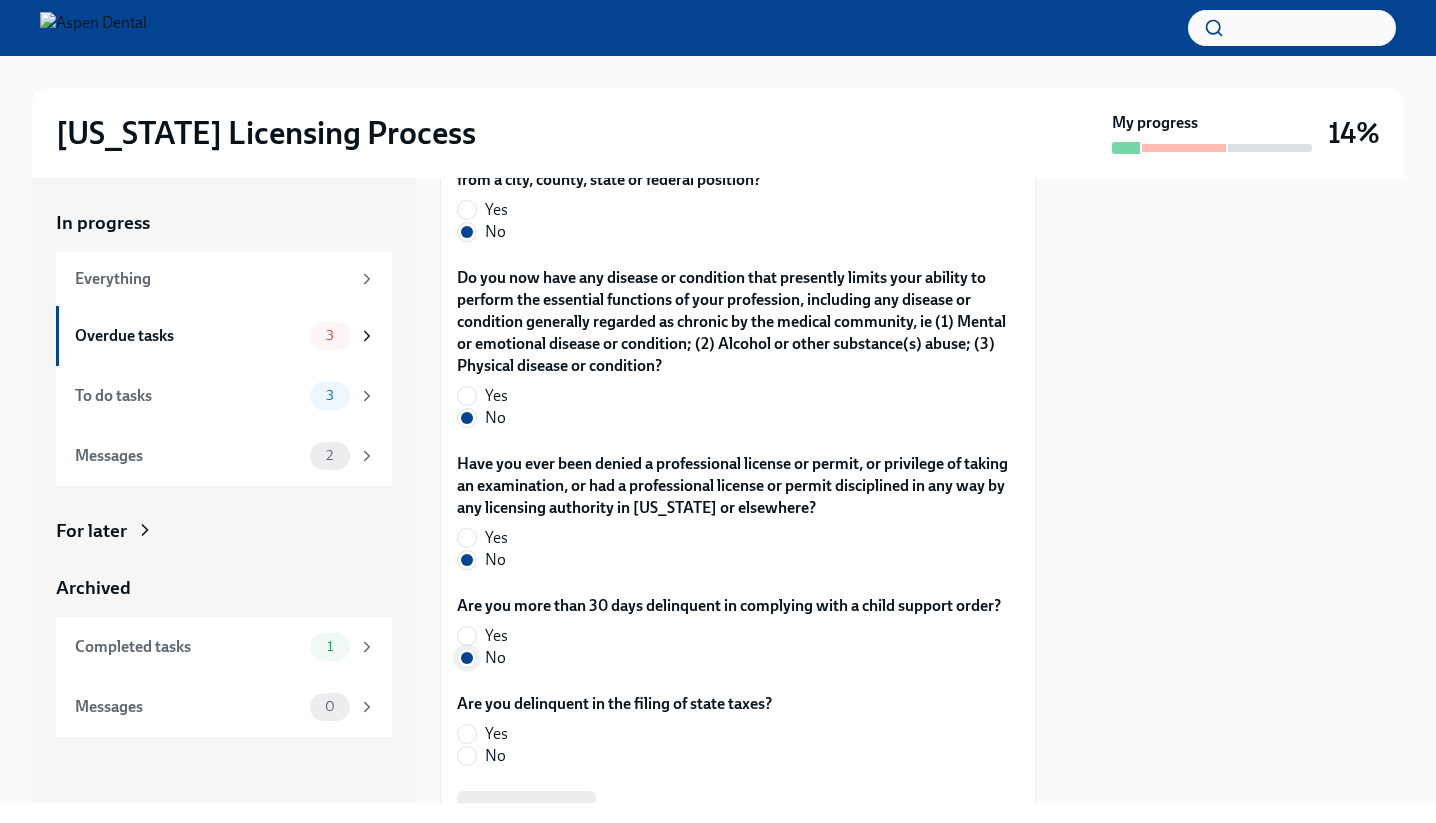 scroll, scrollTop: 4165, scrollLeft: 0, axis: vertical 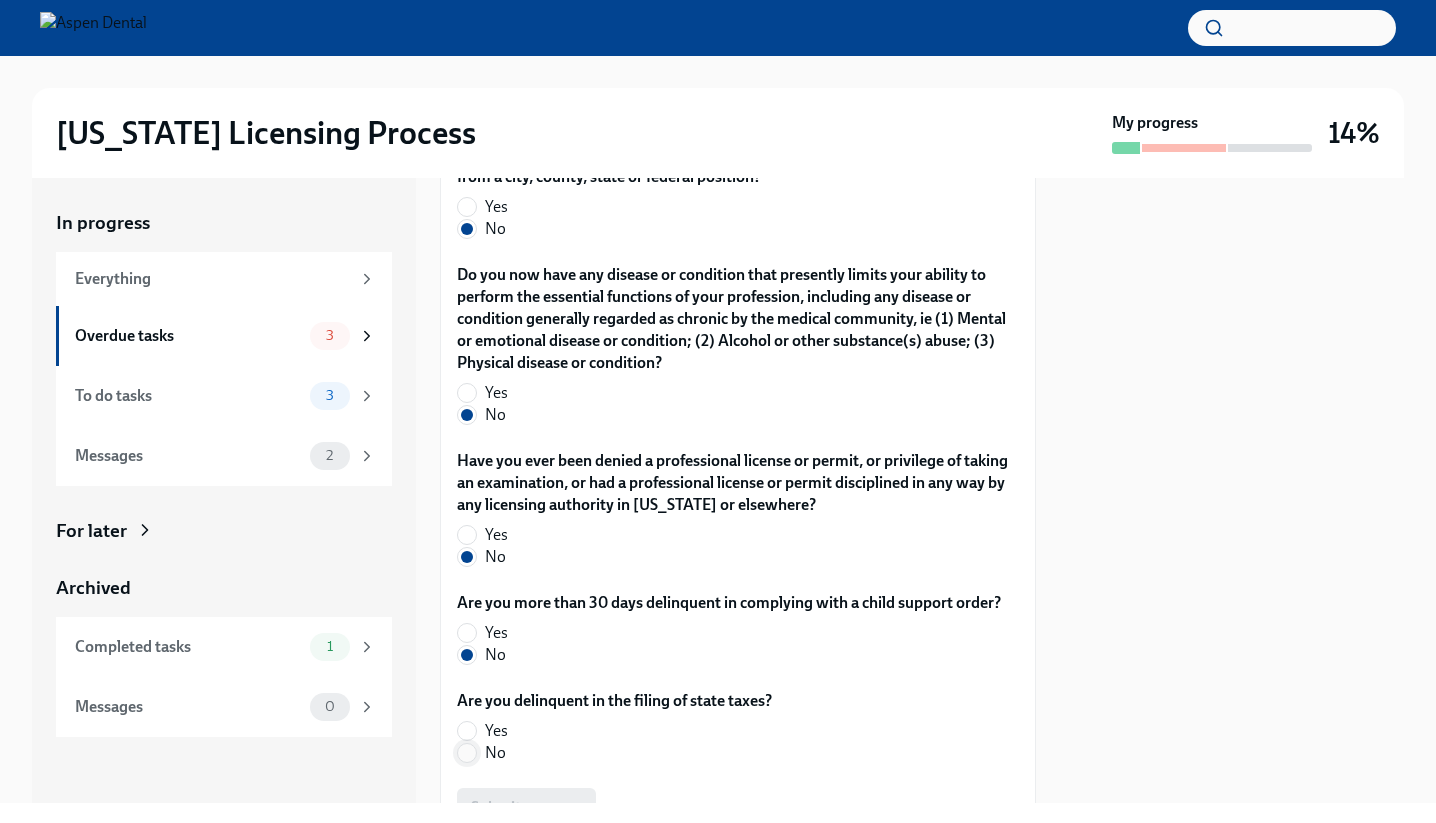 click on "No" at bounding box center [467, 753] 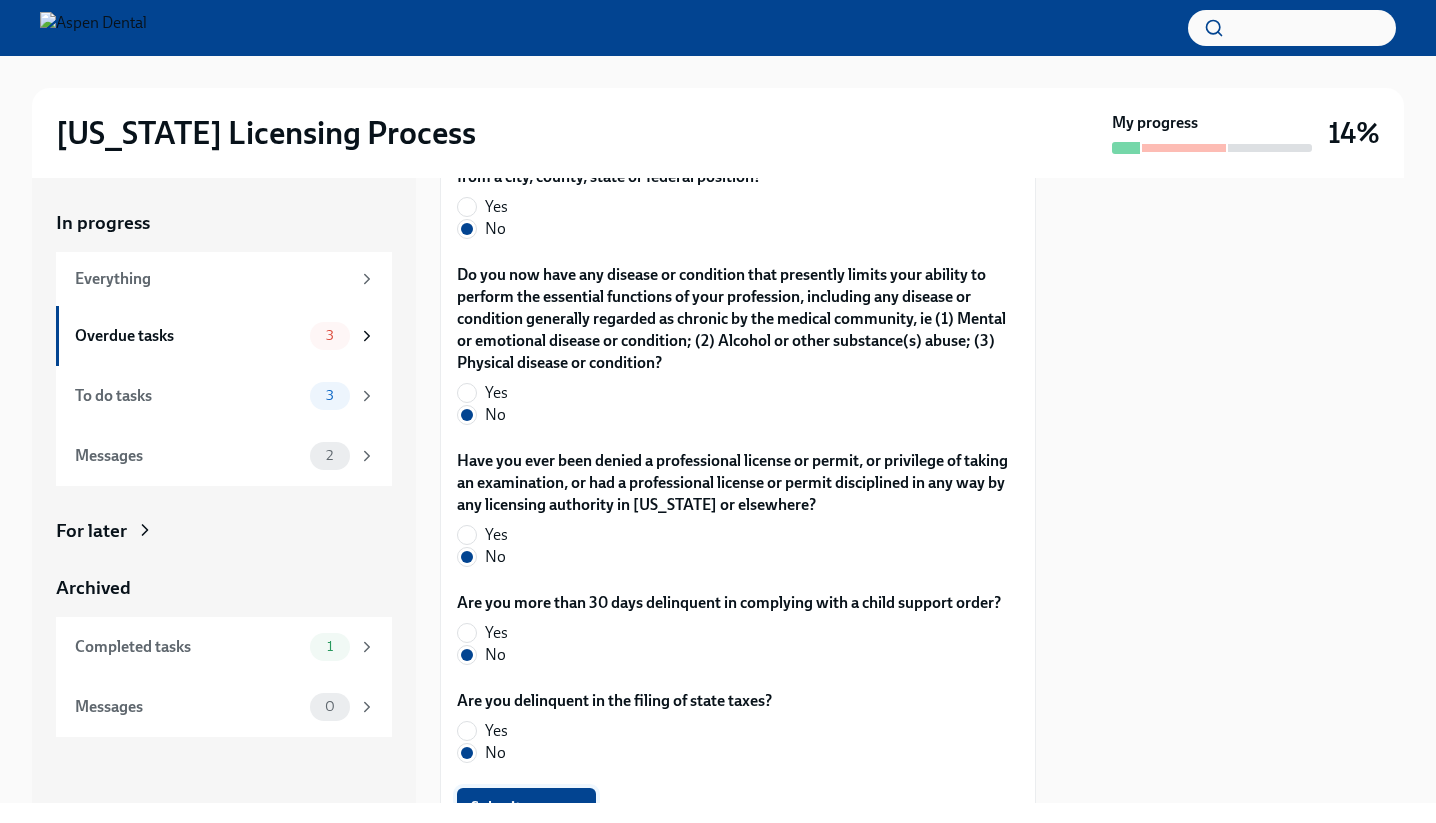 click on "Submit answers" at bounding box center [526, 808] 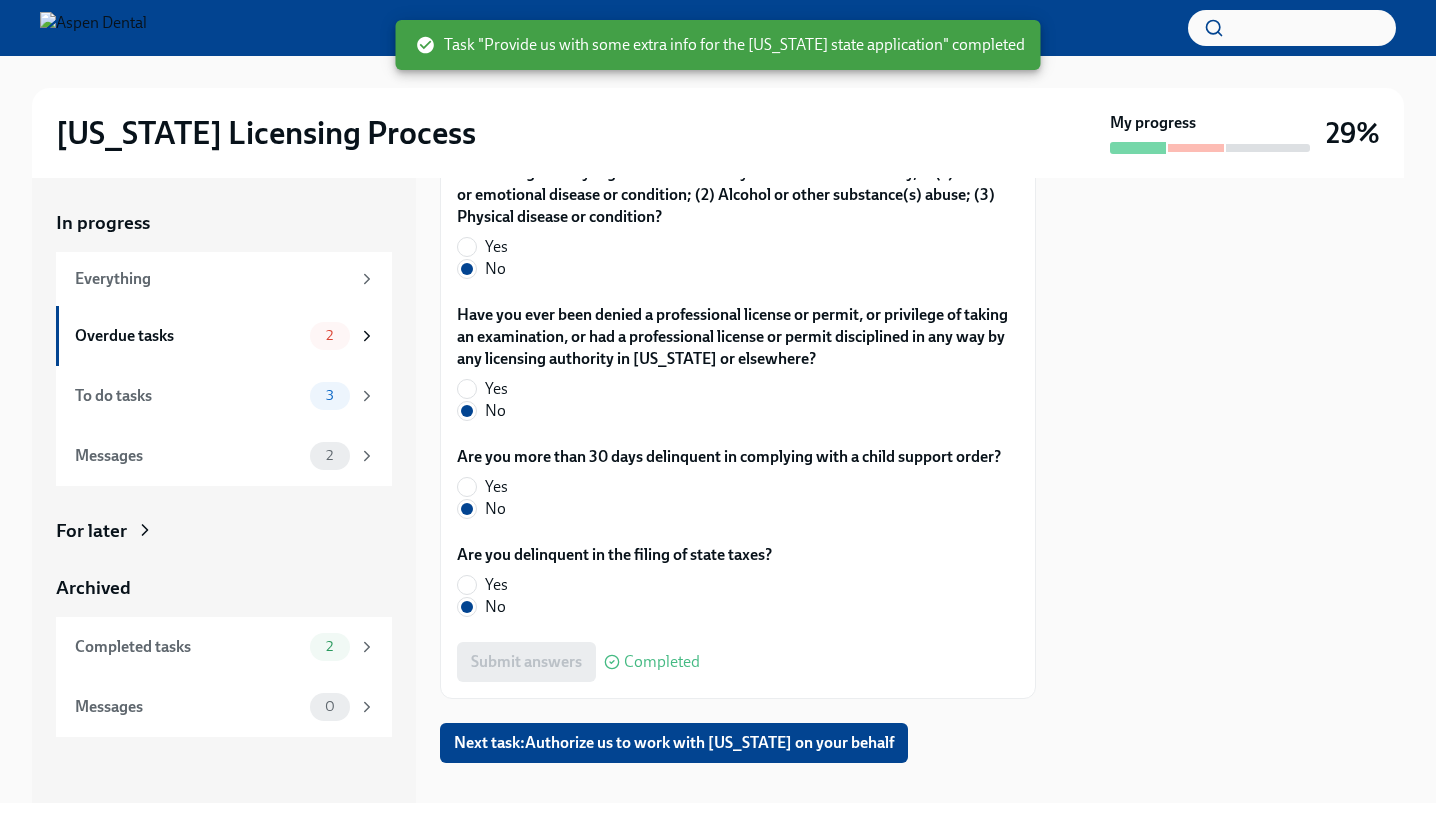 scroll, scrollTop: 4310, scrollLeft: 0, axis: vertical 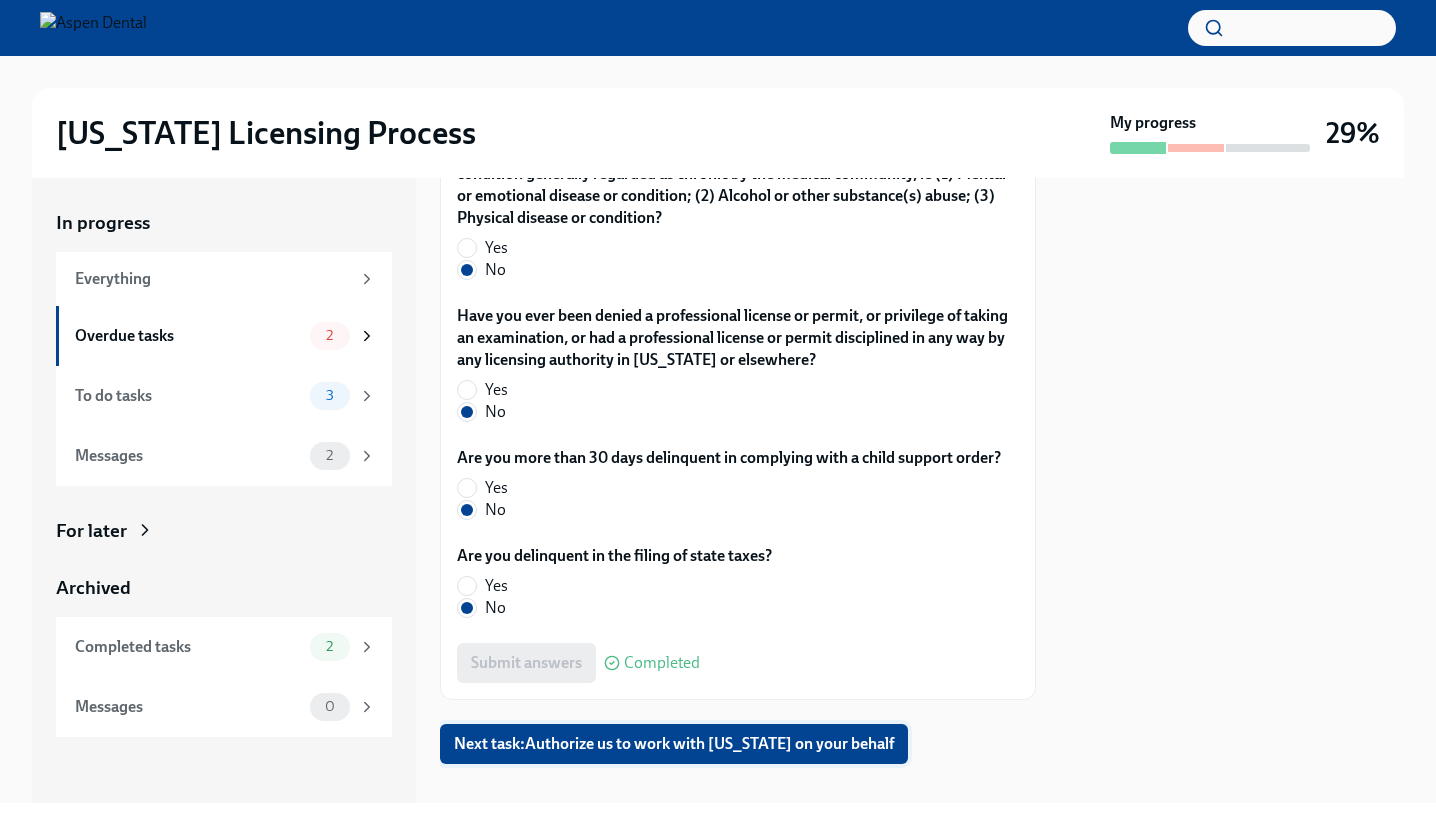 click on "Next task :  Authorize us to work with [US_STATE] on your behalf" at bounding box center (674, 744) 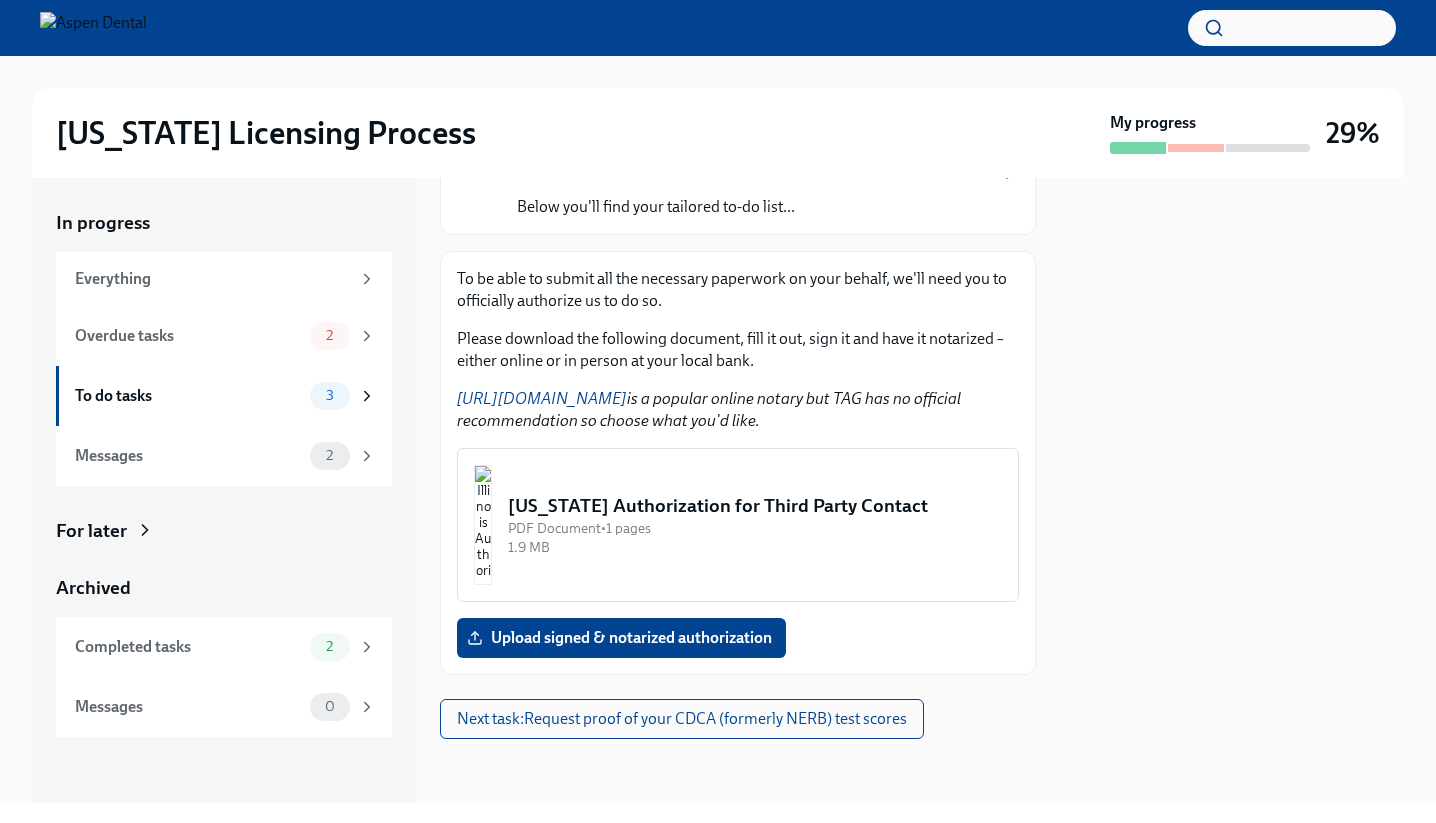 scroll, scrollTop: 211, scrollLeft: 0, axis: vertical 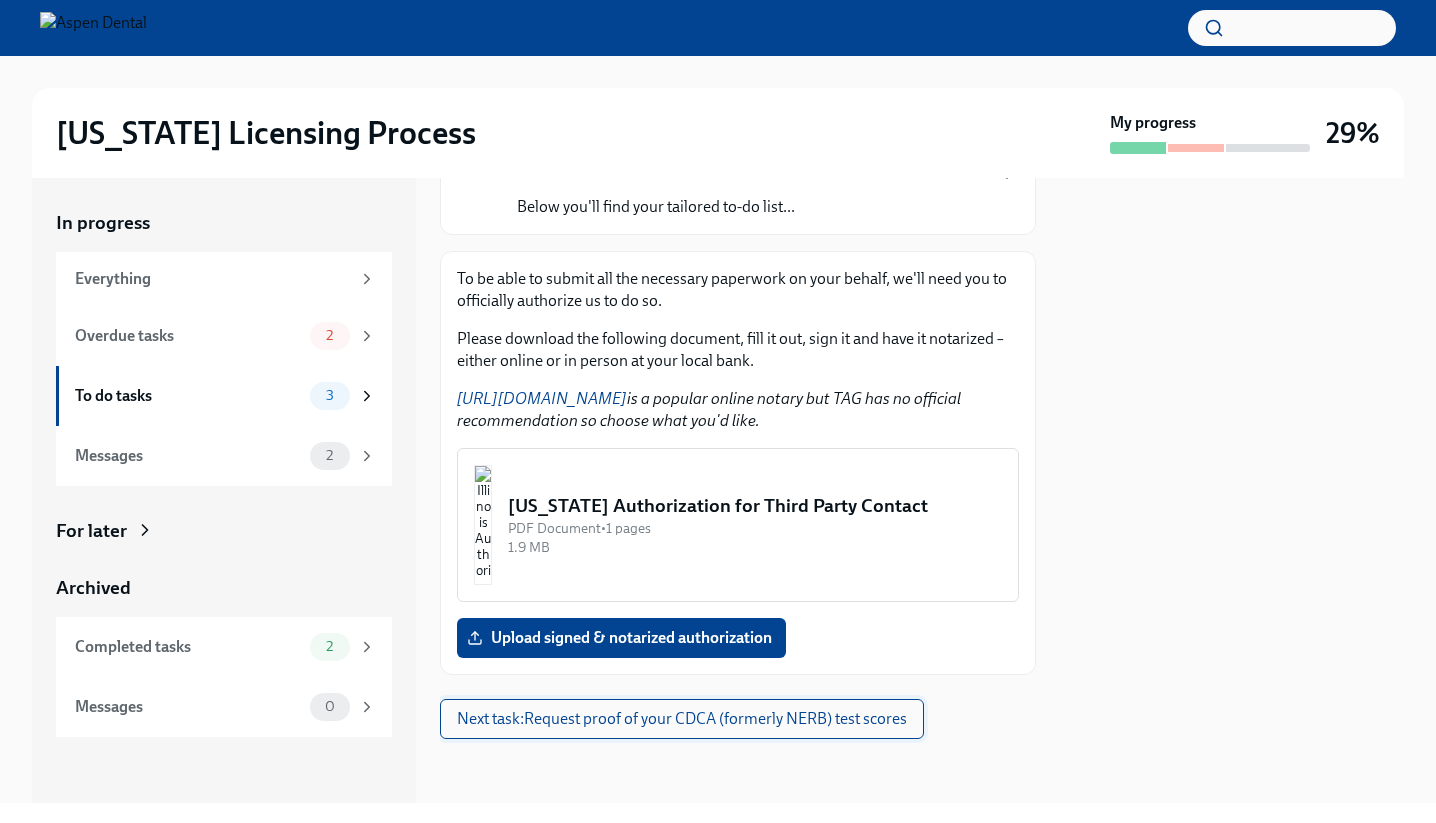 click on "Next task :  Request proof of your CDCA (formerly NERB) test scores" at bounding box center [682, 719] 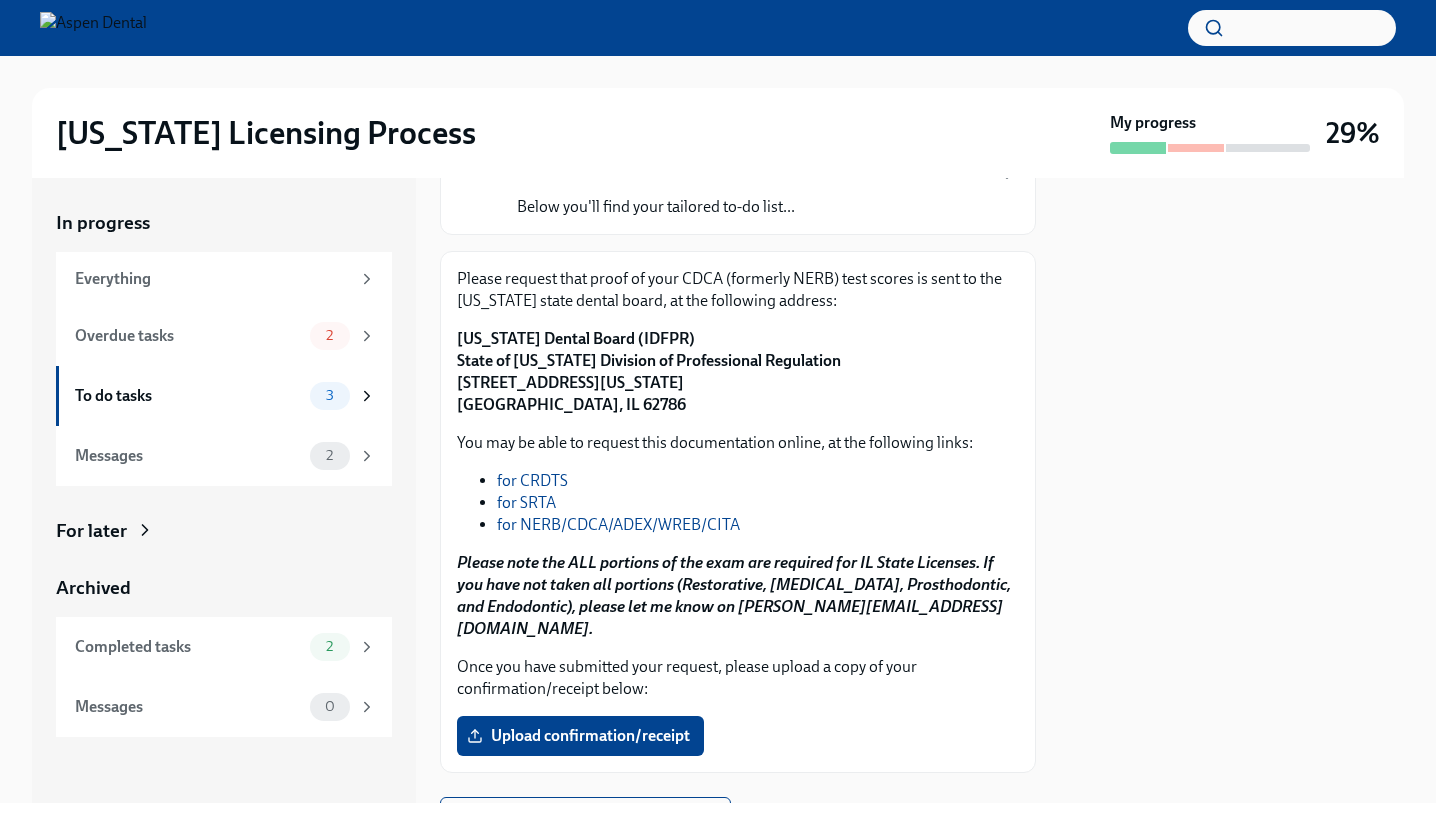 scroll, scrollTop: 0, scrollLeft: 0, axis: both 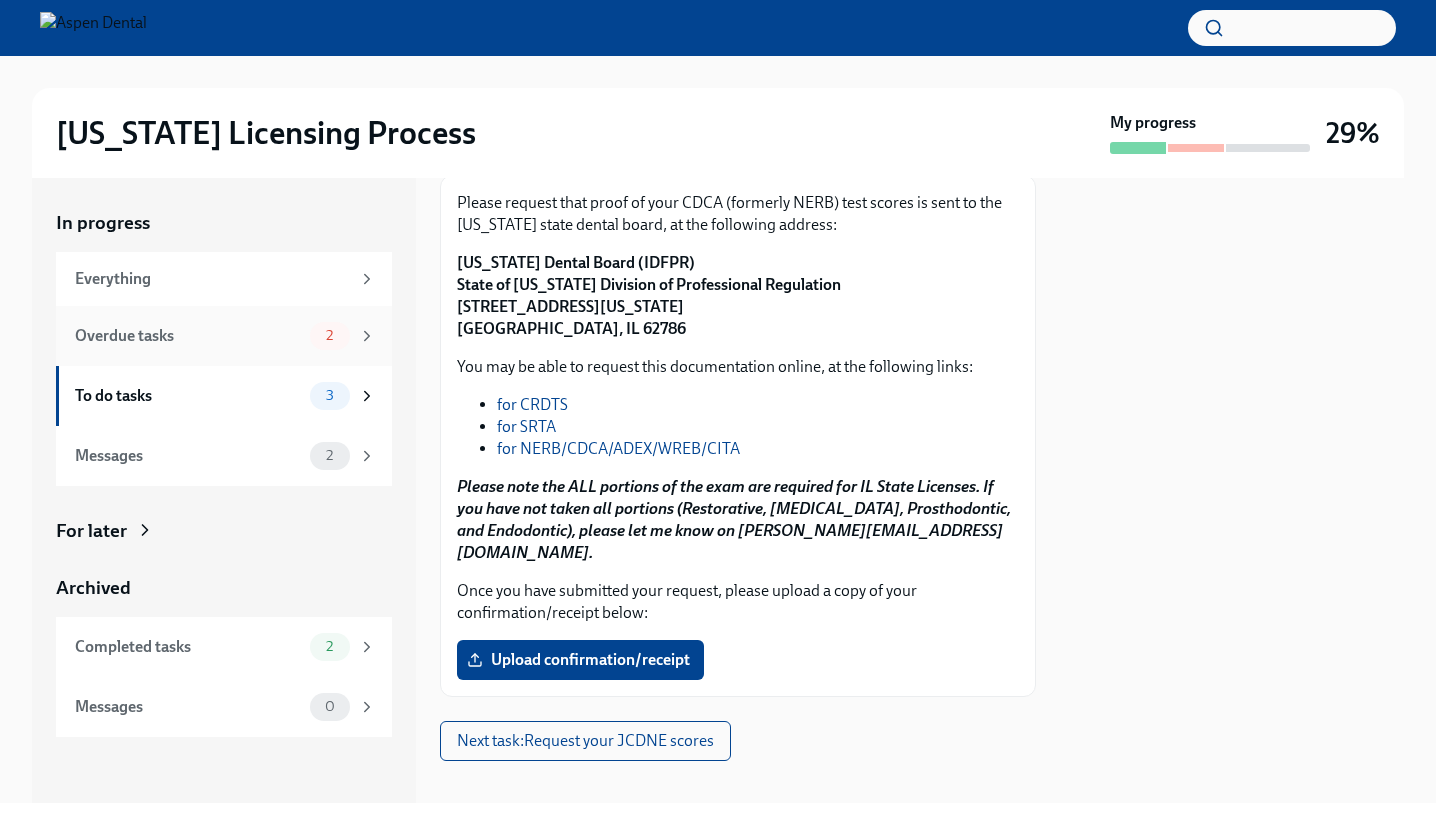 click on "Overdue tasks 2" at bounding box center (225, 336) 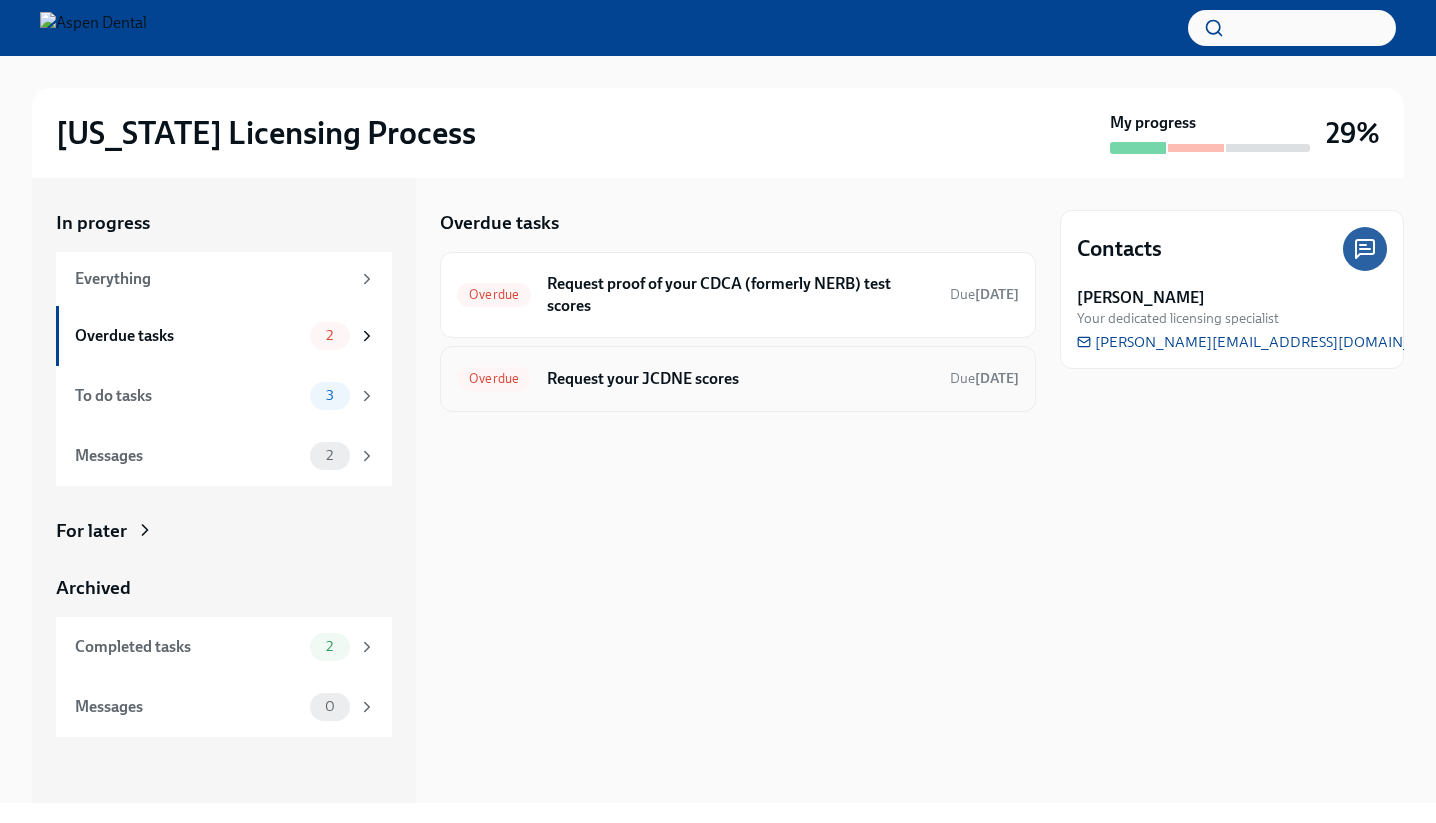 click on "Overdue" at bounding box center (494, 378) 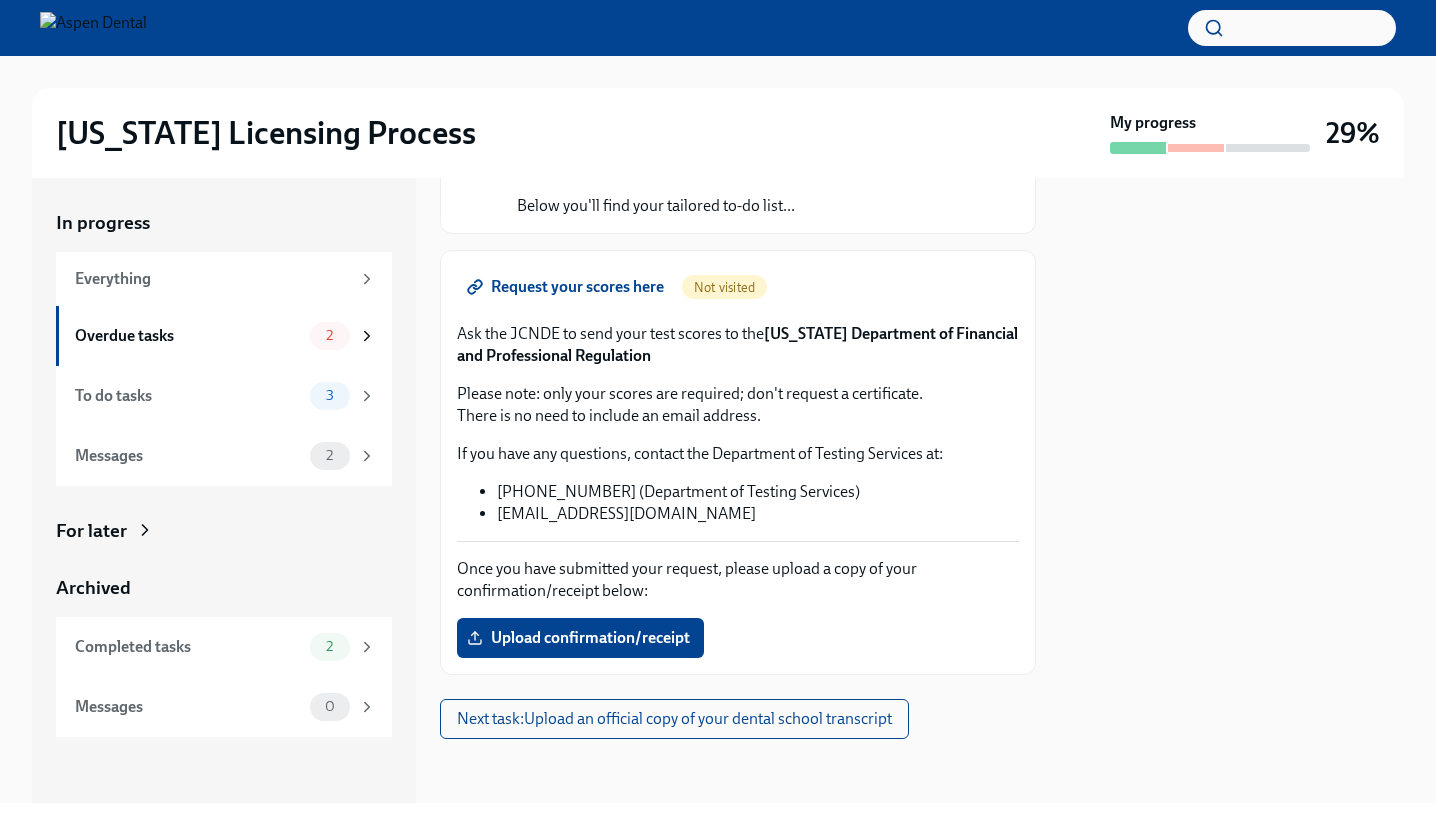 scroll, scrollTop: 182, scrollLeft: 0, axis: vertical 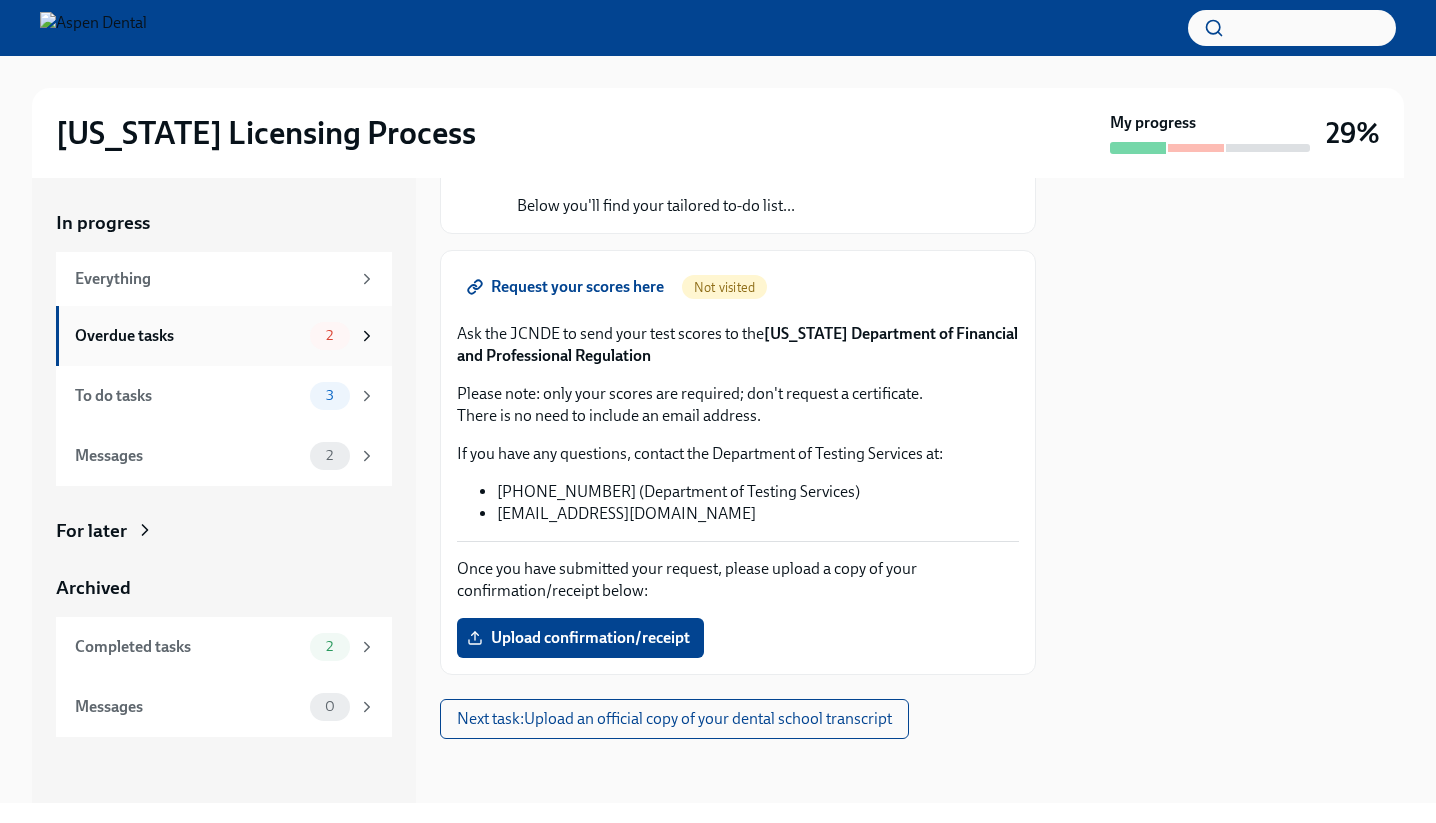 click on "Overdue tasks 2" at bounding box center [224, 336] 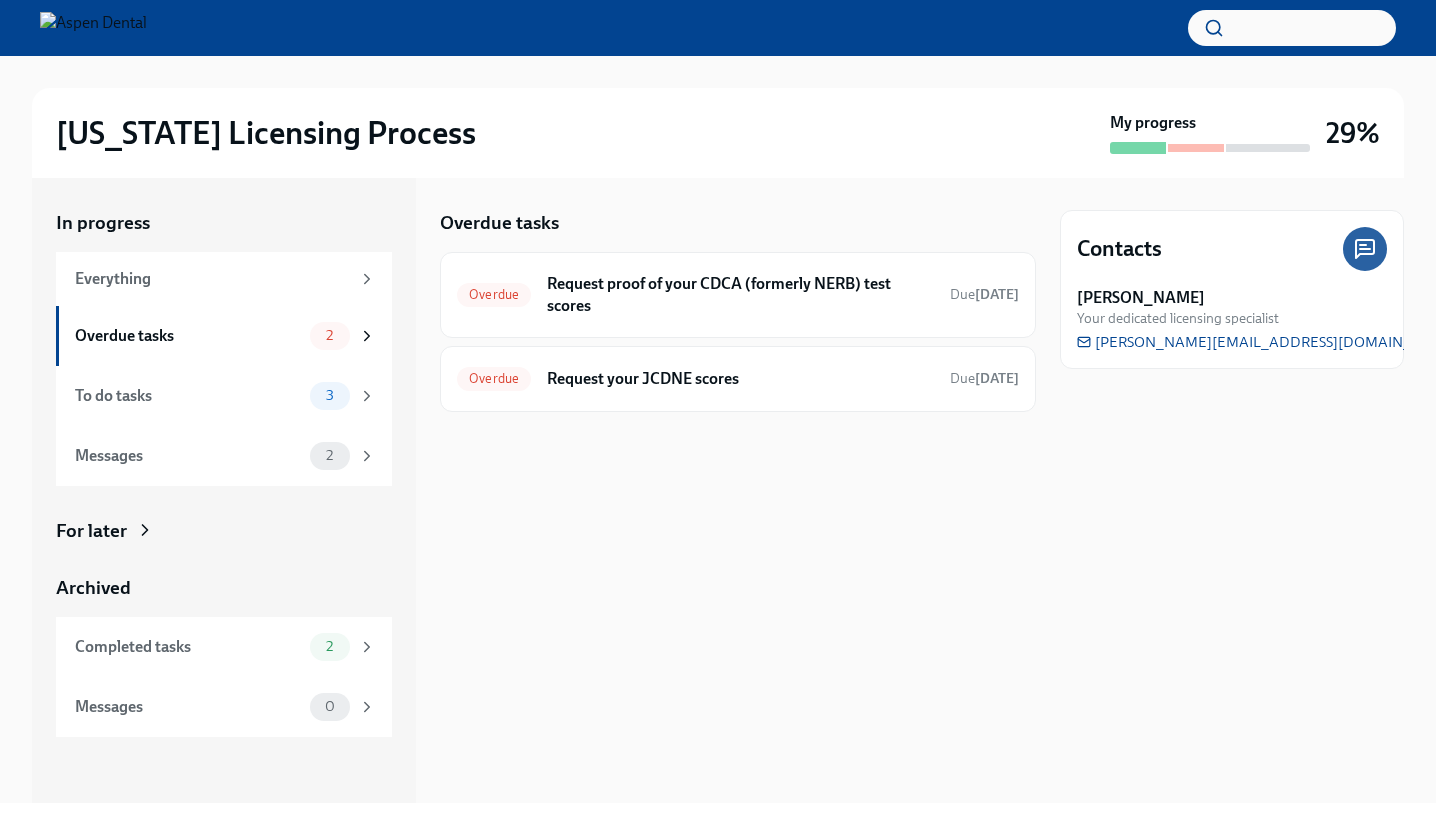 scroll, scrollTop: 0, scrollLeft: 0, axis: both 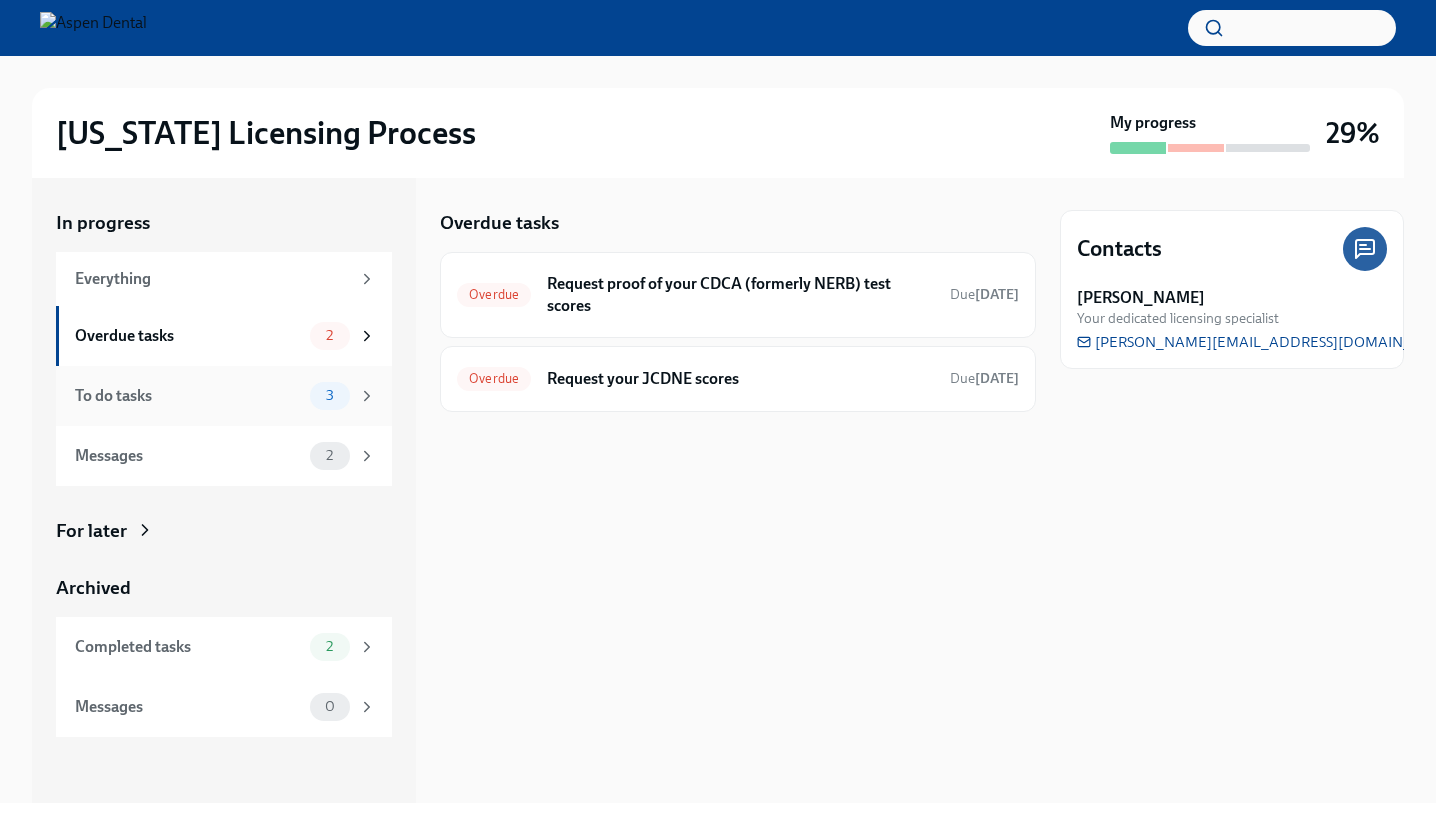 click on "To do tasks" at bounding box center (188, 396) 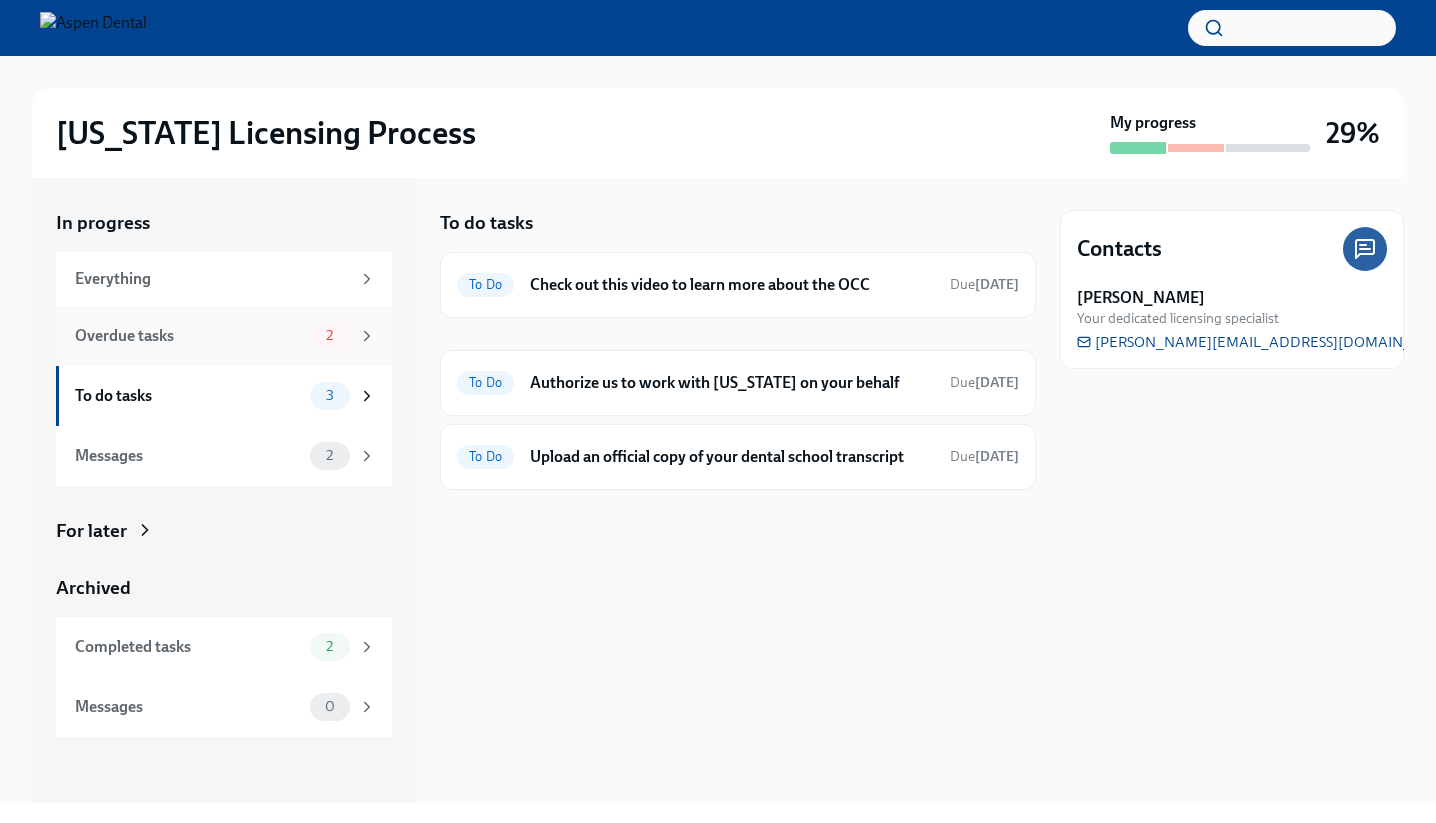 click on "Overdue tasks" at bounding box center (188, 336) 